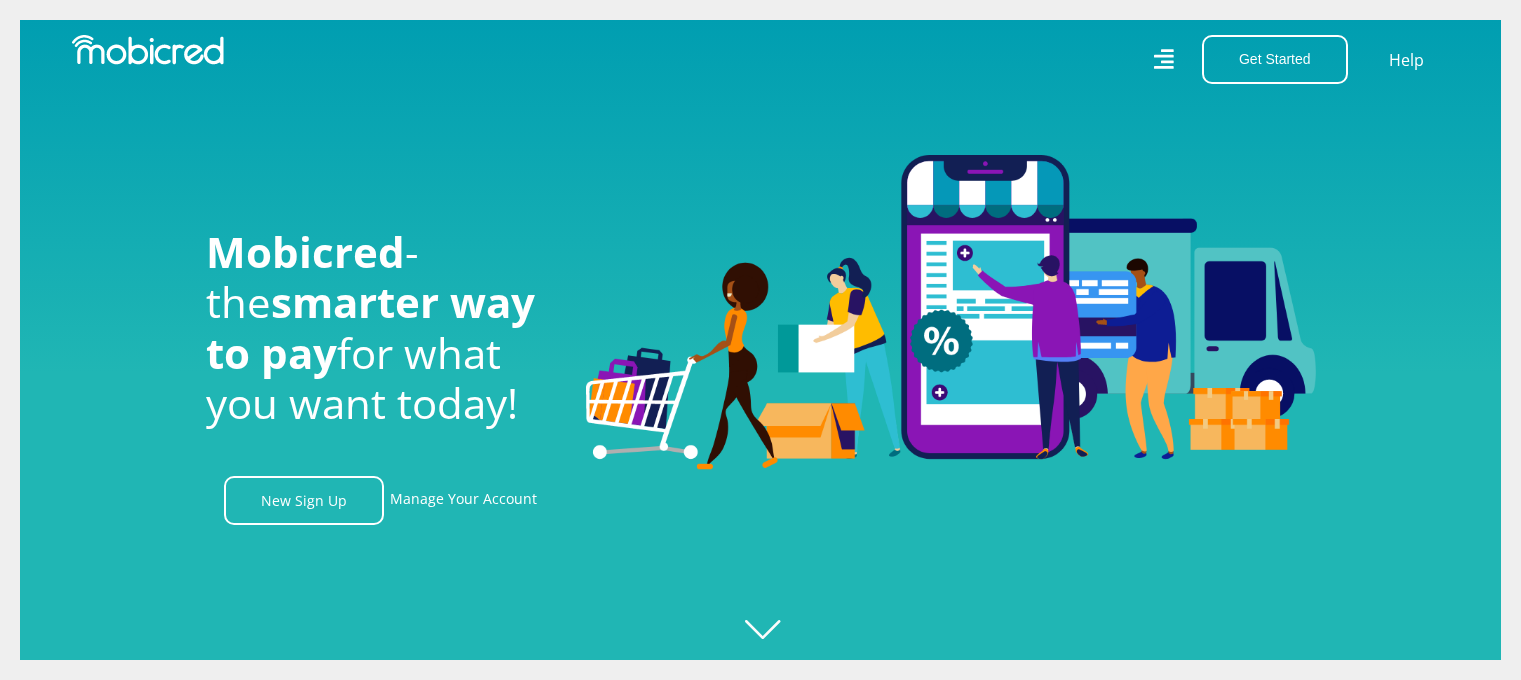 scroll, scrollTop: 0, scrollLeft: 0, axis: both 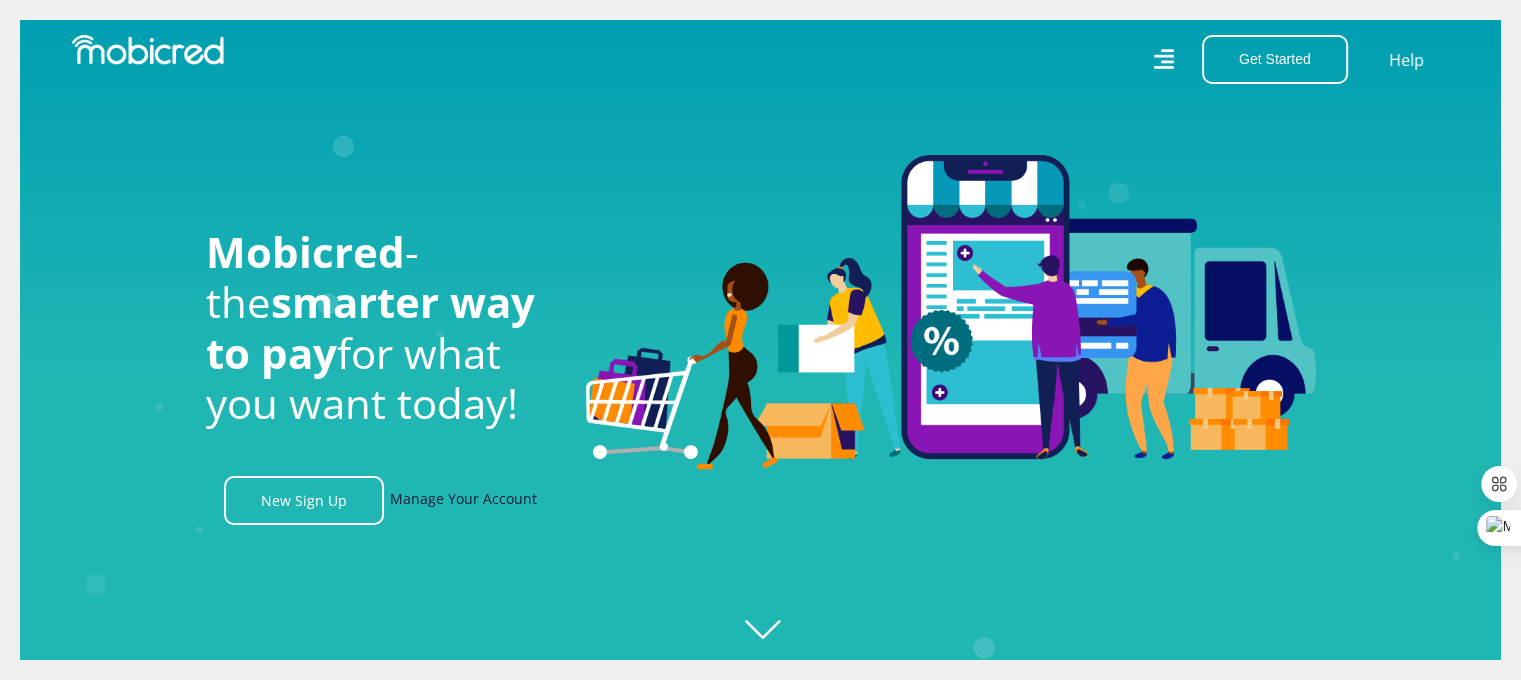 click on "Manage Your Account" at bounding box center (463, 500) 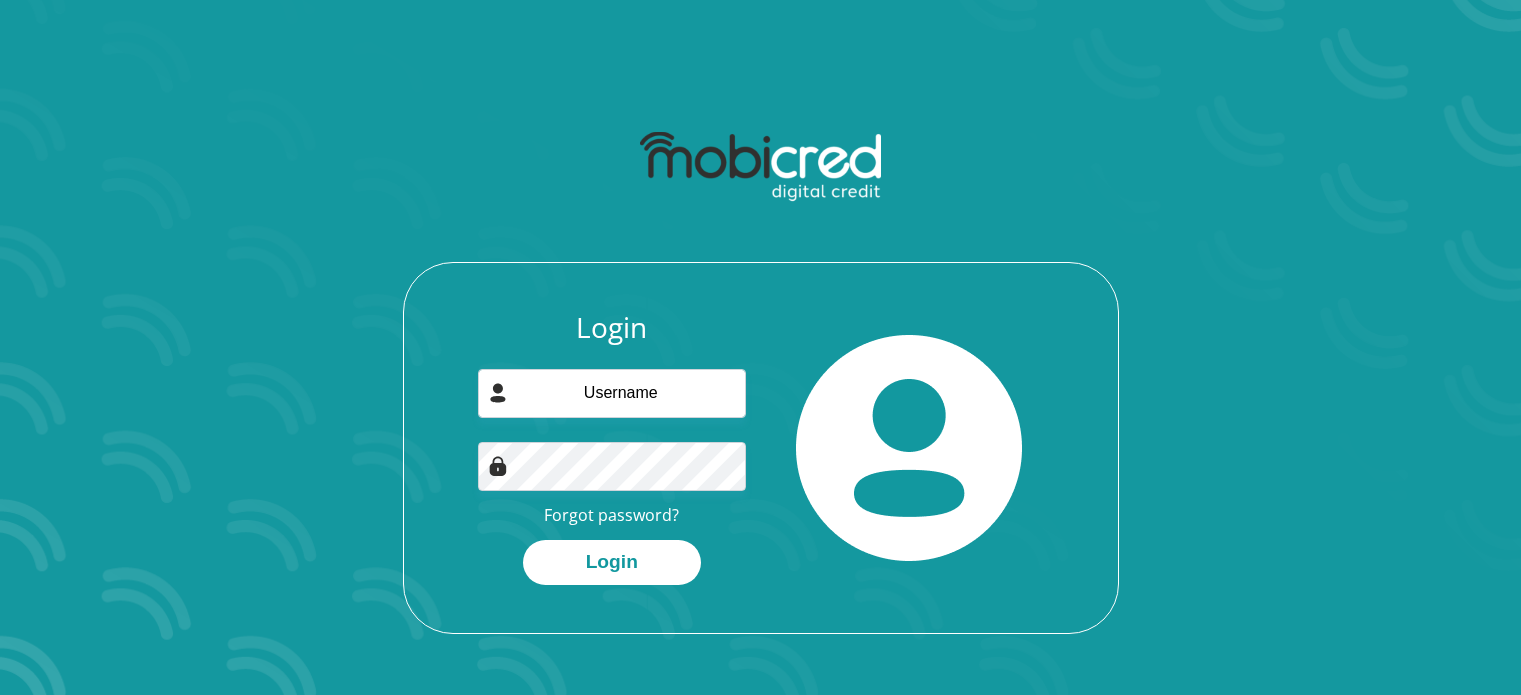 scroll, scrollTop: 0, scrollLeft: 0, axis: both 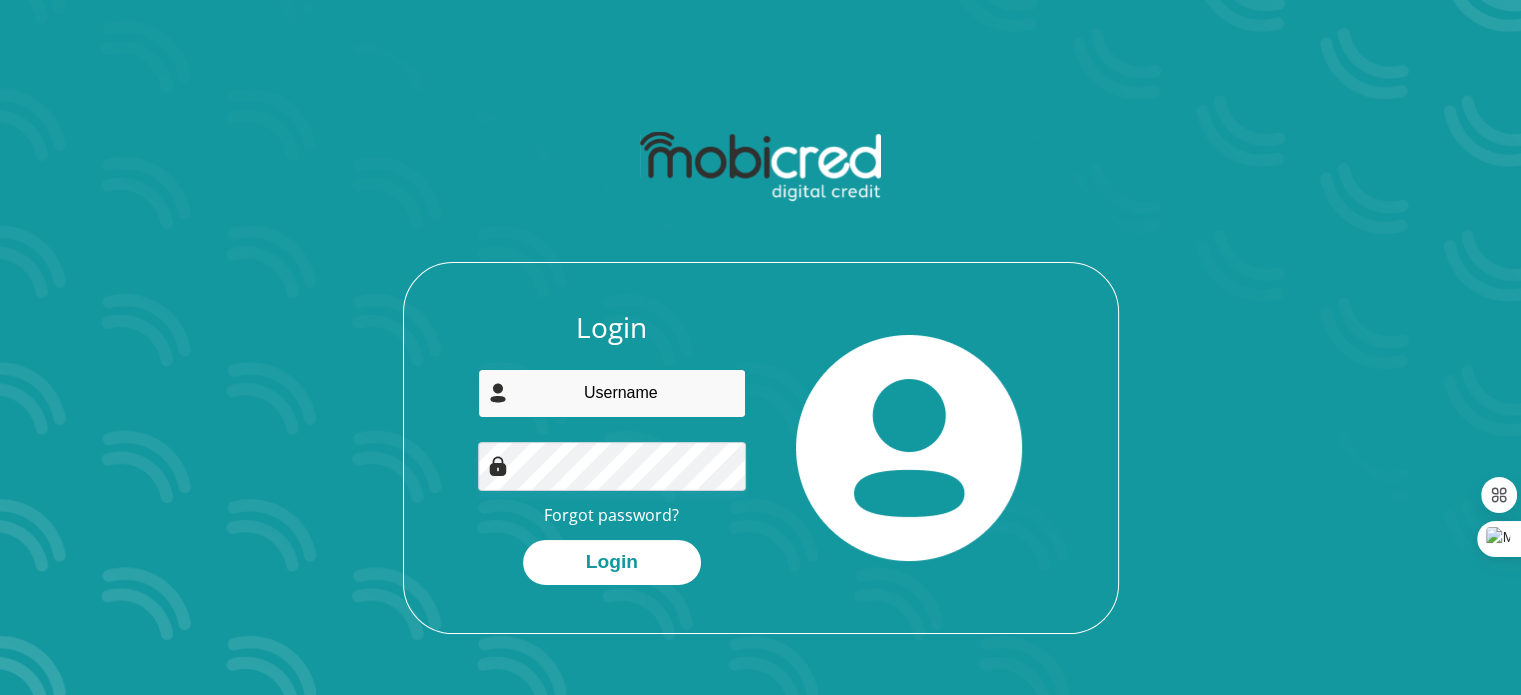 click at bounding box center [612, 393] 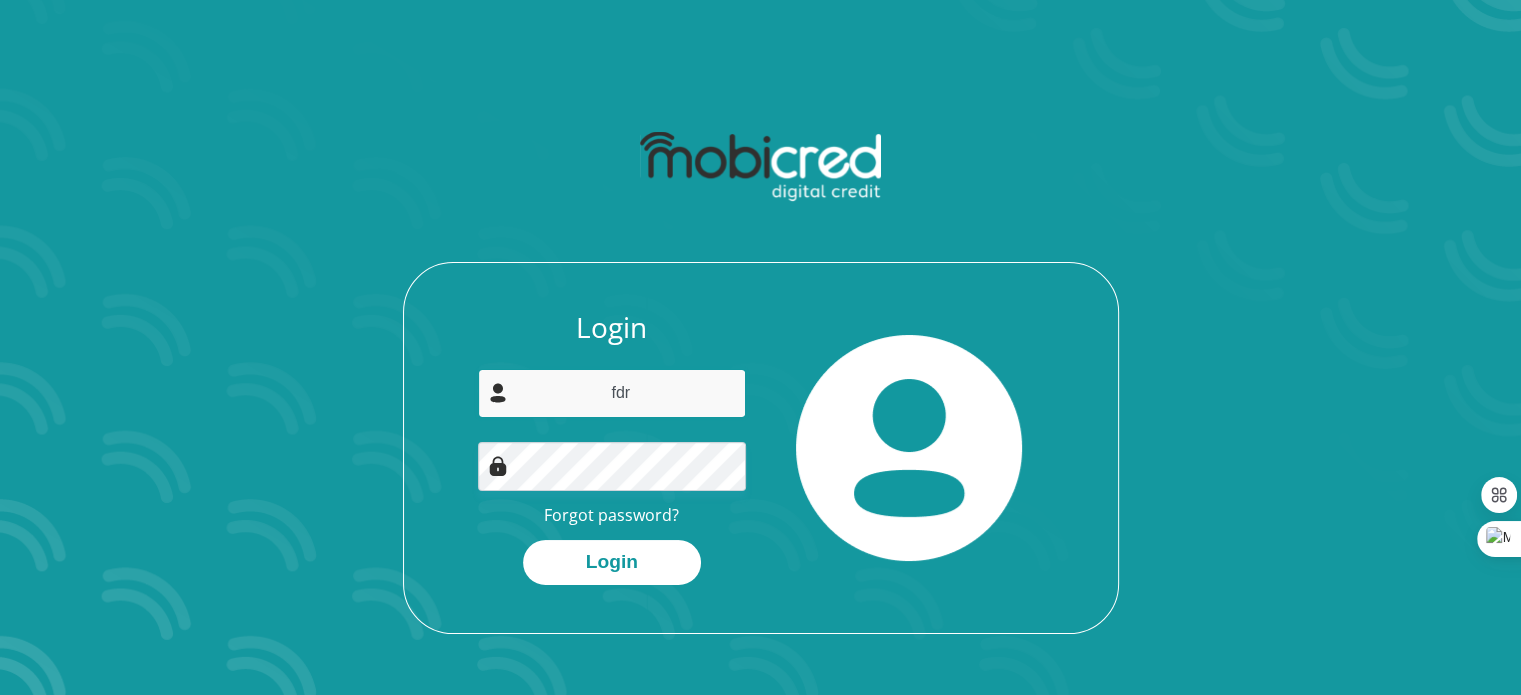 type on "[USERNAME]@example.com" 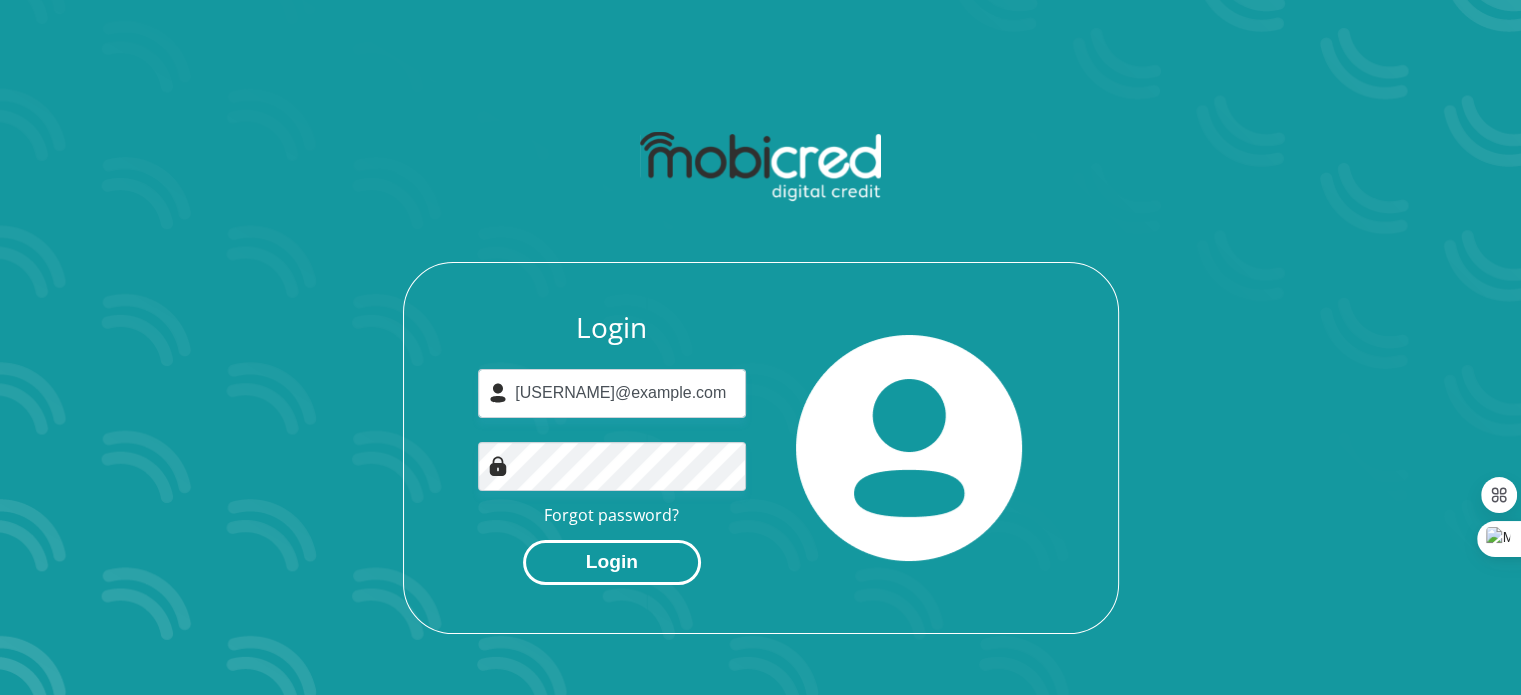 click on "Login" at bounding box center (612, 562) 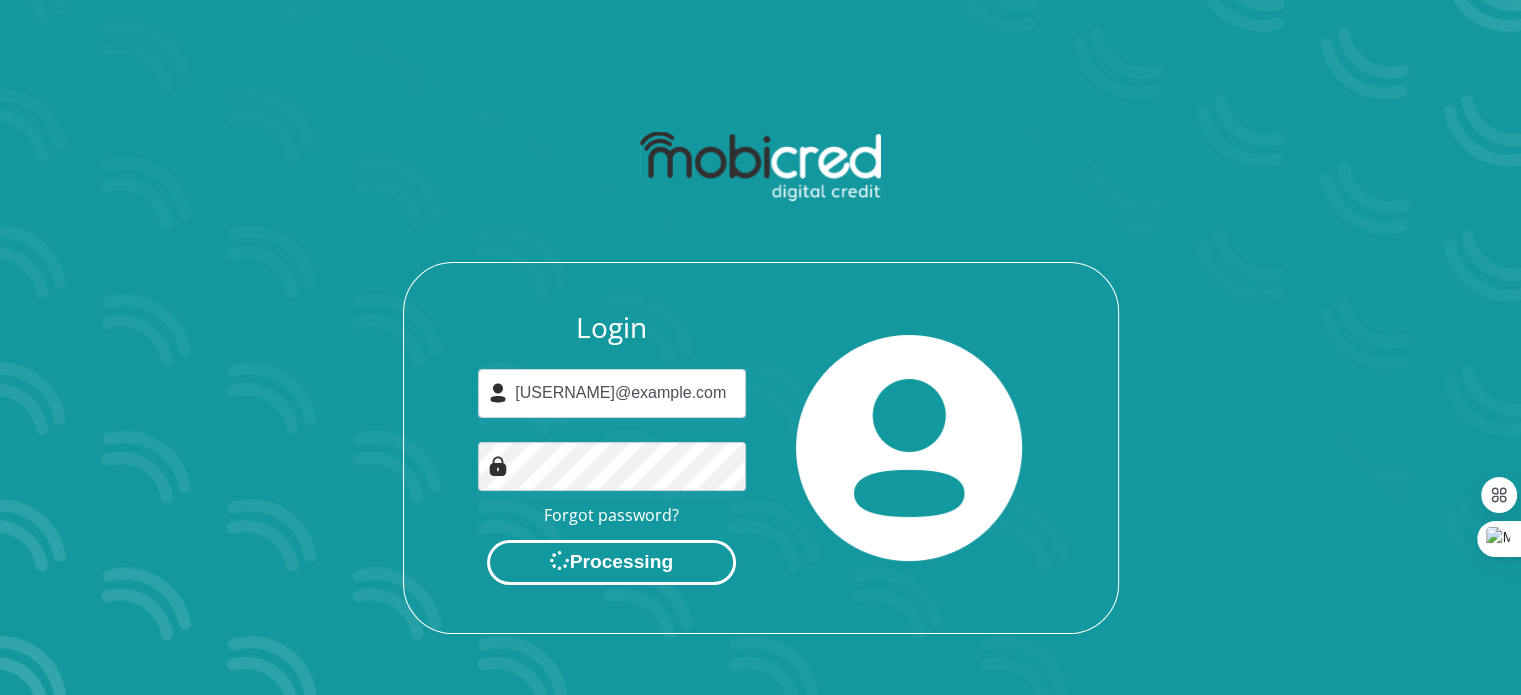 scroll, scrollTop: 0, scrollLeft: 0, axis: both 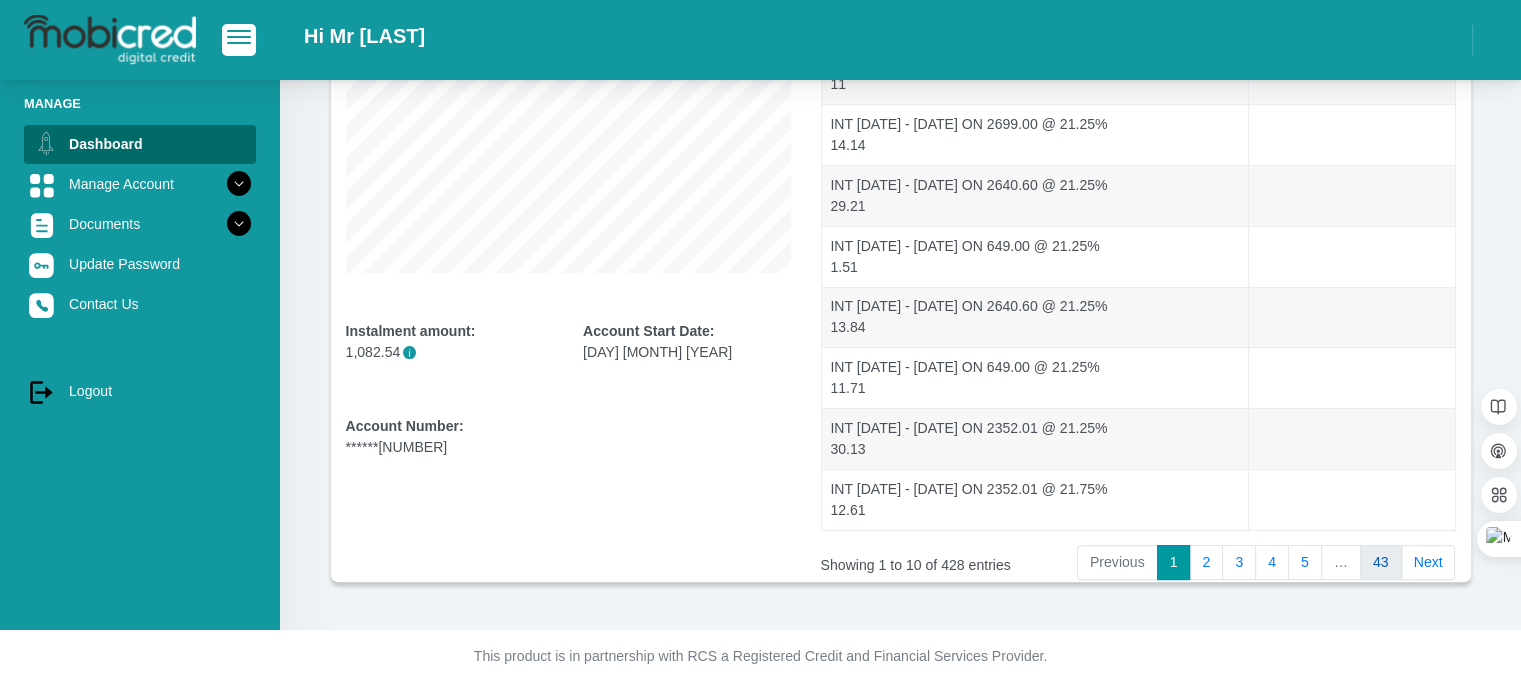 click on "43" at bounding box center (1381, 563) 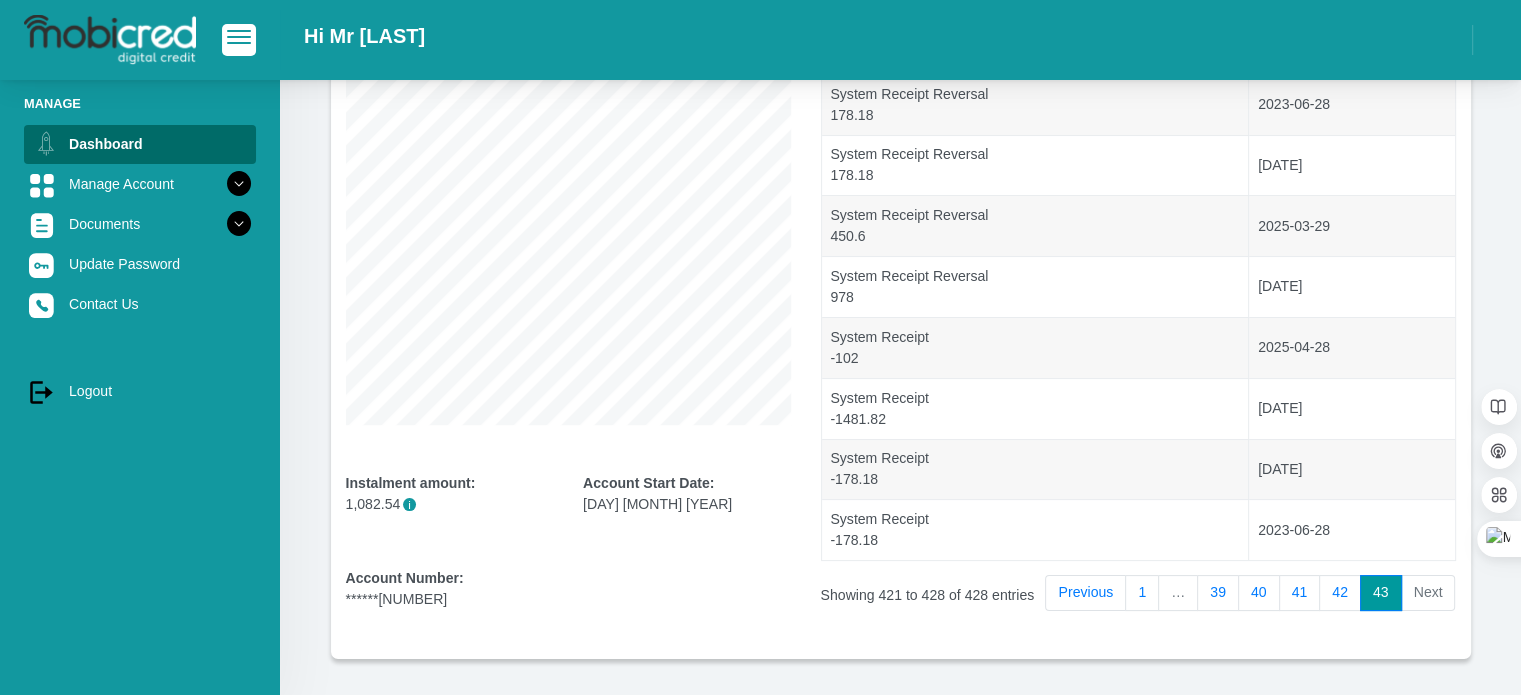 scroll, scrollTop: 283, scrollLeft: 0, axis: vertical 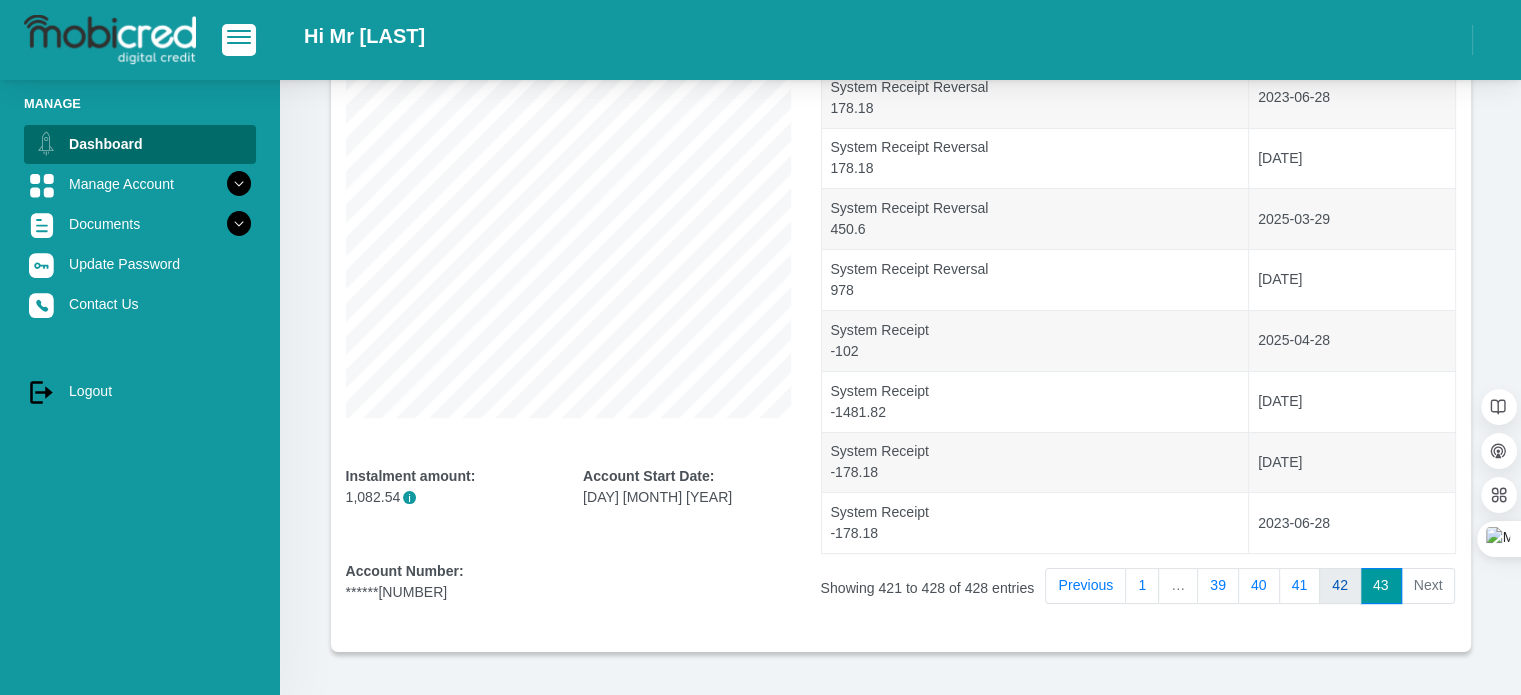 click on "42" at bounding box center (1340, 586) 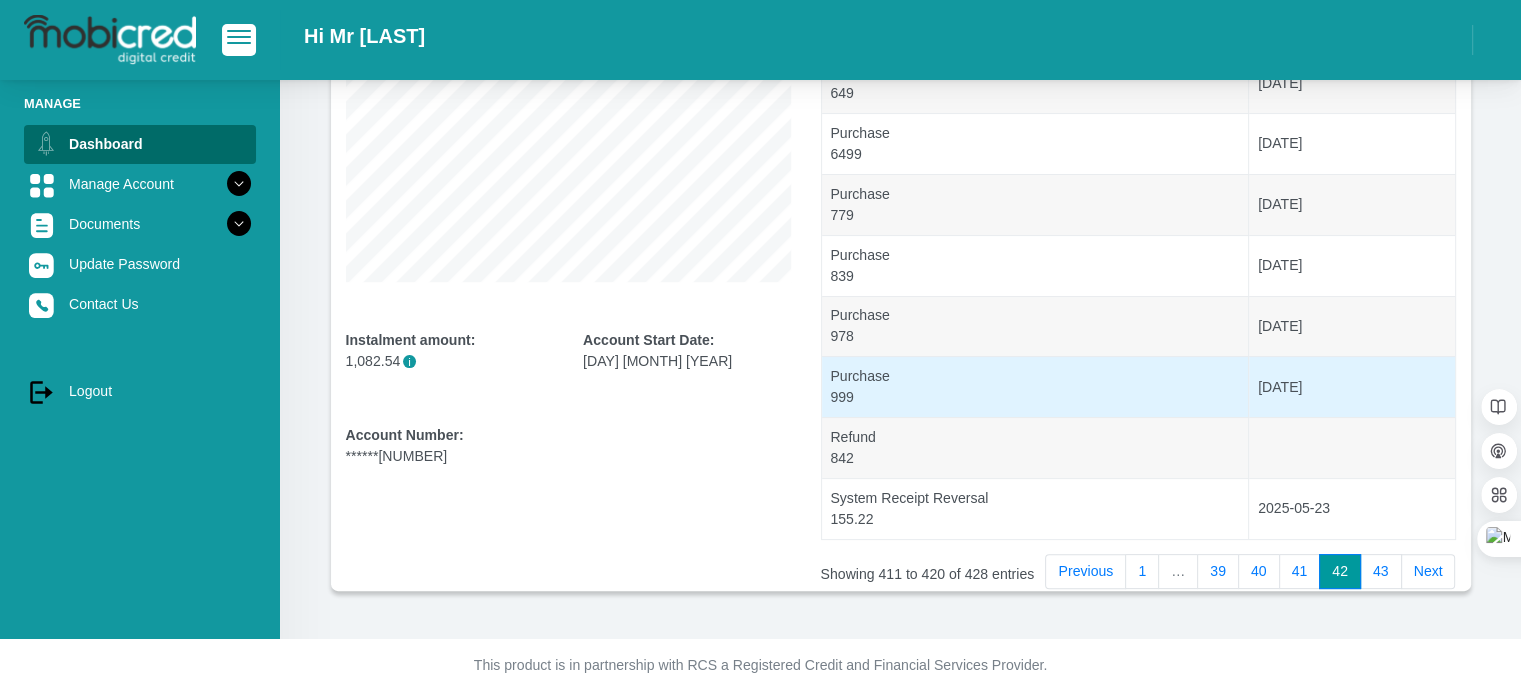 scroll, scrollTop: 428, scrollLeft: 0, axis: vertical 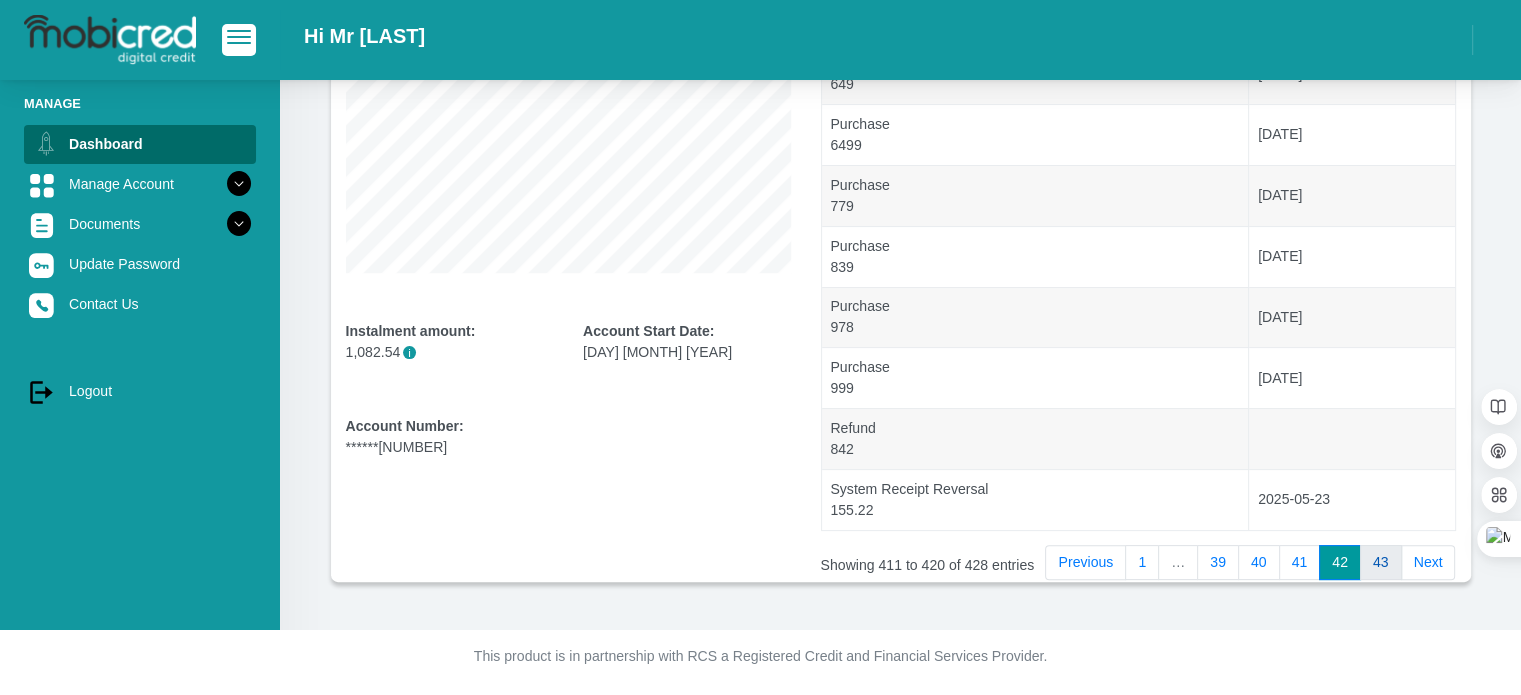 click on "43" at bounding box center [1381, 563] 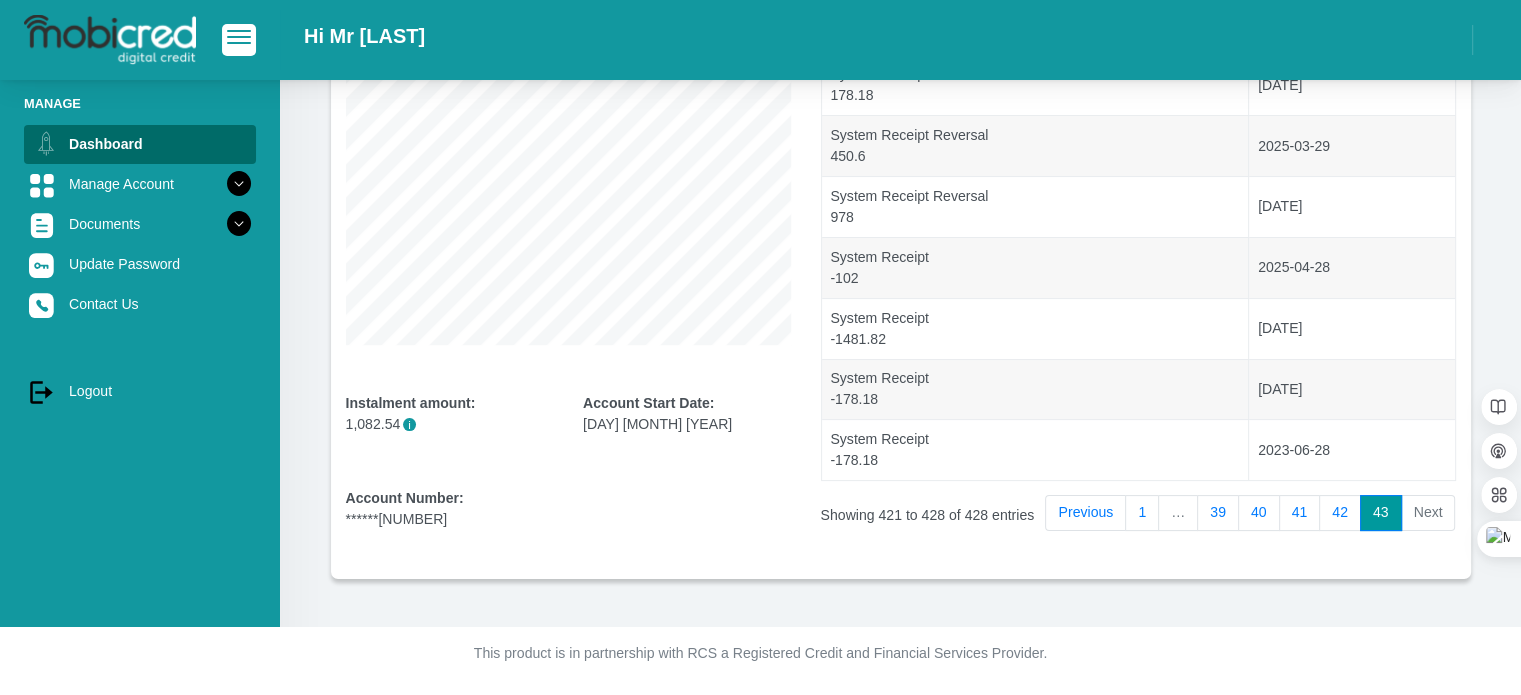 click on "Next" at bounding box center [1429, 513] 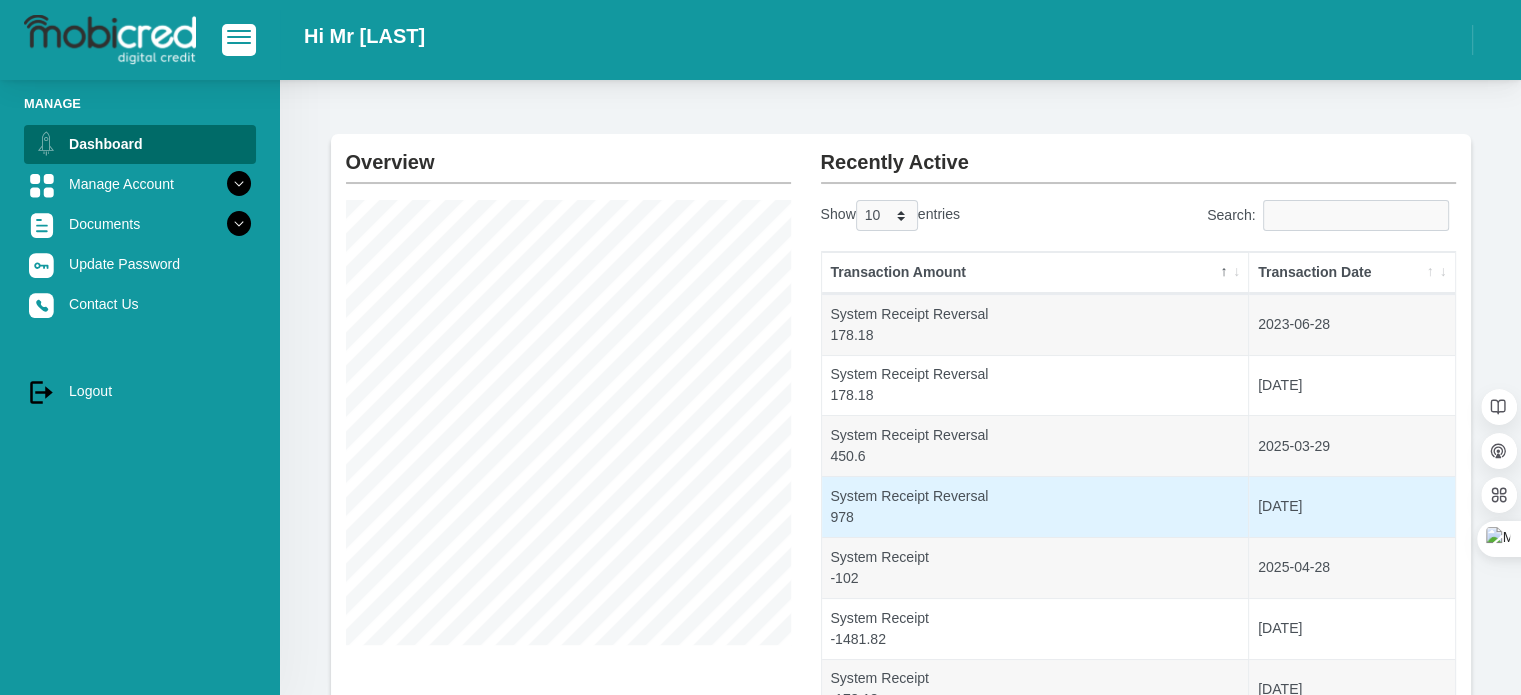 scroll, scrollTop: 256, scrollLeft: 0, axis: vertical 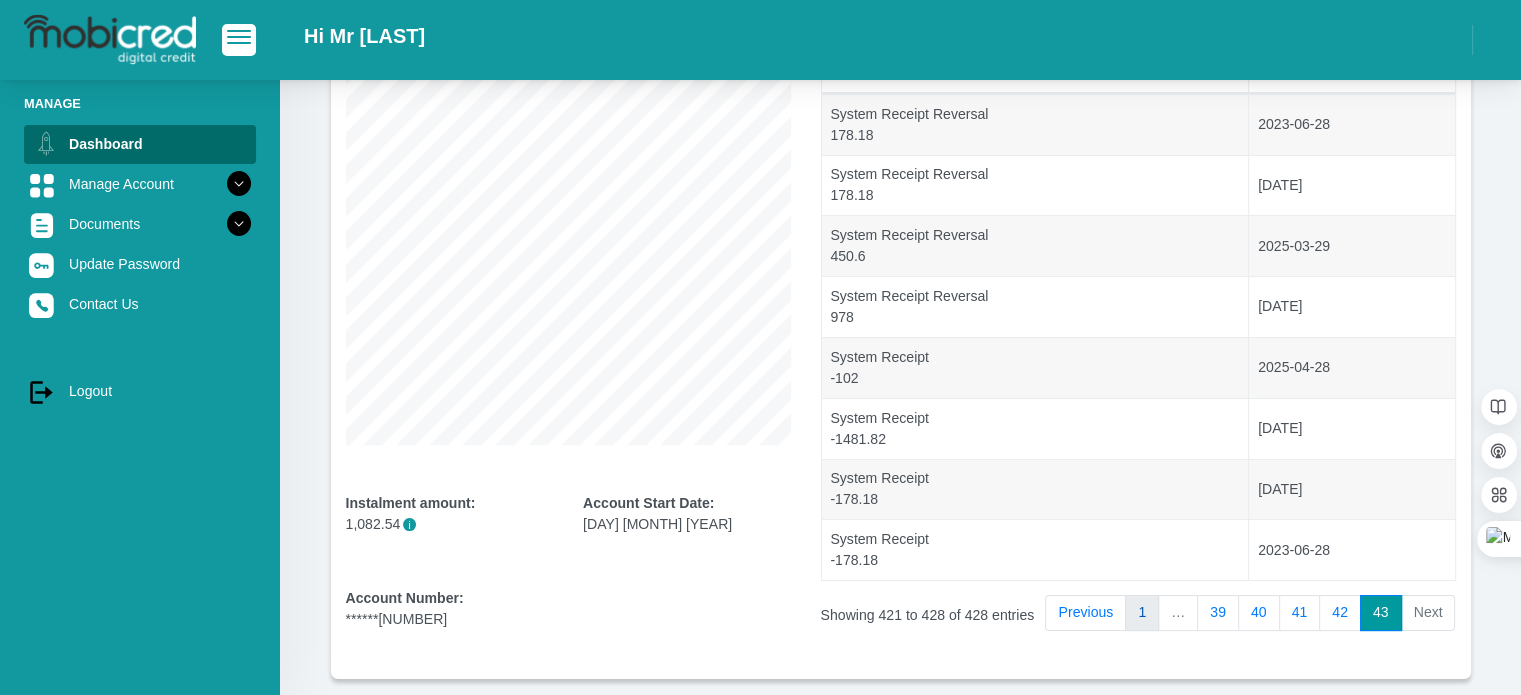 click on "1" at bounding box center (1142, 613) 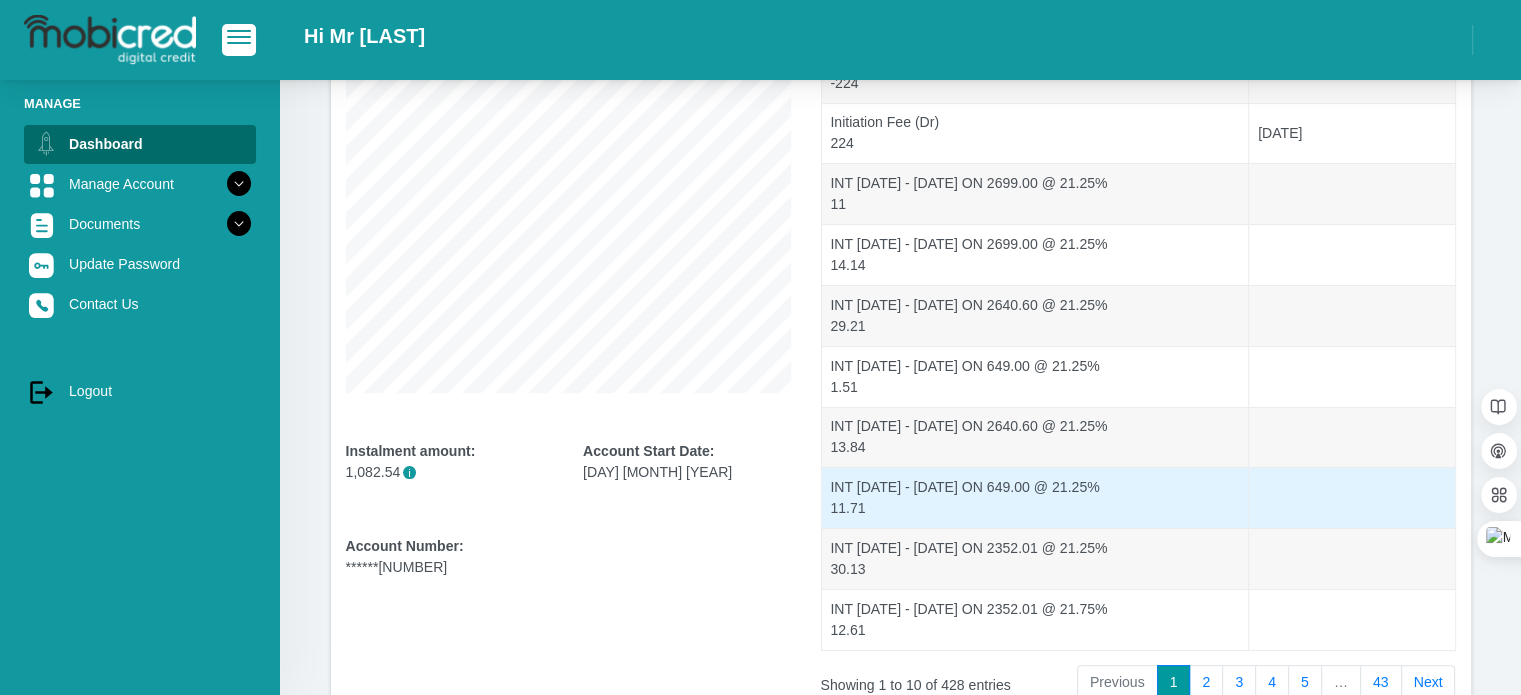 scroll, scrollTop: 428, scrollLeft: 0, axis: vertical 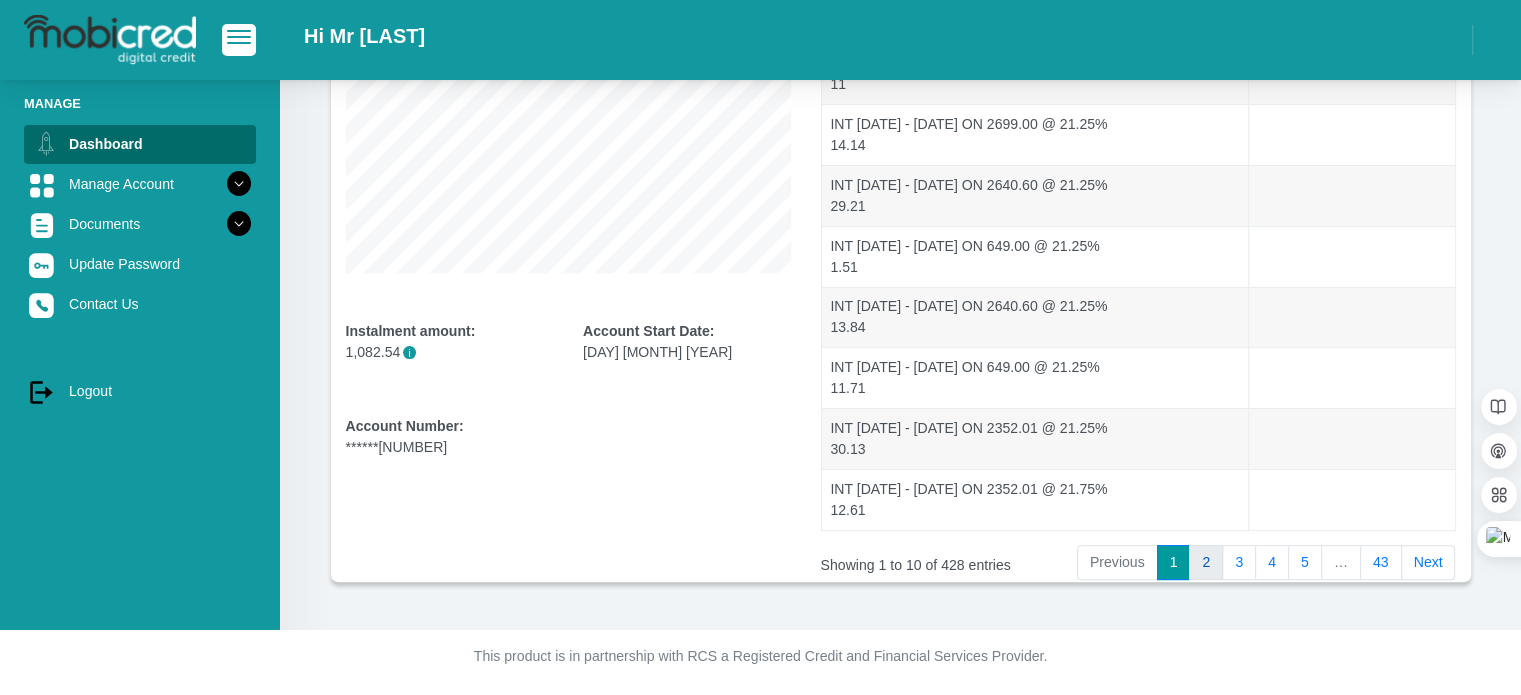 click on "2" at bounding box center (1206, 563) 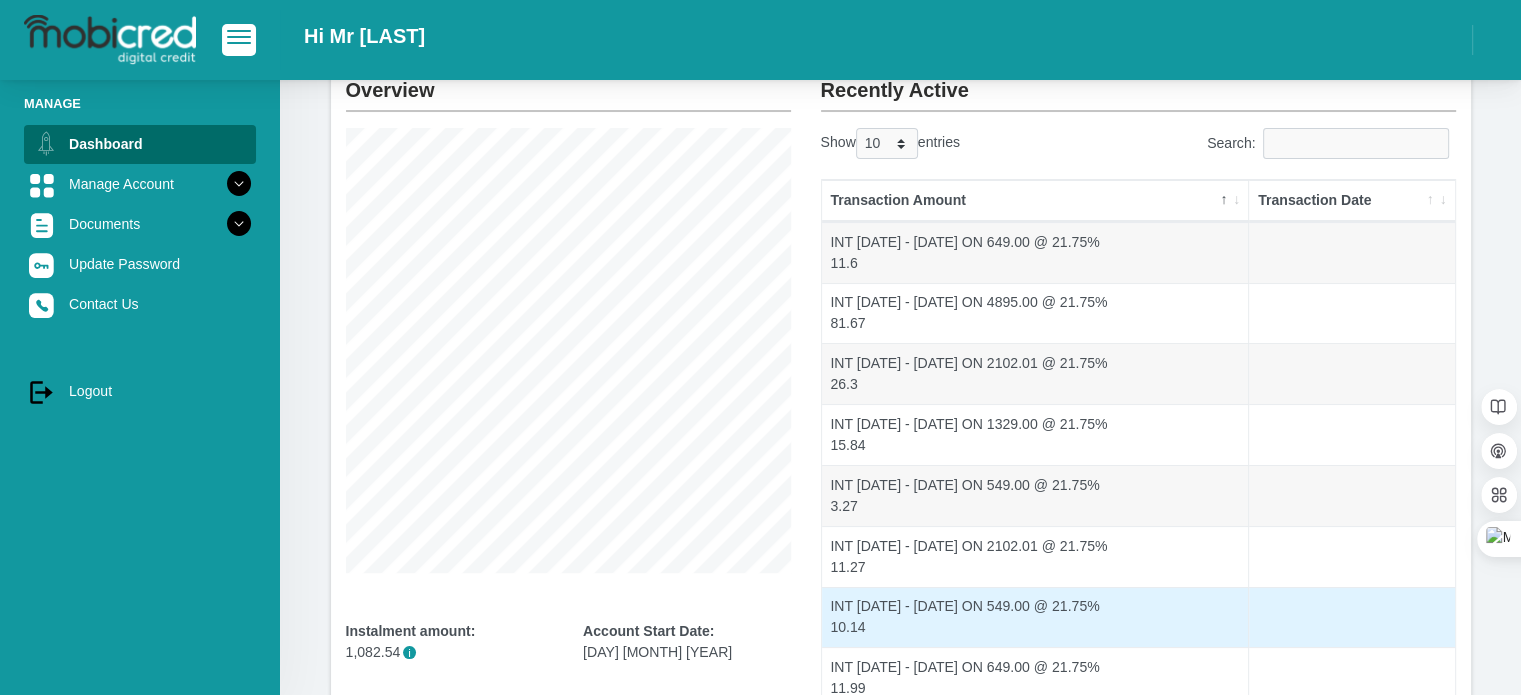 scroll, scrollTop: 328, scrollLeft: 0, axis: vertical 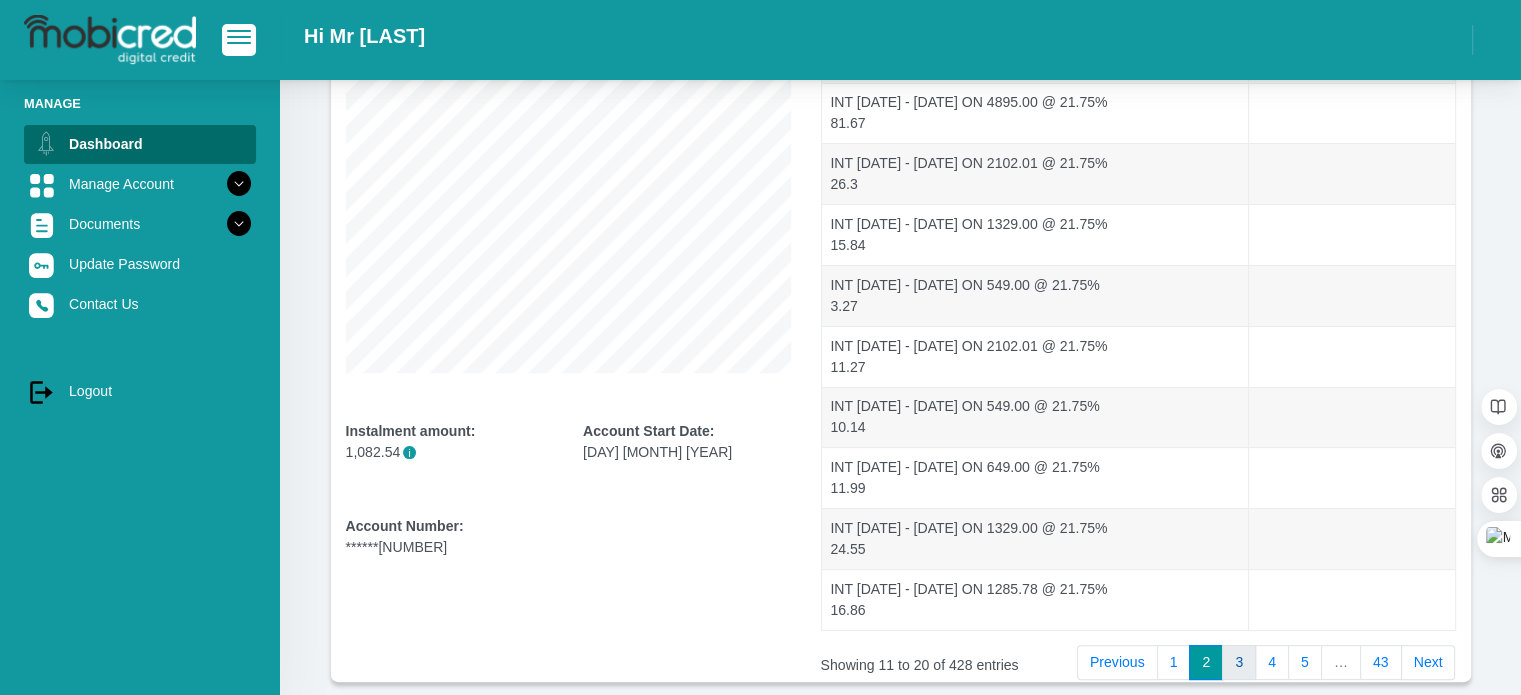 click on "3" at bounding box center [1239, 663] 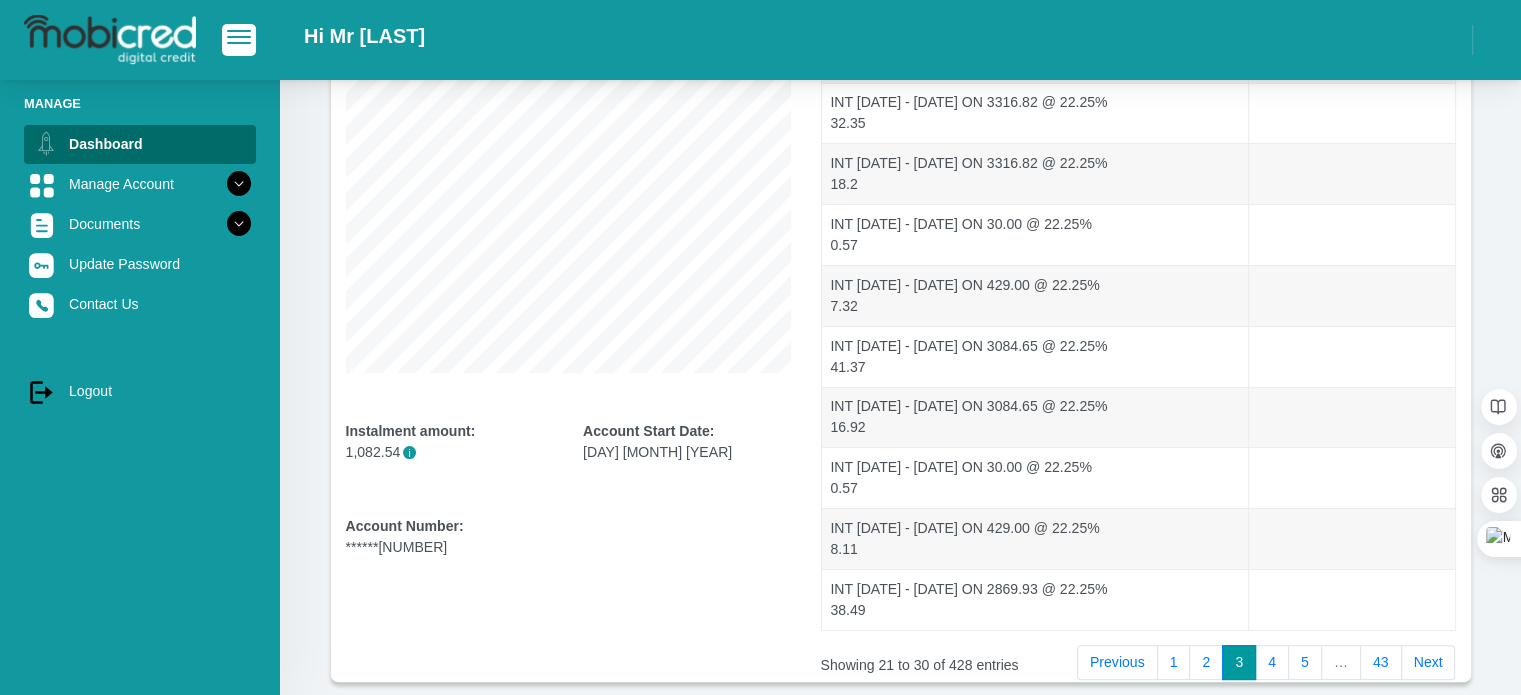 click on "3" at bounding box center (1239, 663) 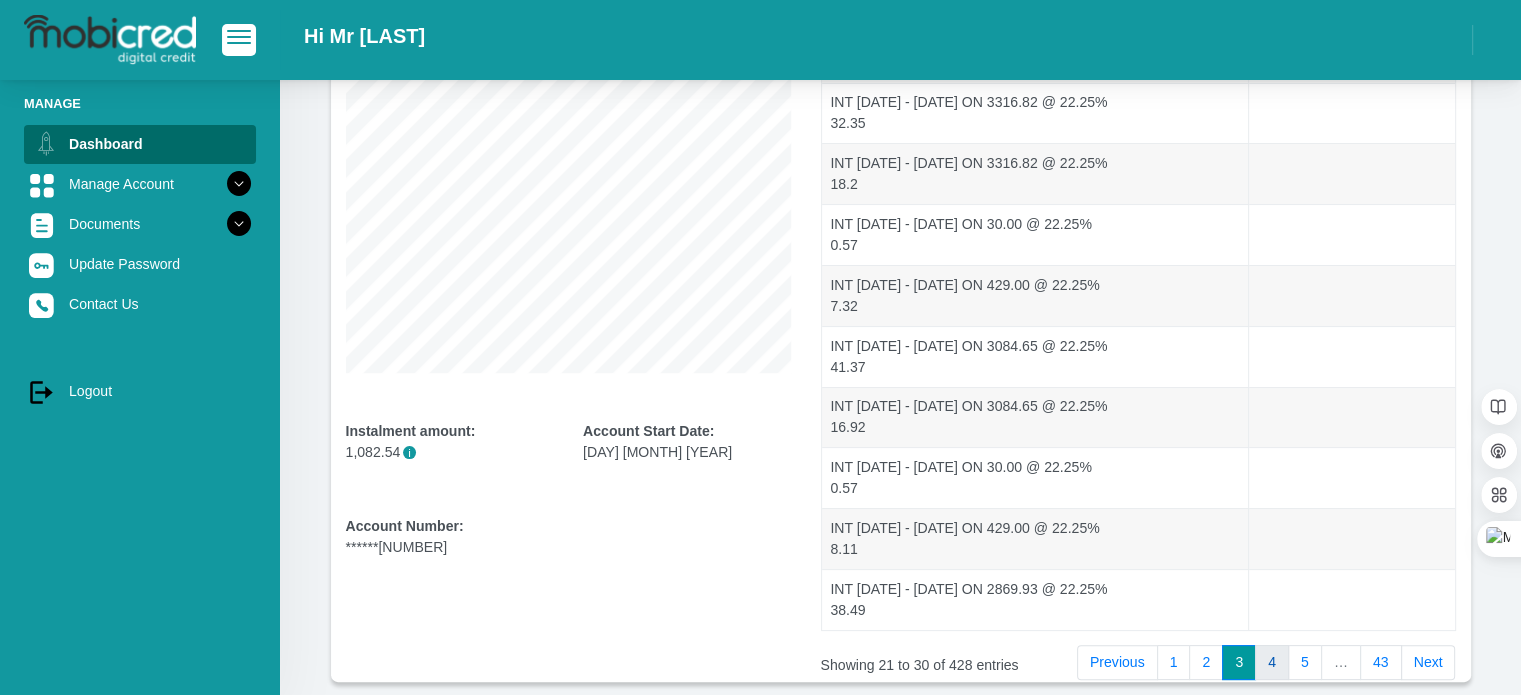 click on "4" at bounding box center (1272, 663) 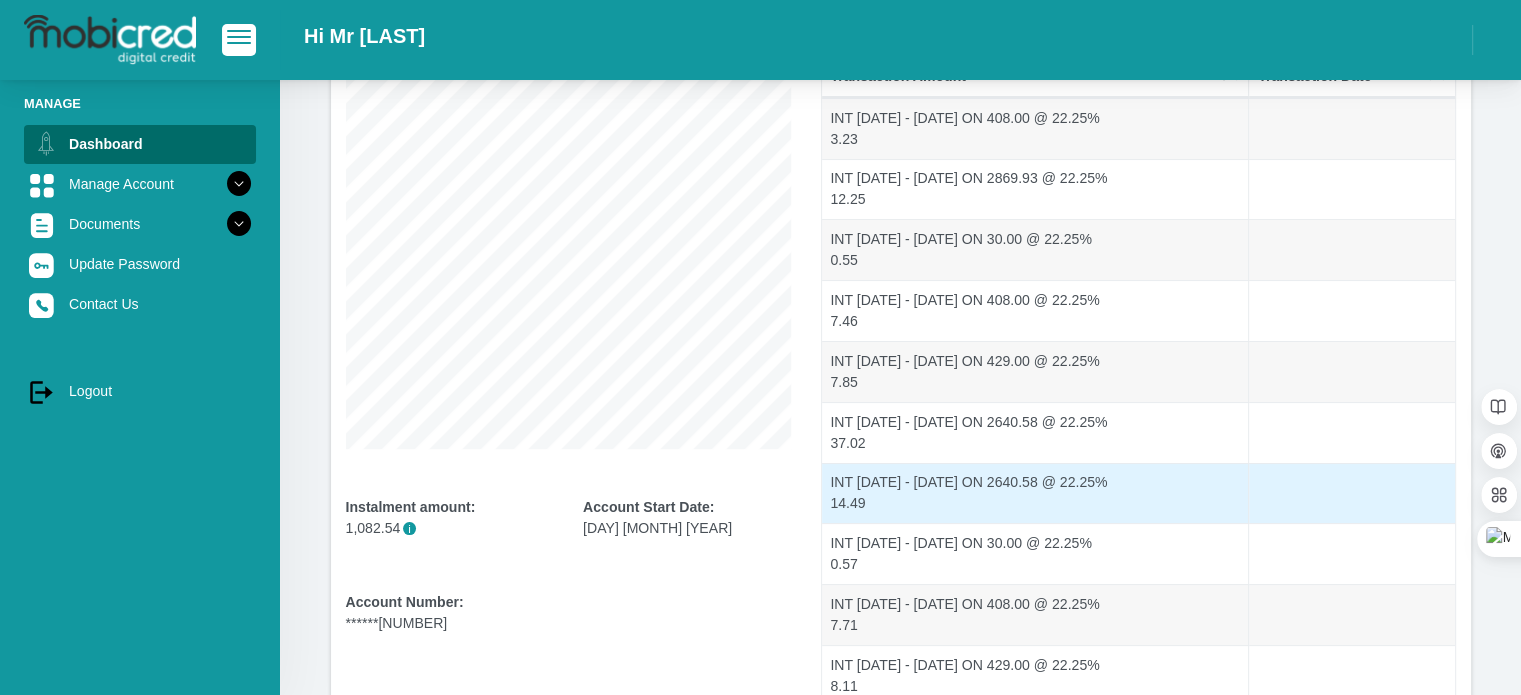 scroll, scrollTop: 400, scrollLeft: 0, axis: vertical 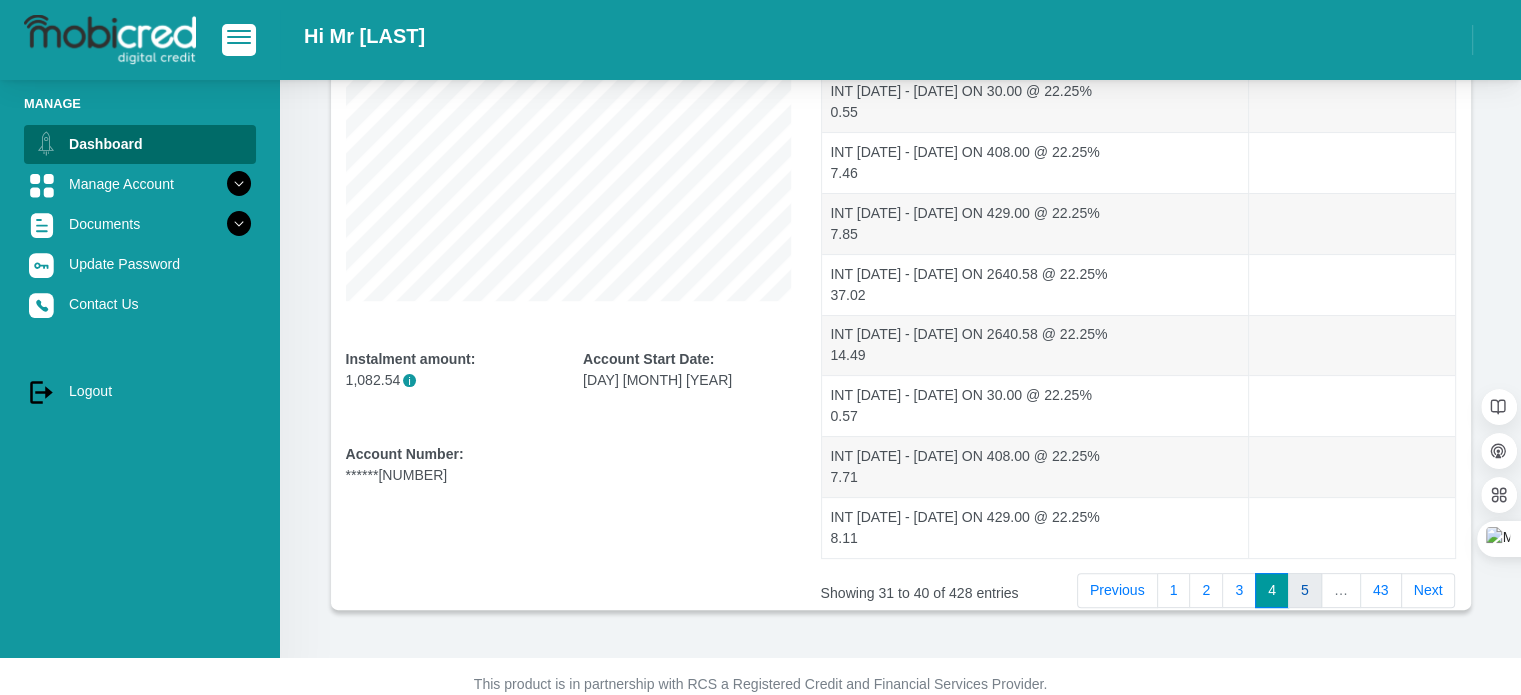 click on "5" at bounding box center [1305, 591] 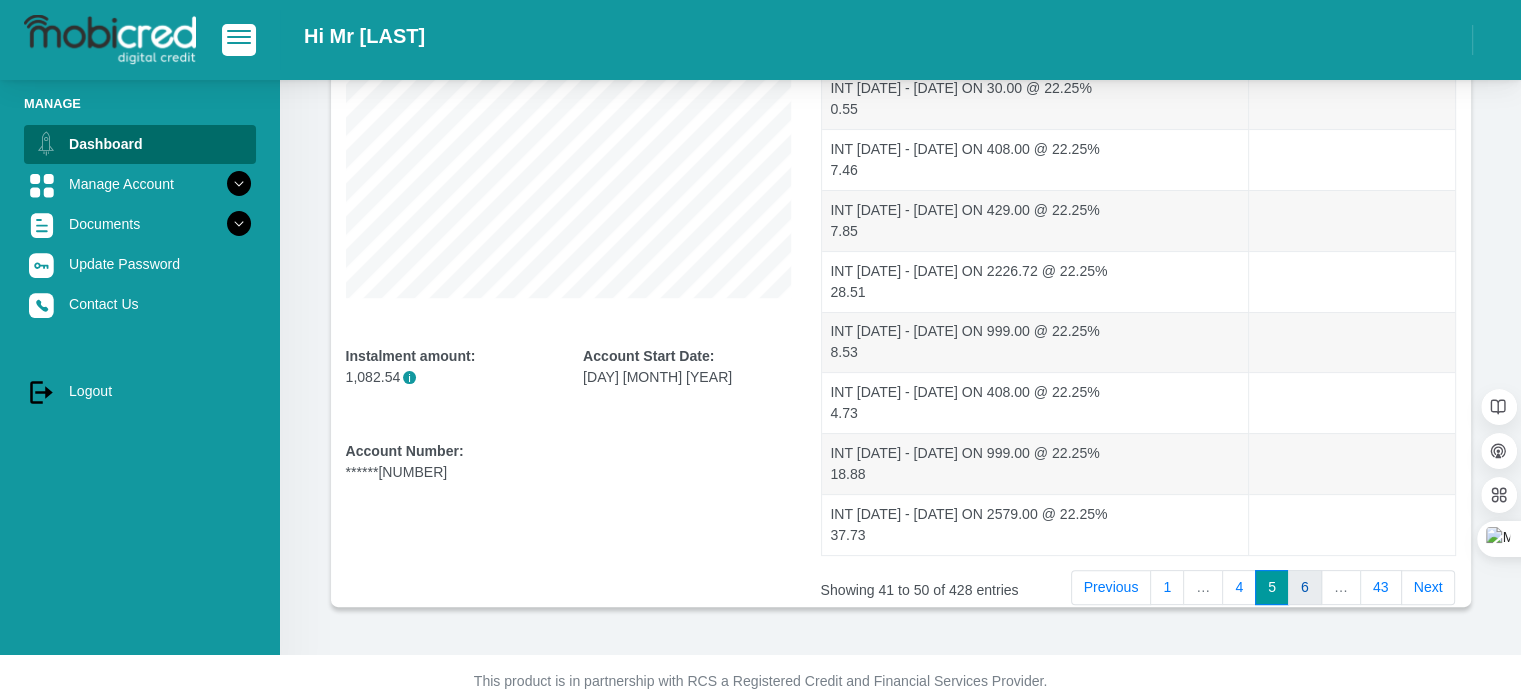 scroll, scrollTop: 428, scrollLeft: 0, axis: vertical 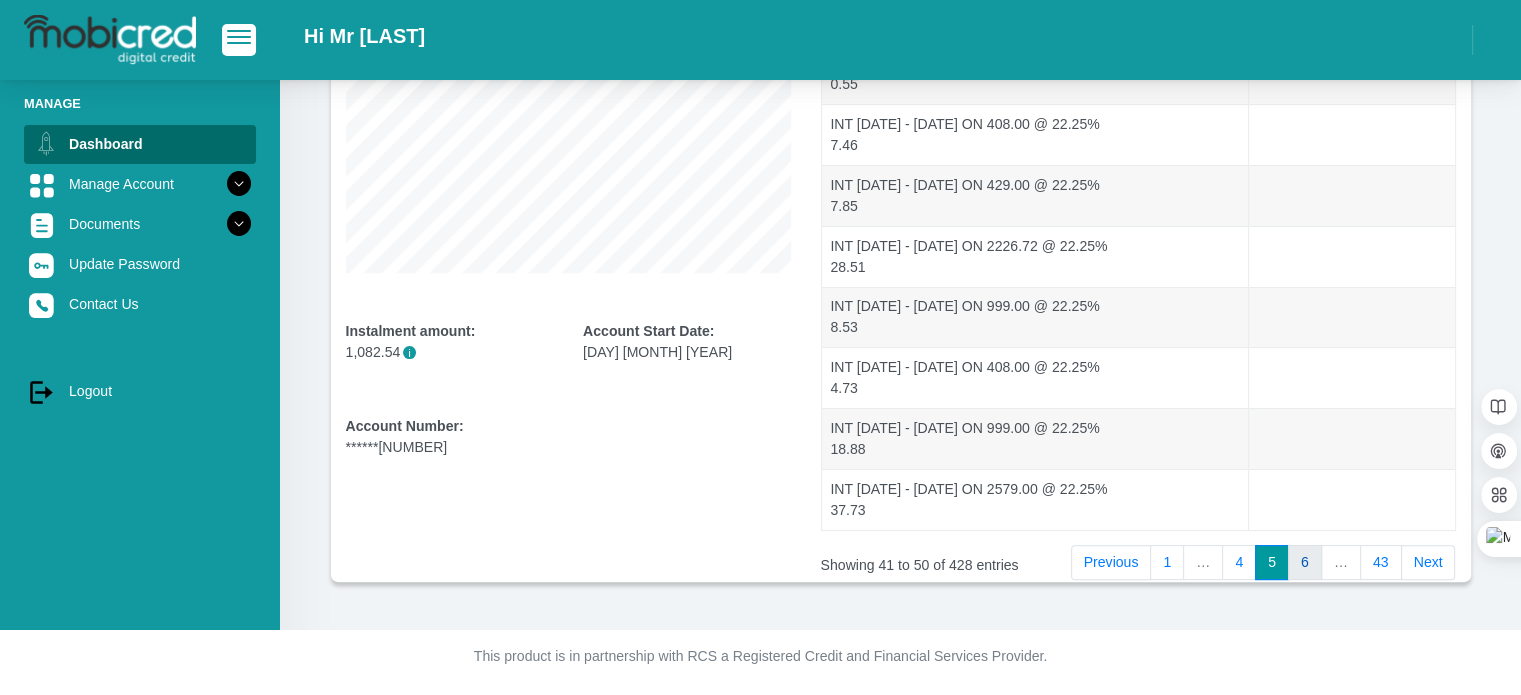 click on "6" at bounding box center [1305, 563] 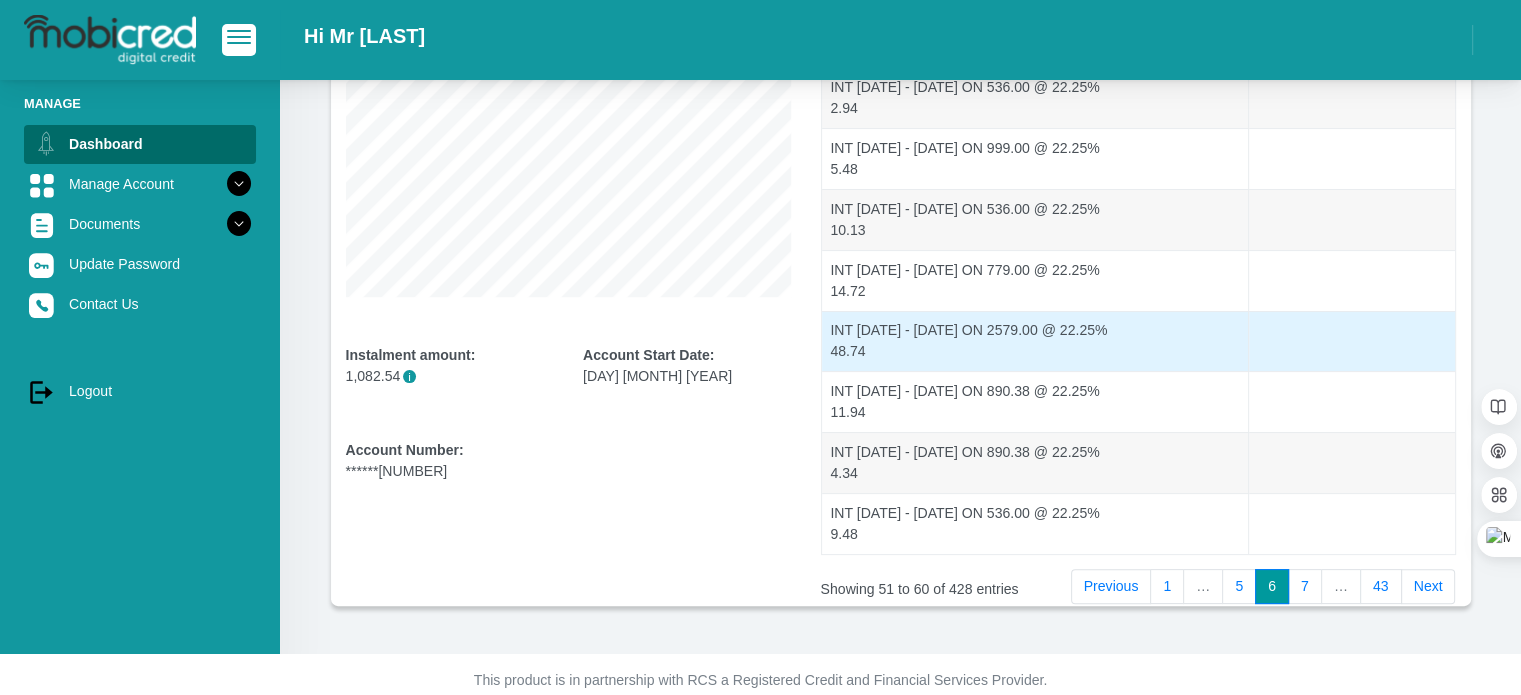 scroll, scrollTop: 428, scrollLeft: 0, axis: vertical 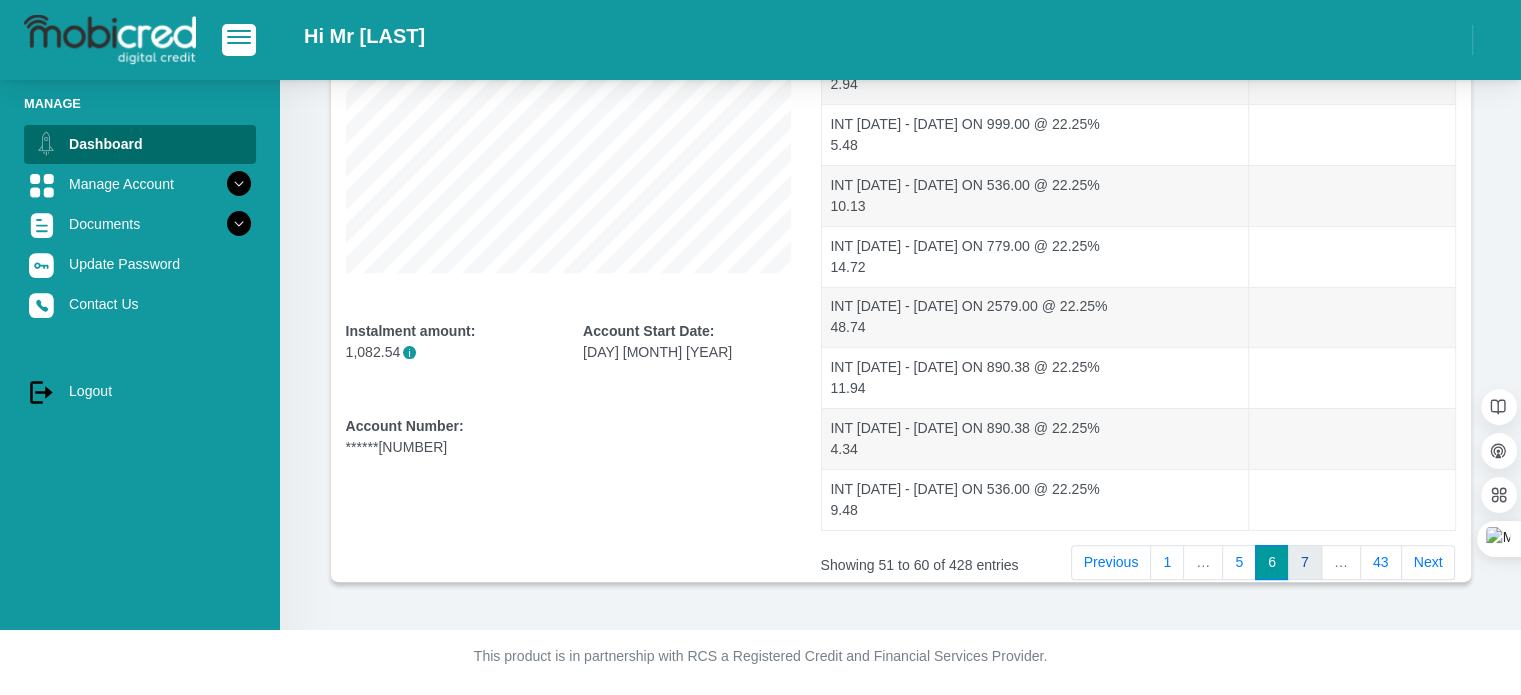click on "7" at bounding box center (1305, 563) 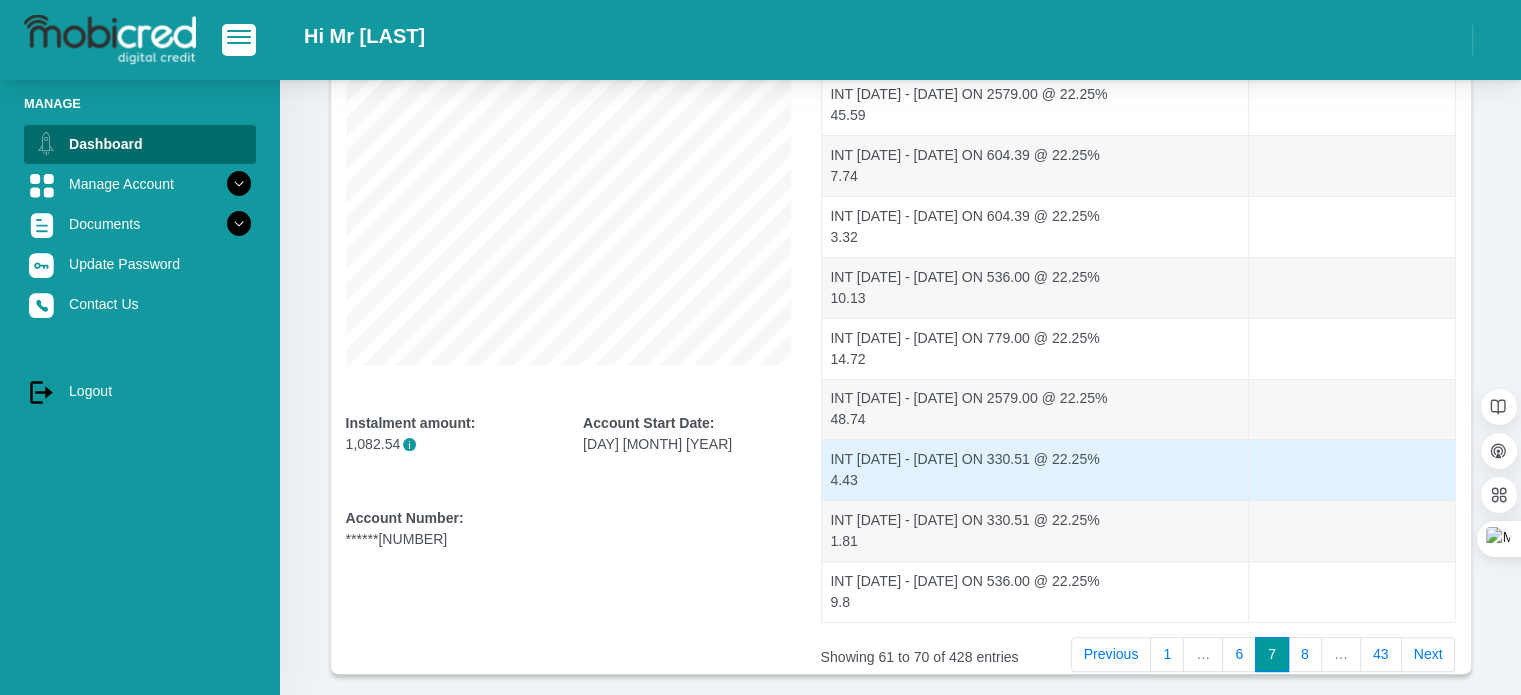 scroll, scrollTop: 428, scrollLeft: 0, axis: vertical 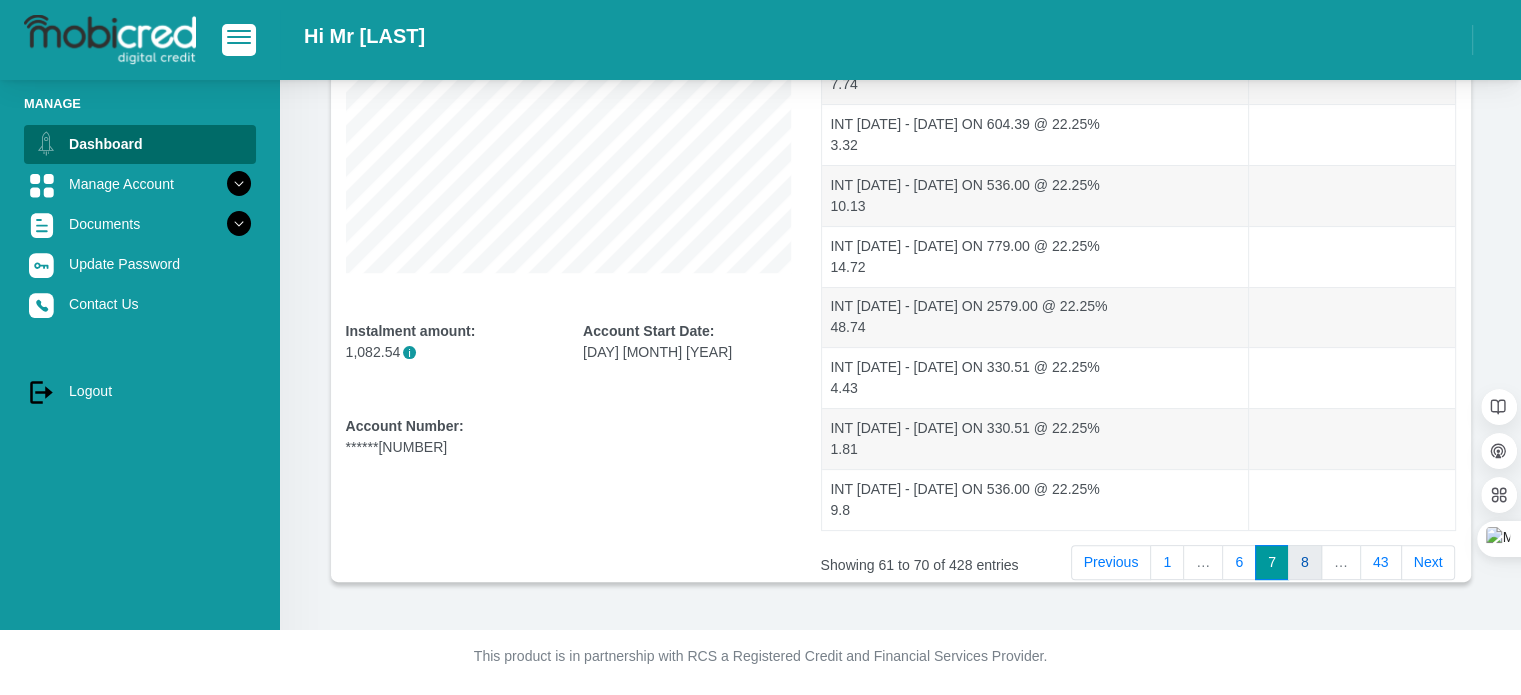 click on "8" at bounding box center (1305, 563) 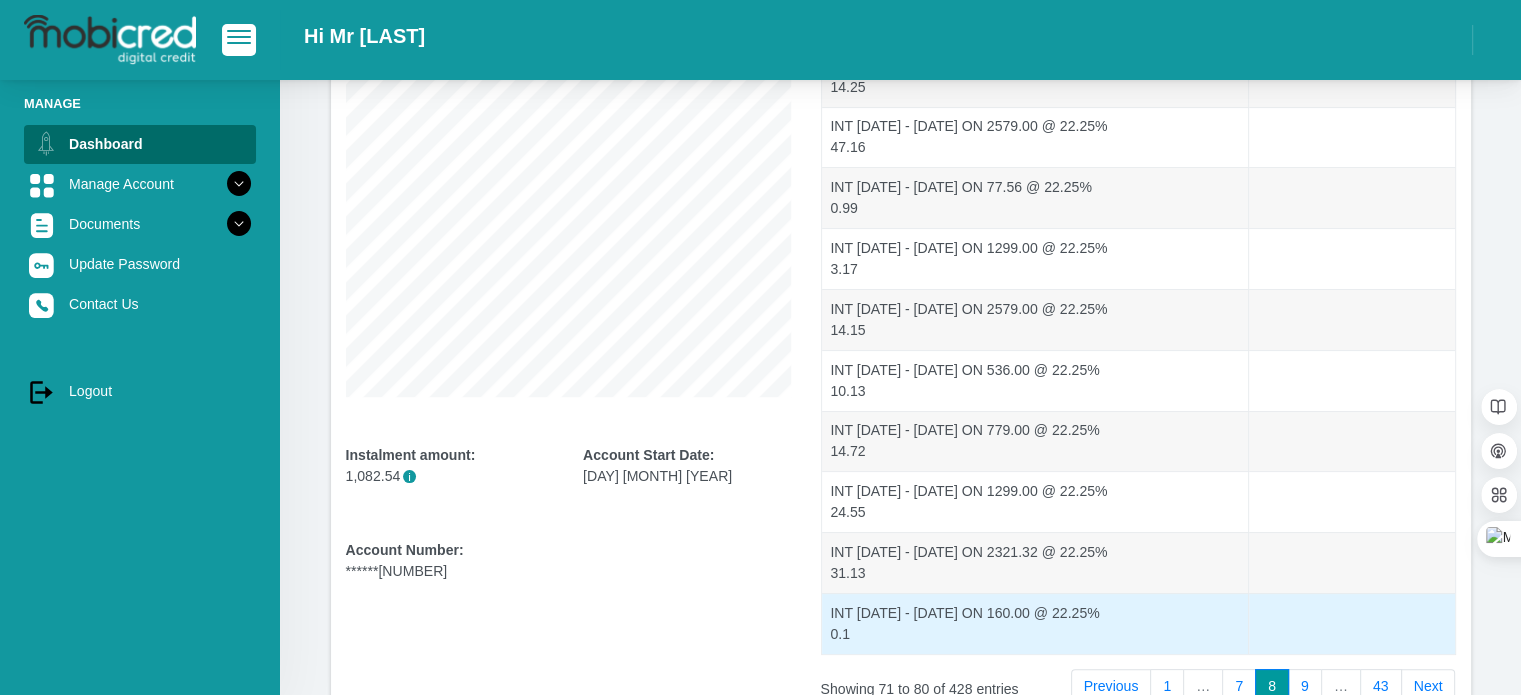 scroll, scrollTop: 428, scrollLeft: 0, axis: vertical 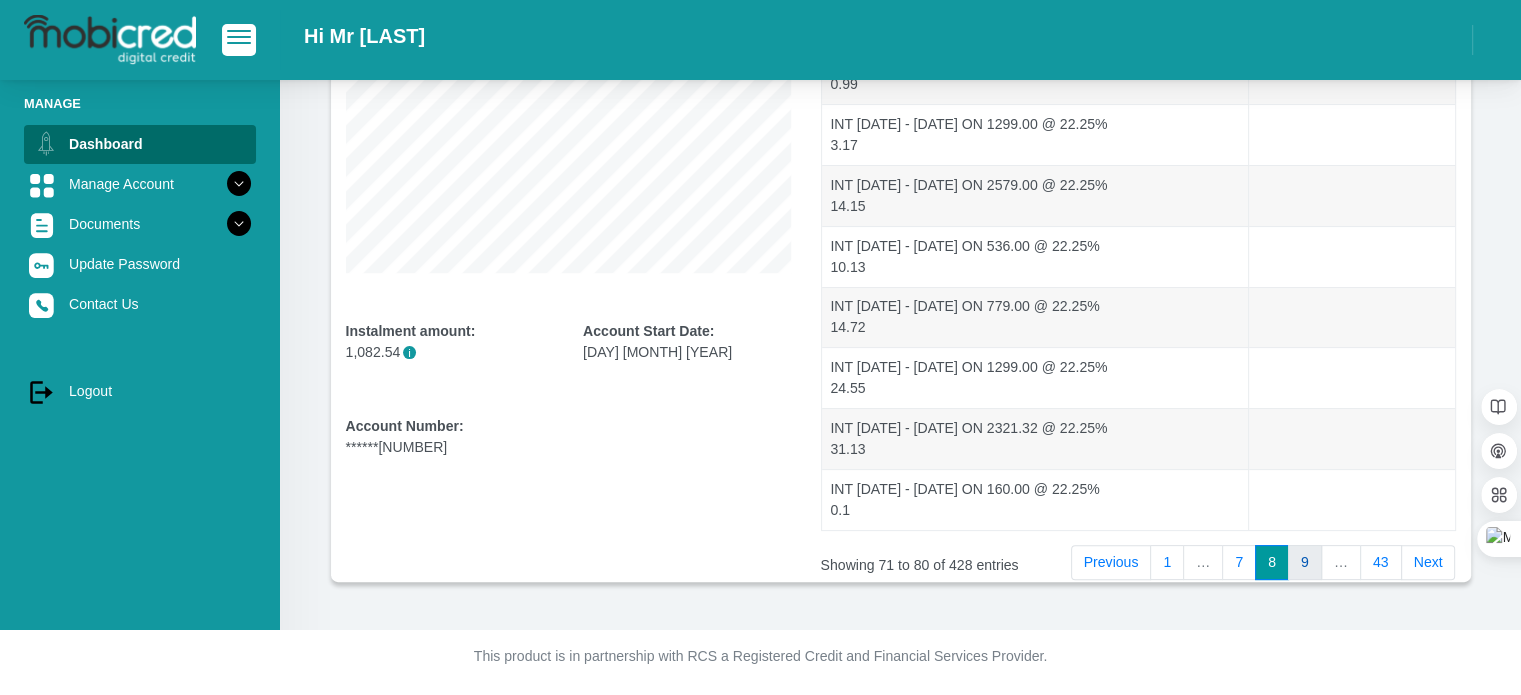 click on "9" at bounding box center (1305, 563) 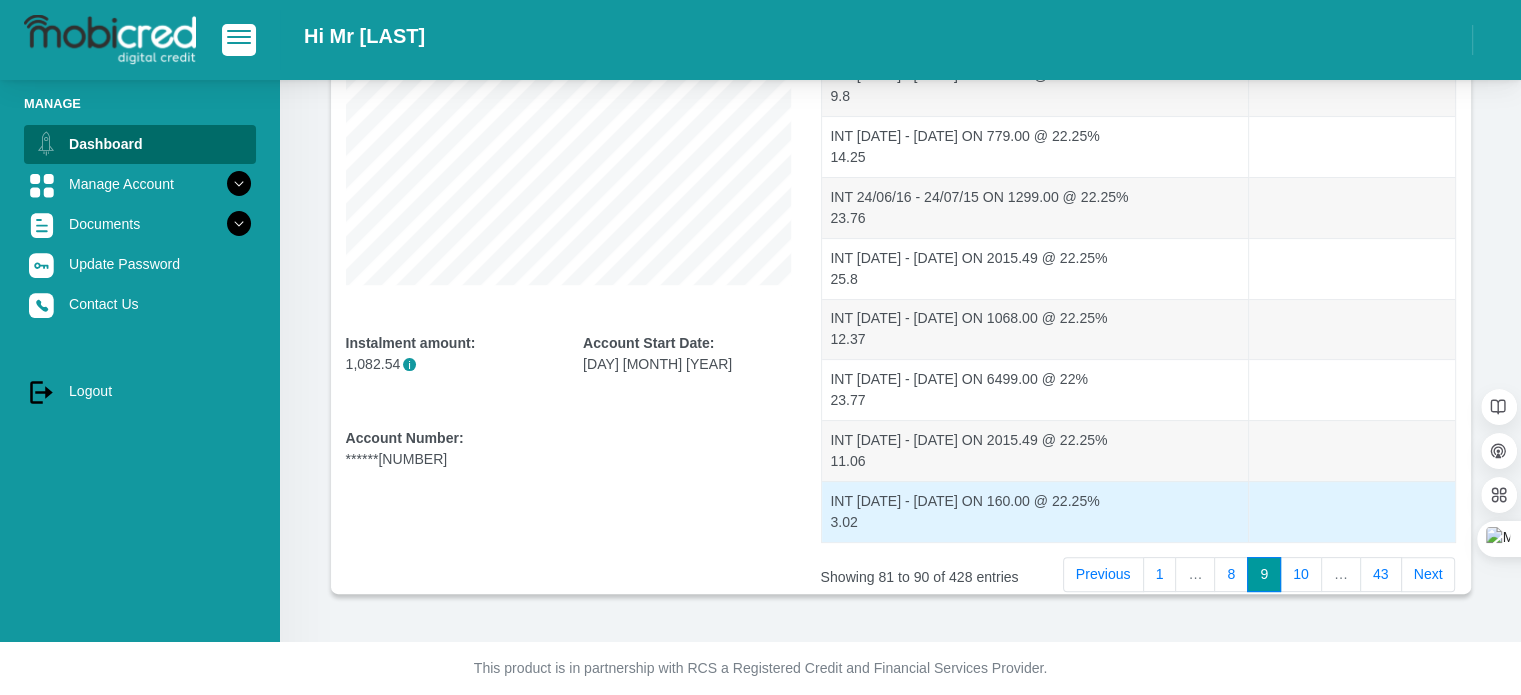 scroll, scrollTop: 428, scrollLeft: 0, axis: vertical 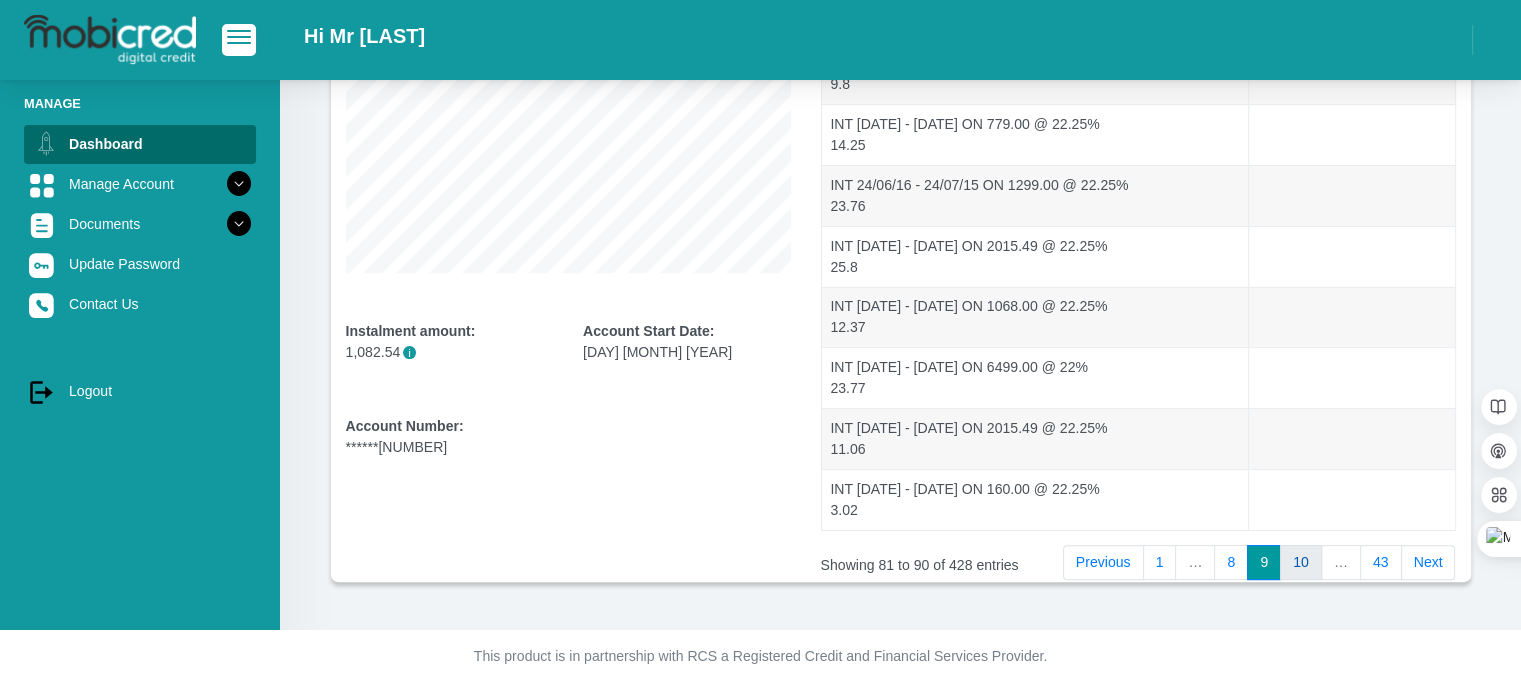 click on "10" at bounding box center (1301, 563) 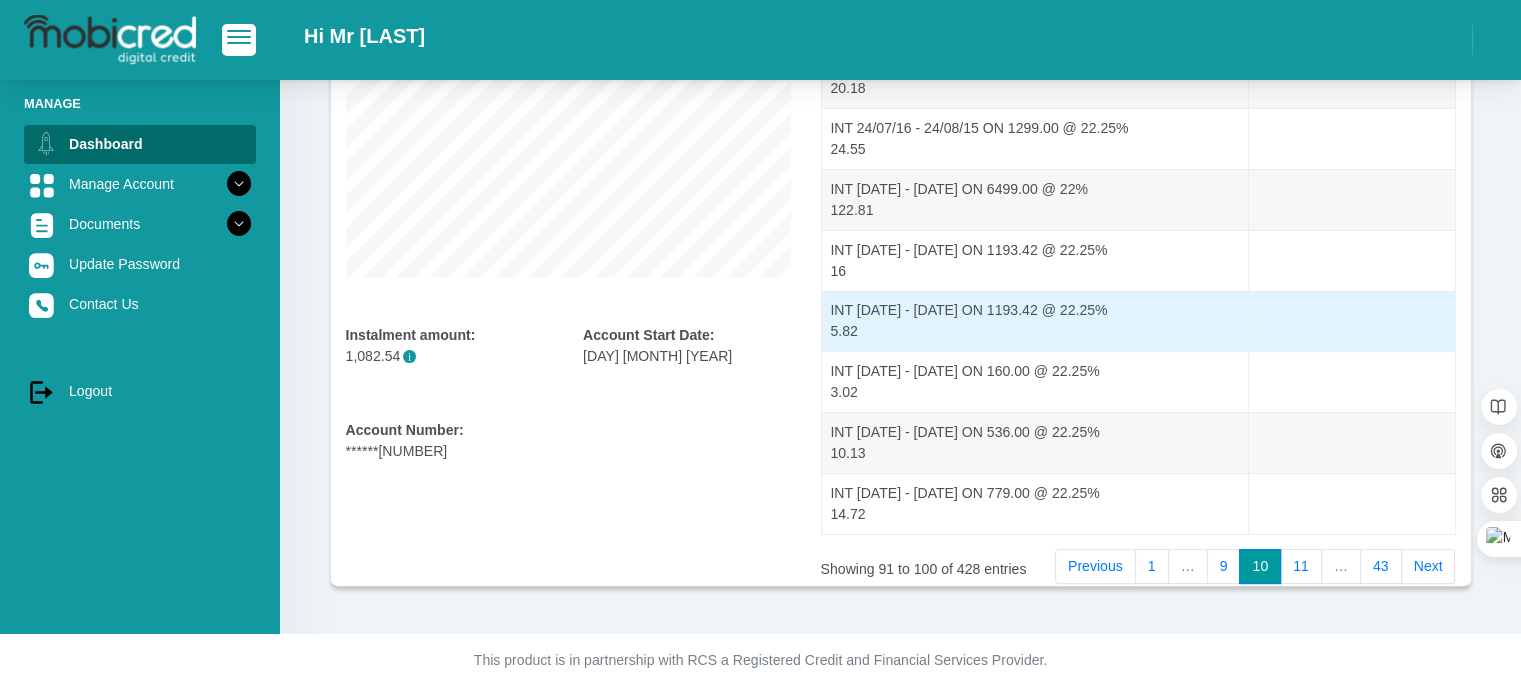 scroll, scrollTop: 428, scrollLeft: 0, axis: vertical 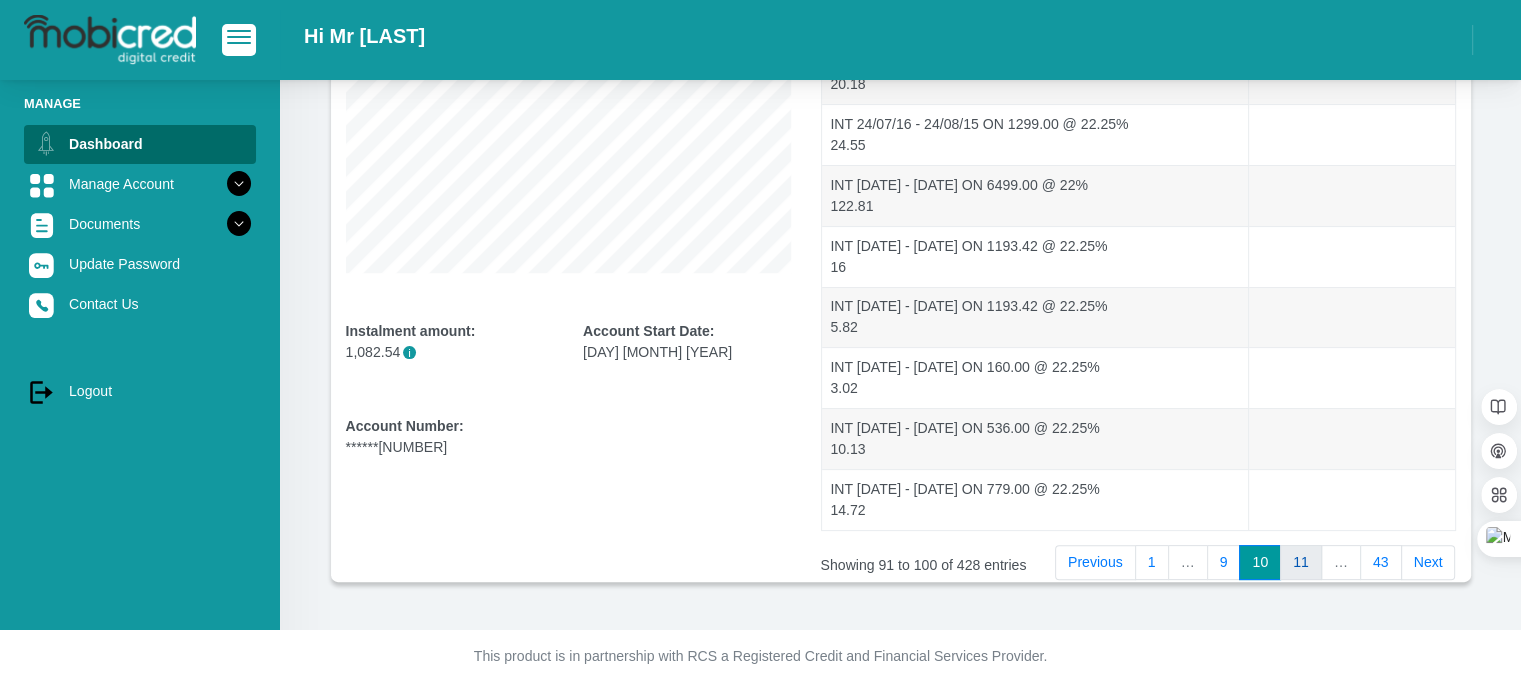 click on "11" at bounding box center [1301, 563] 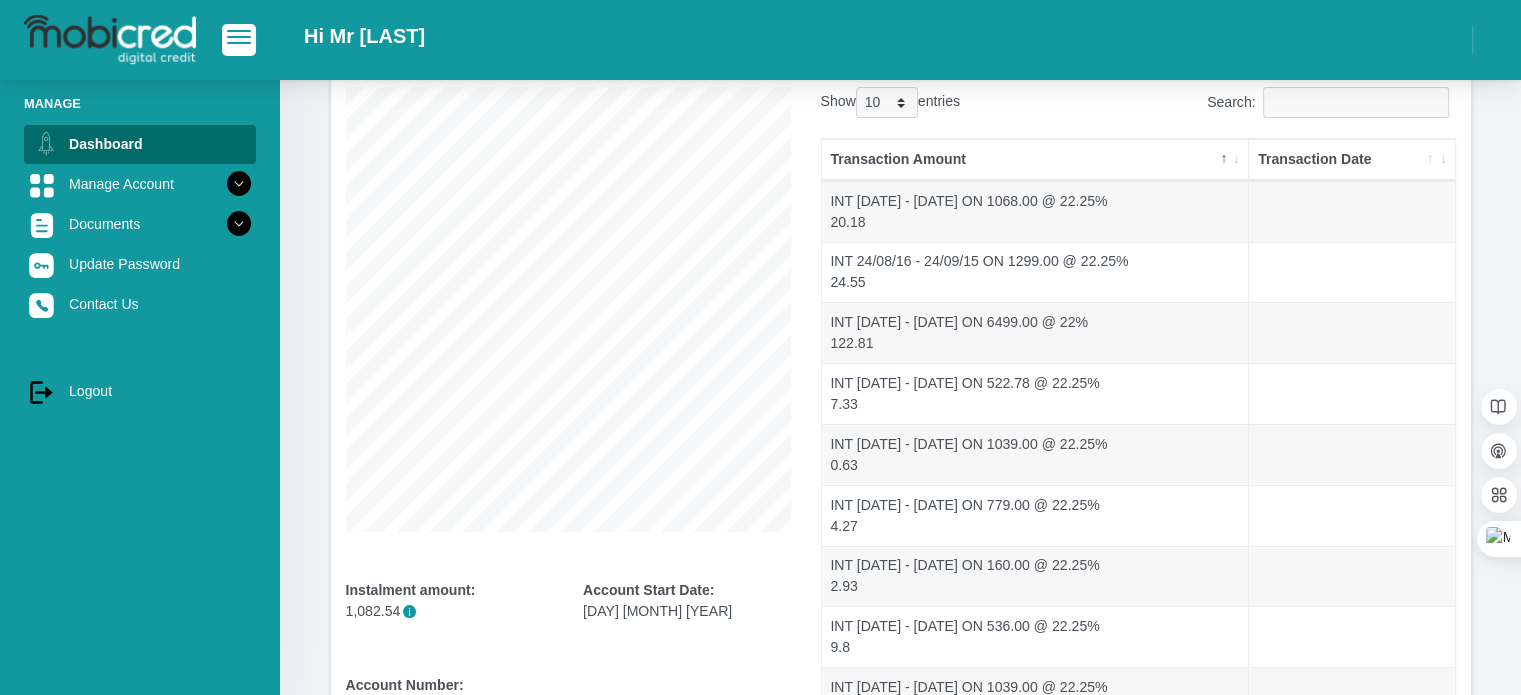 scroll, scrollTop: 128, scrollLeft: 0, axis: vertical 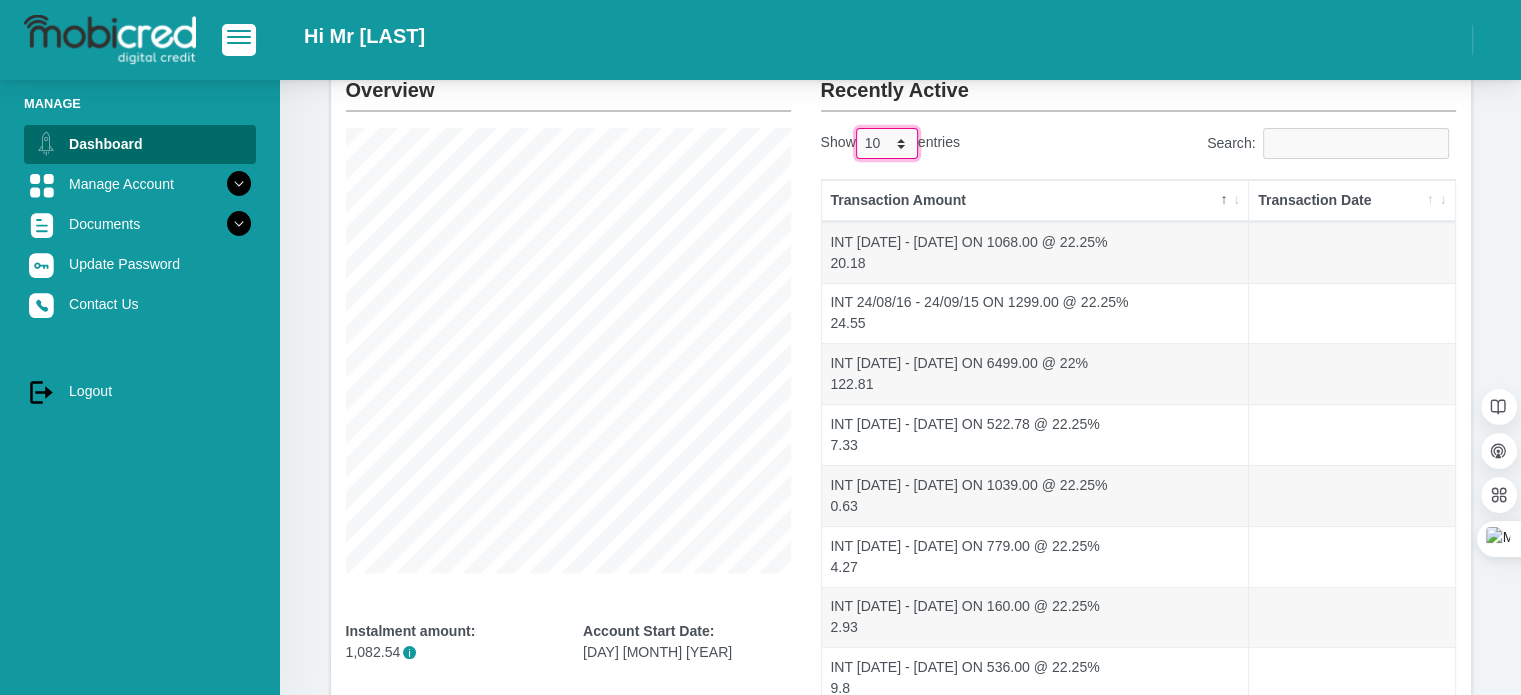 click on "10 25 50 100" at bounding box center (887, 143) 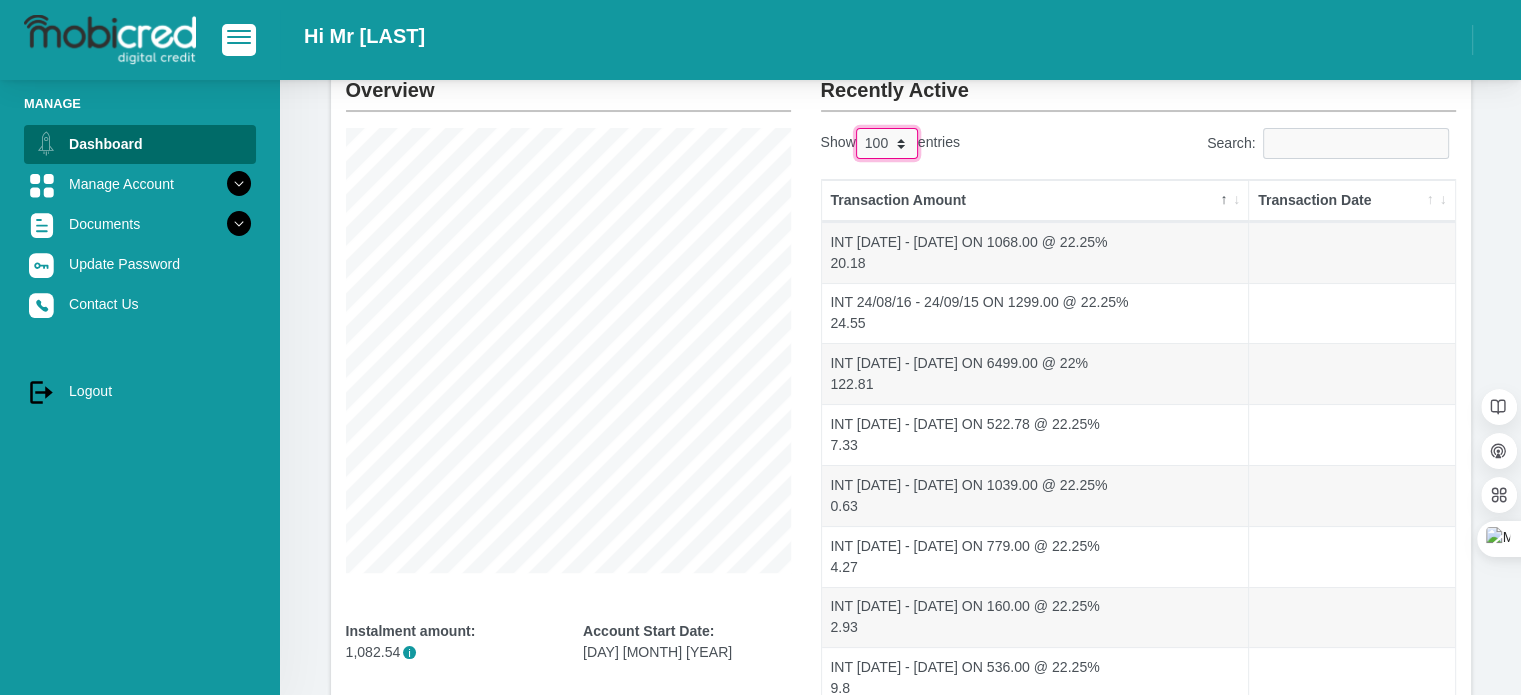 click on "10 25 50 100" at bounding box center [887, 143] 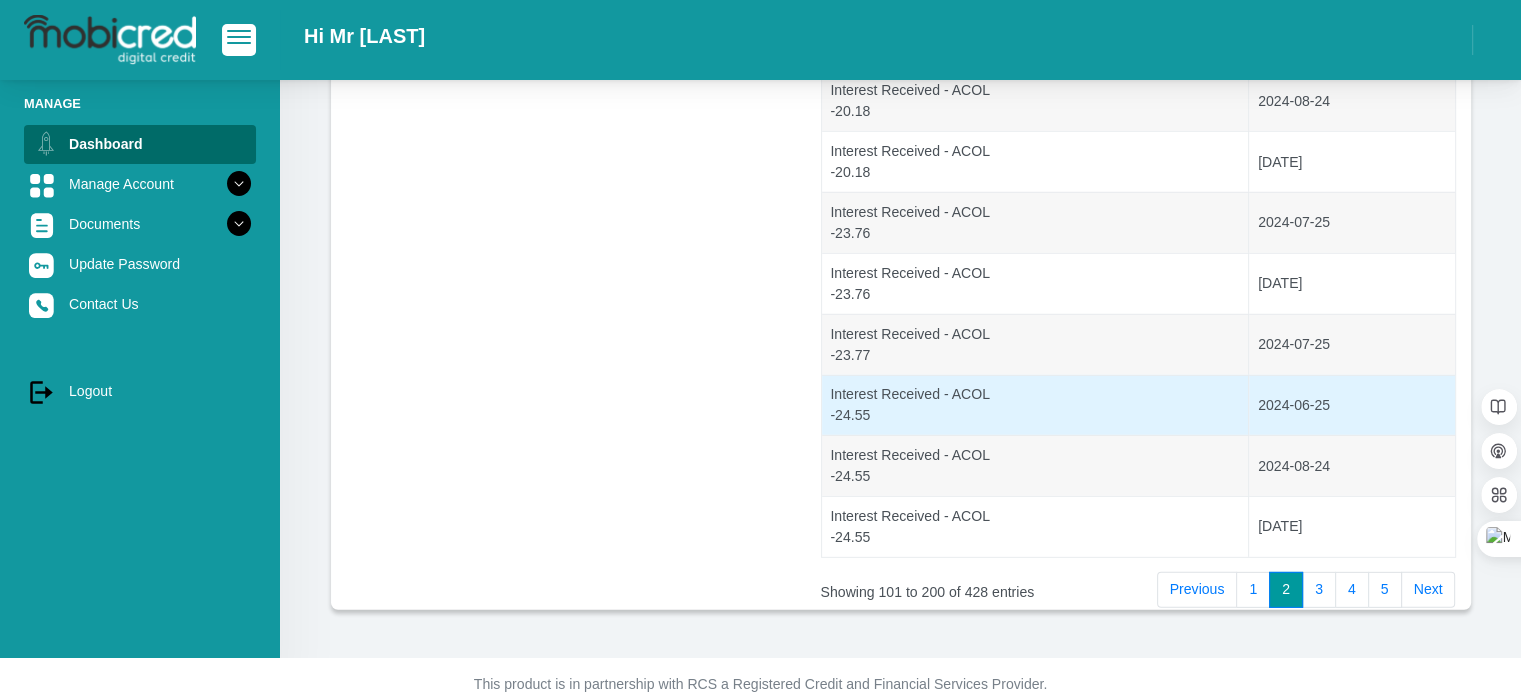 scroll, scrollTop: 5884, scrollLeft: 0, axis: vertical 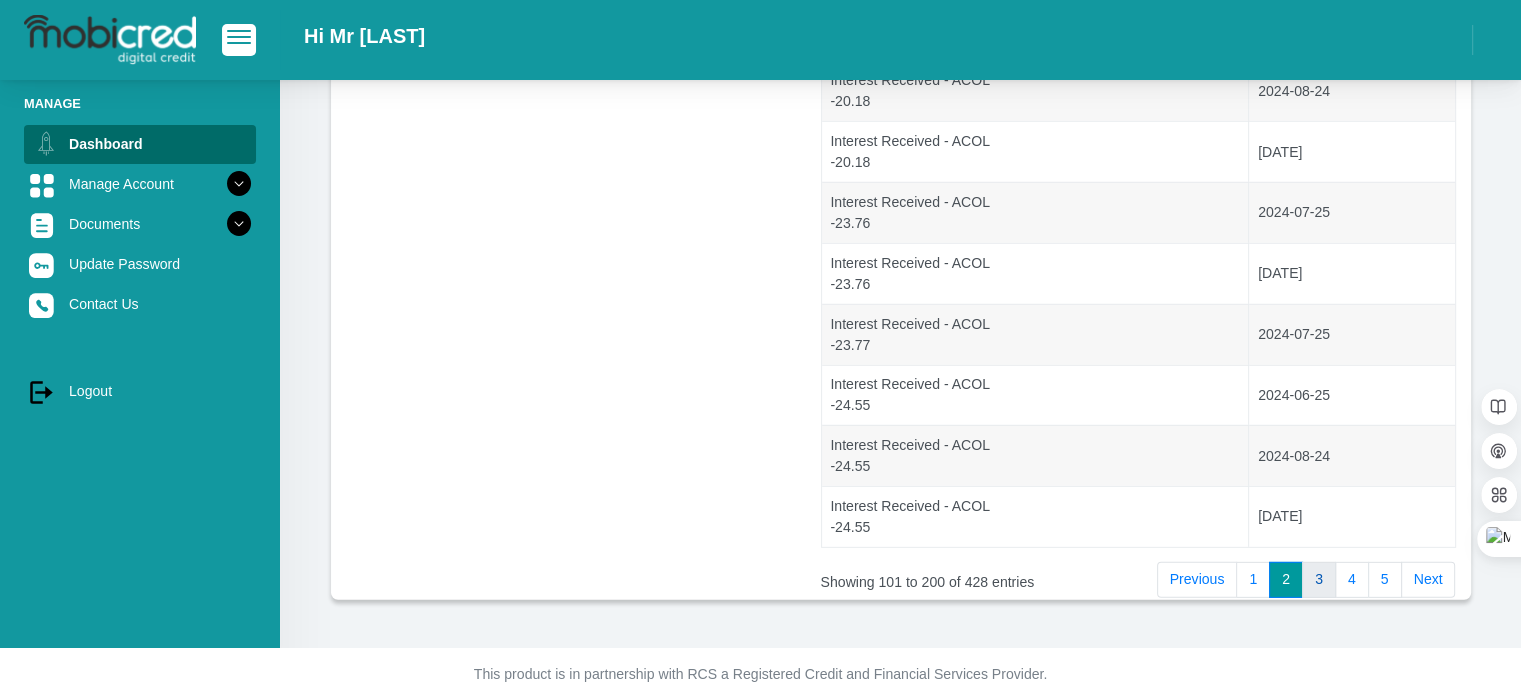 click on "3" at bounding box center (1319, 580) 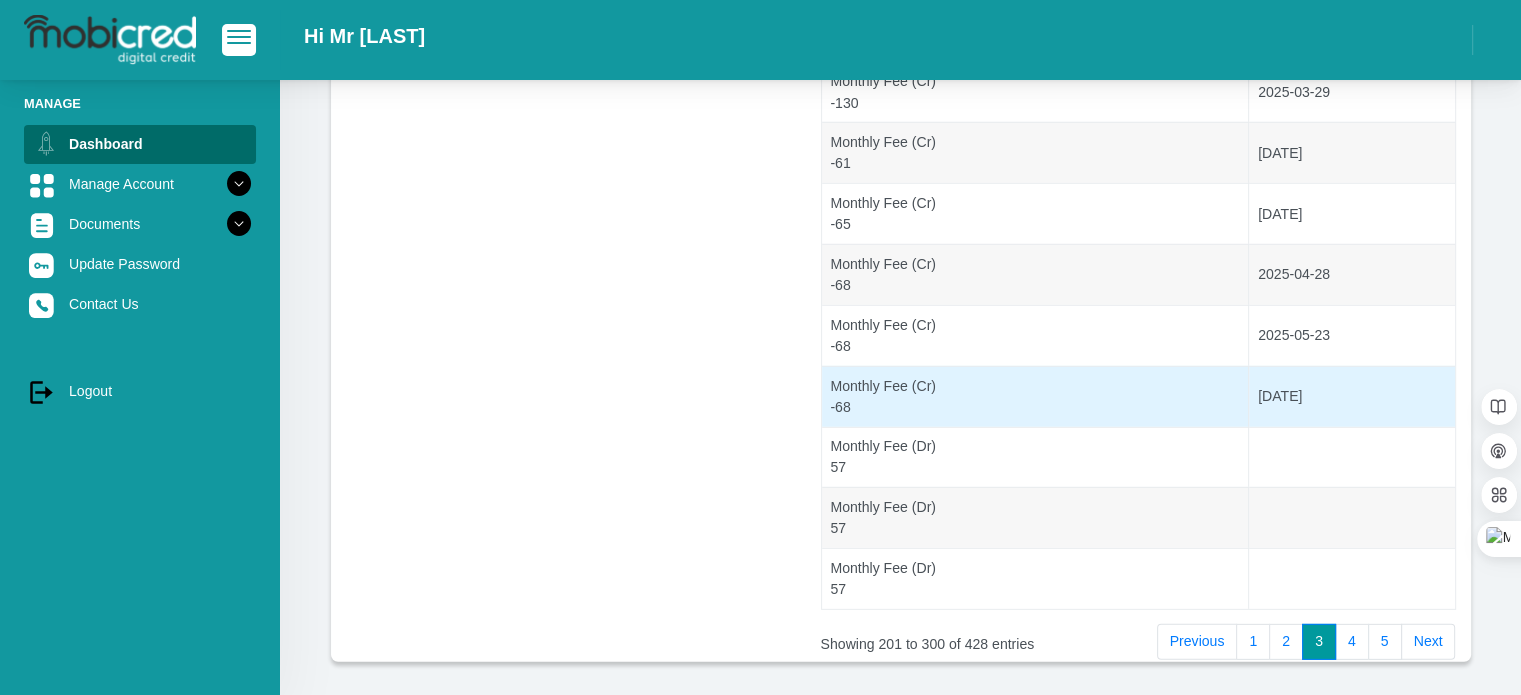 scroll, scrollTop: 5884, scrollLeft: 0, axis: vertical 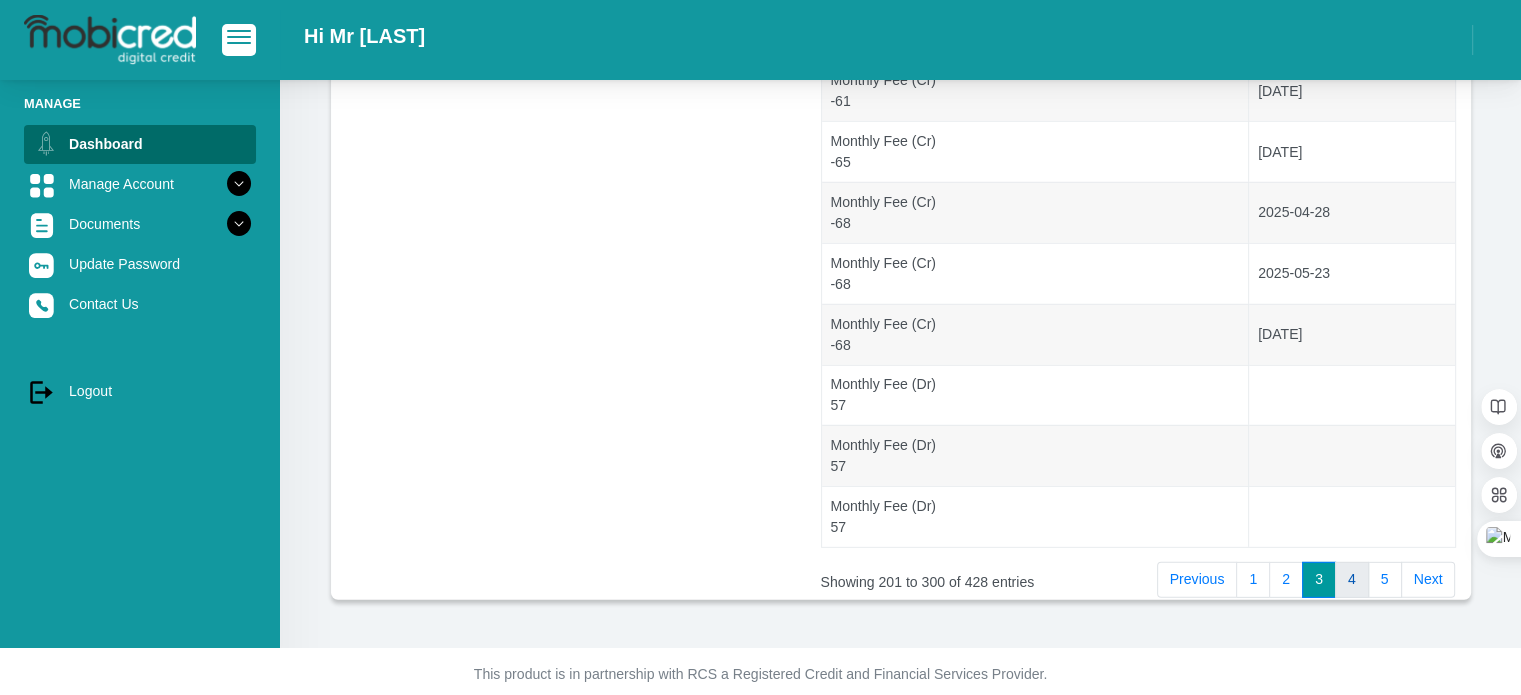 click on "4" at bounding box center (1352, 580) 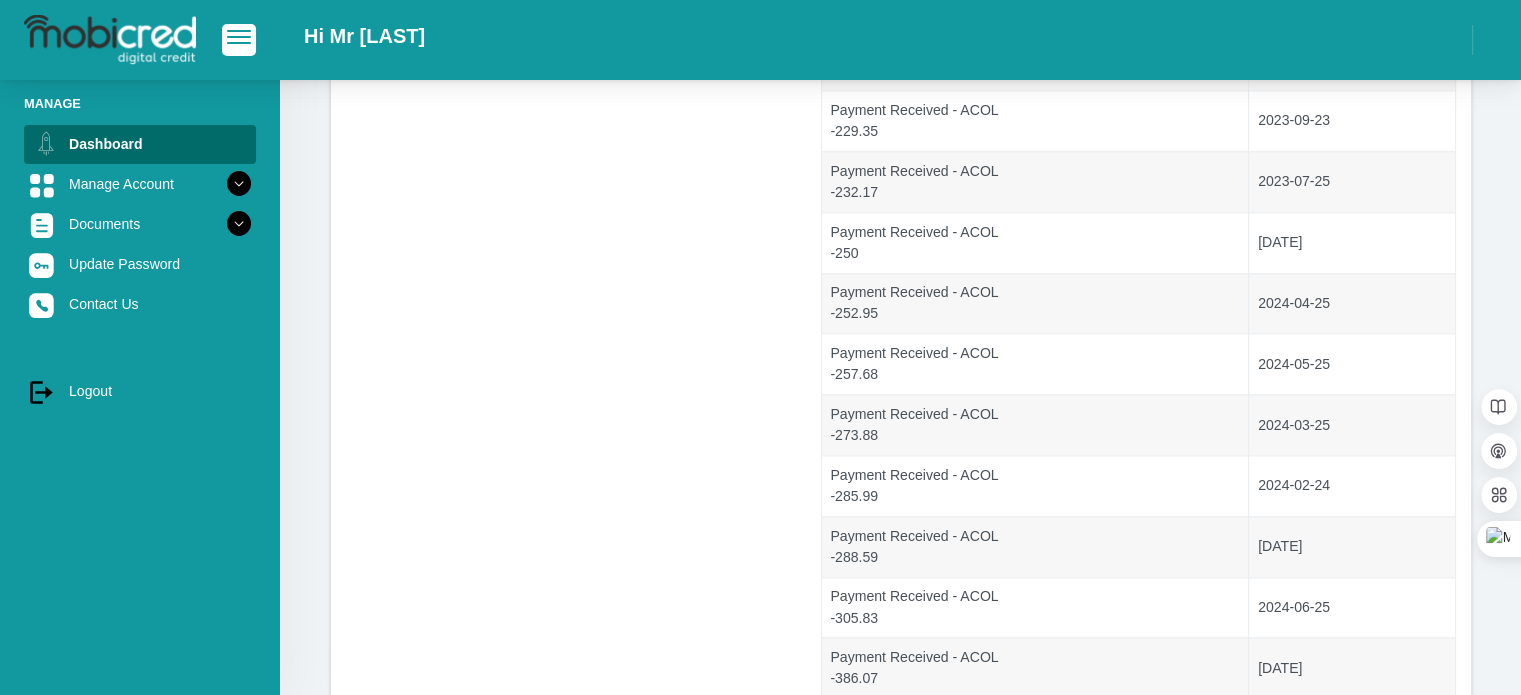 scroll, scrollTop: 2384, scrollLeft: 0, axis: vertical 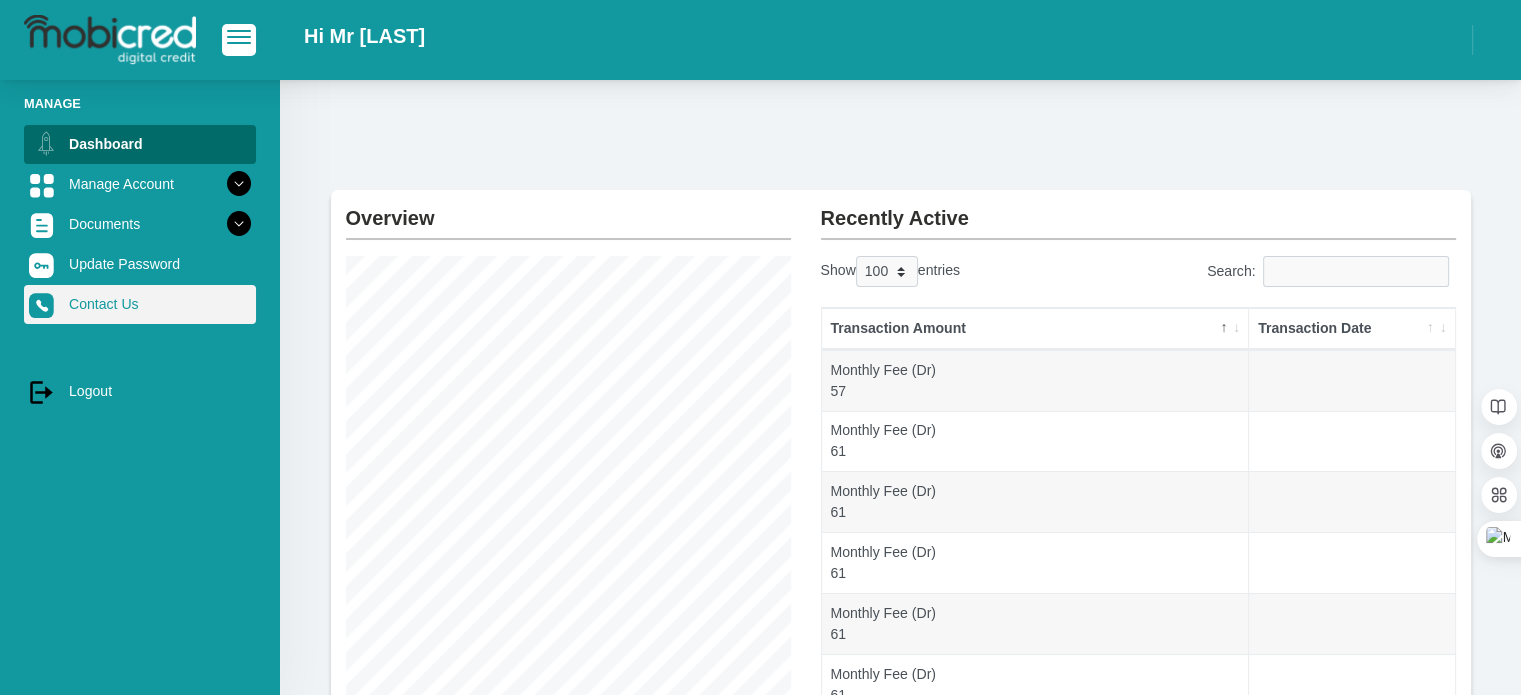click on "Contact Us" at bounding box center (140, 304) 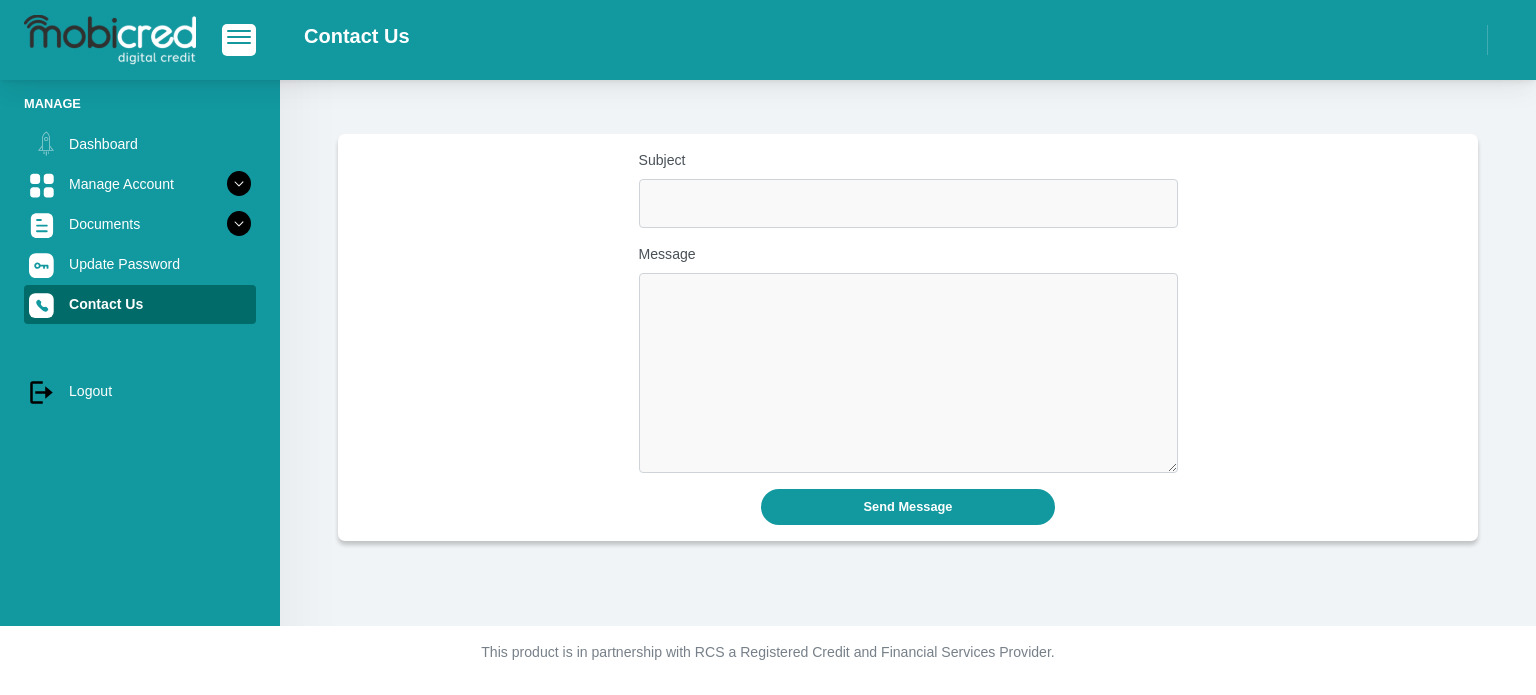 scroll, scrollTop: 0, scrollLeft: 0, axis: both 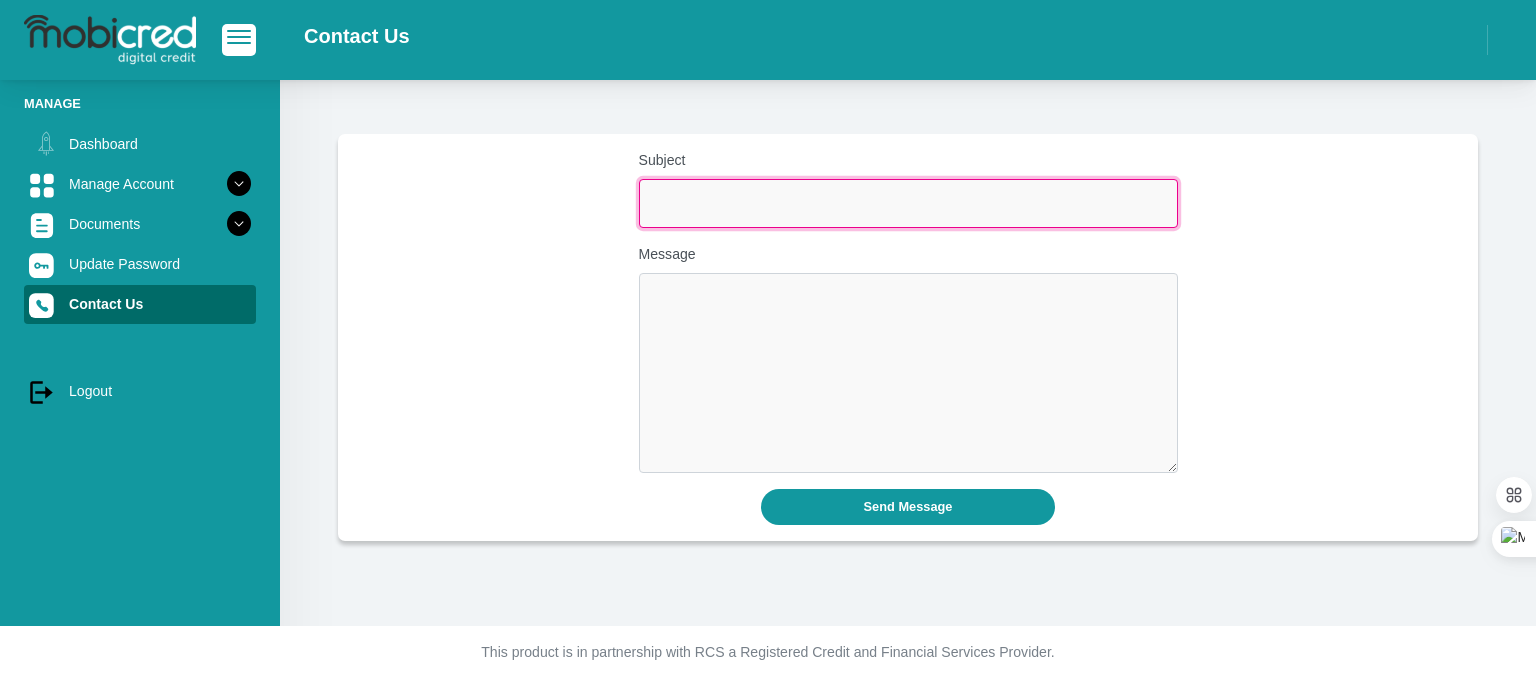 click on "Subject" at bounding box center [908, 203] 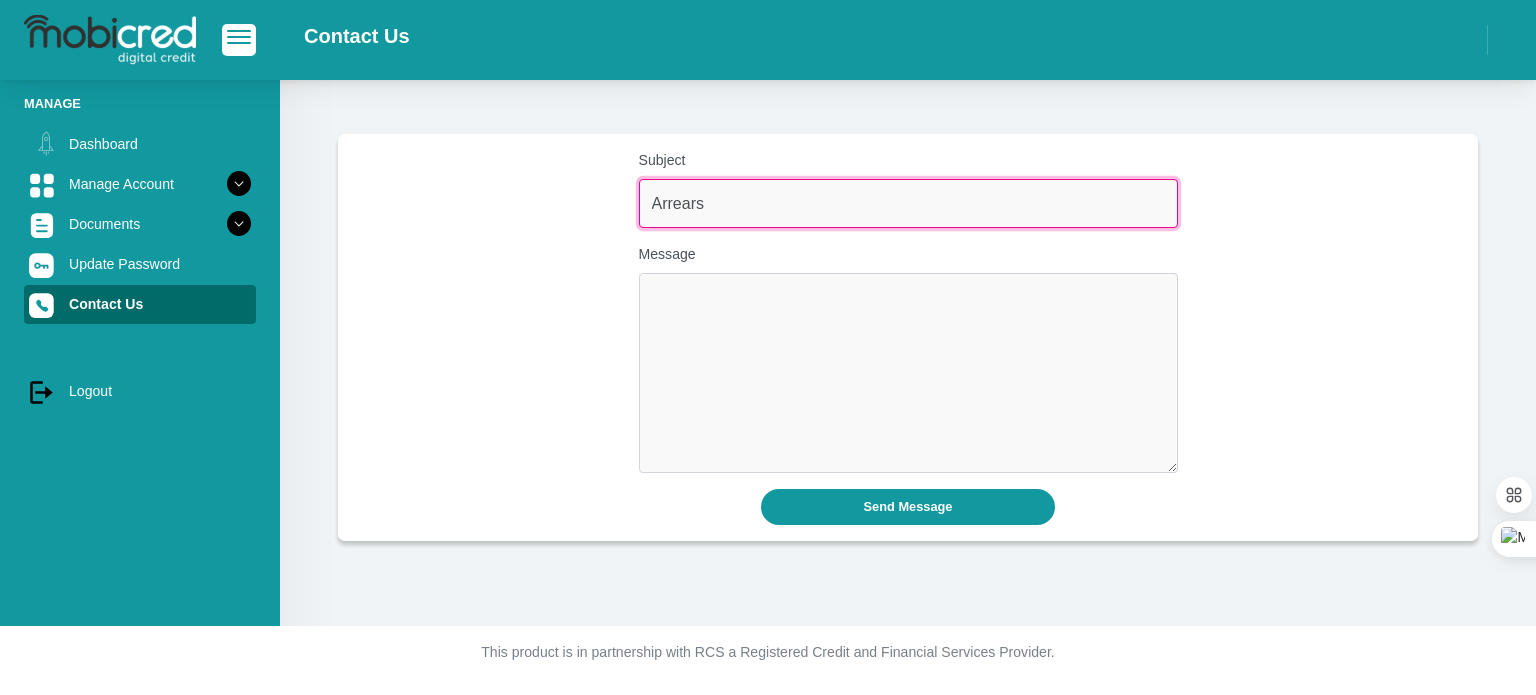 type on "Arrears" 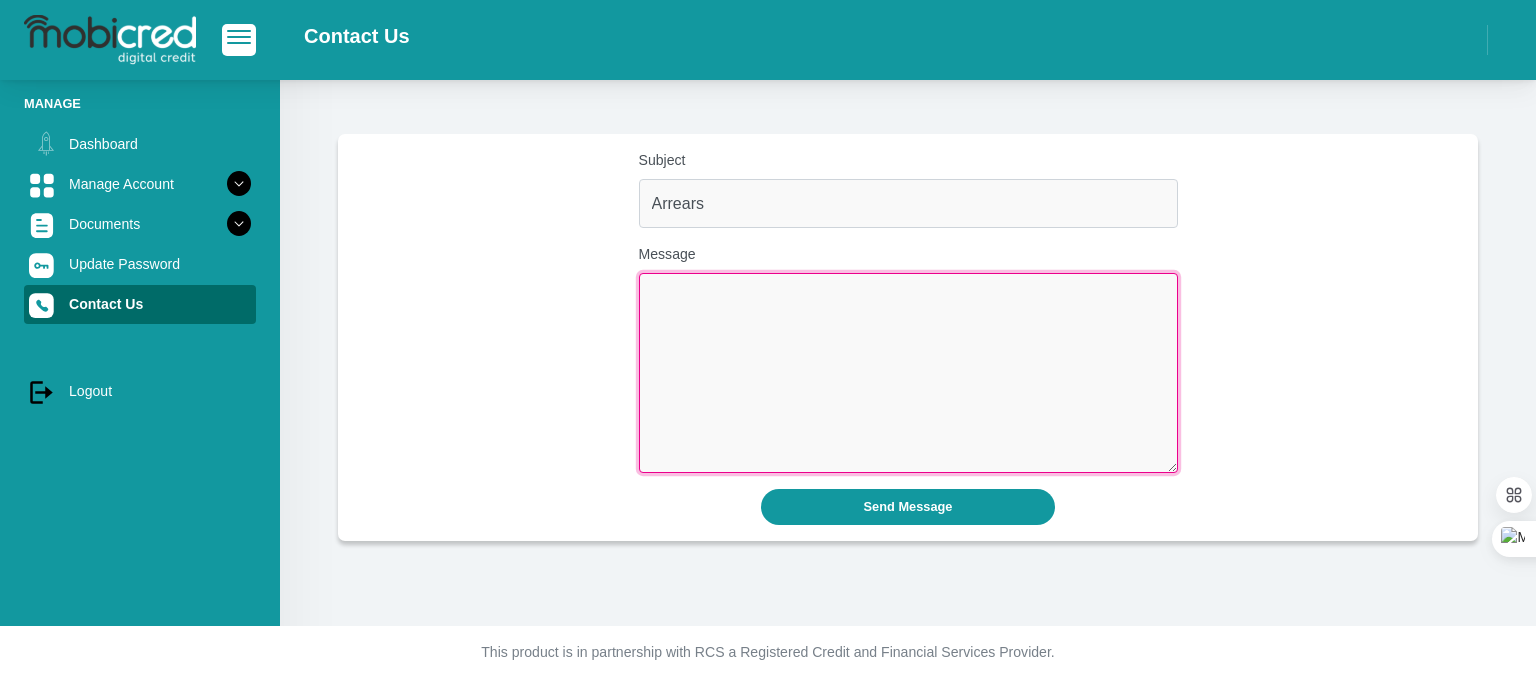 click on "Message" at bounding box center (908, 373) 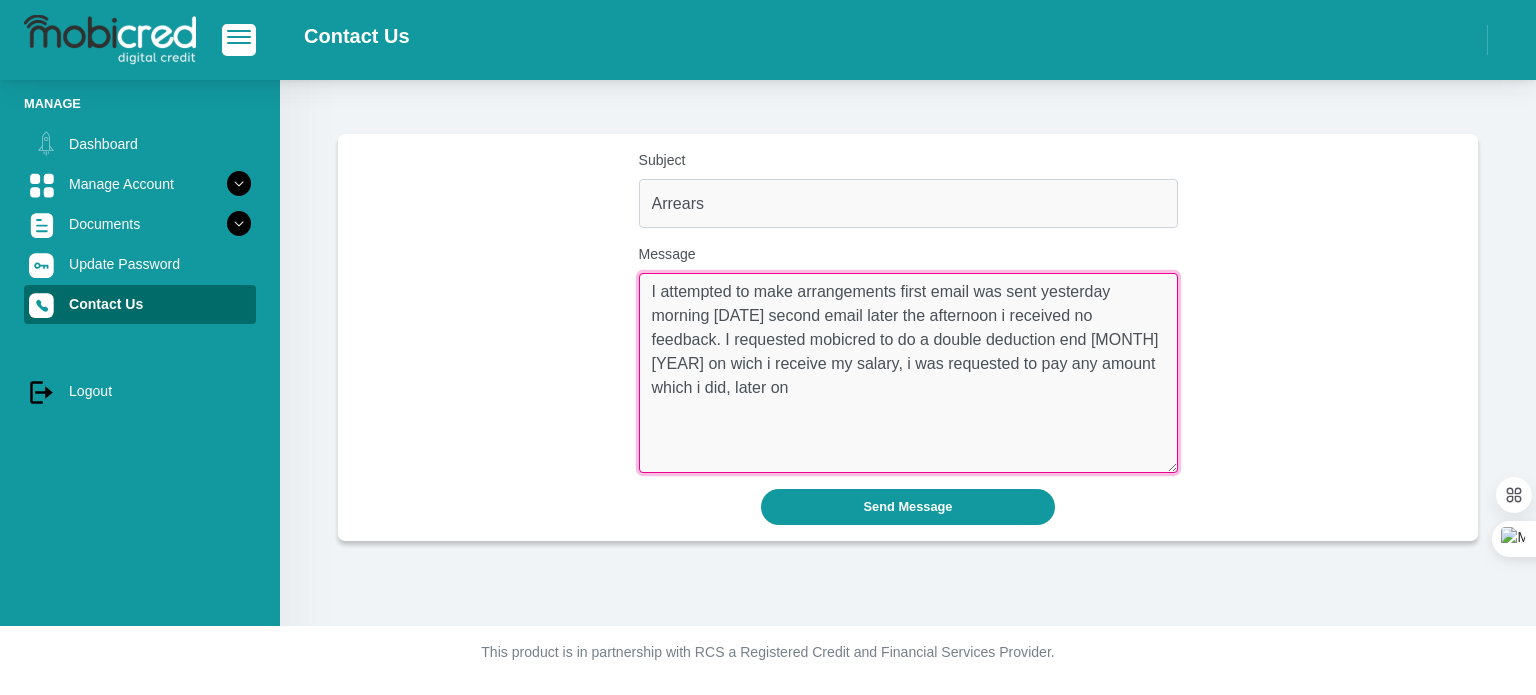 click on "I attempted to make arrangements first email was sent yesterday morning [DATE] second email later the afternoon i received no feedback. I requested mobicred to do a double deduction end [MONTH] [YEAR] on wich i receive my salary, i was requested to pay any amount which i did, later on" at bounding box center (908, 373) 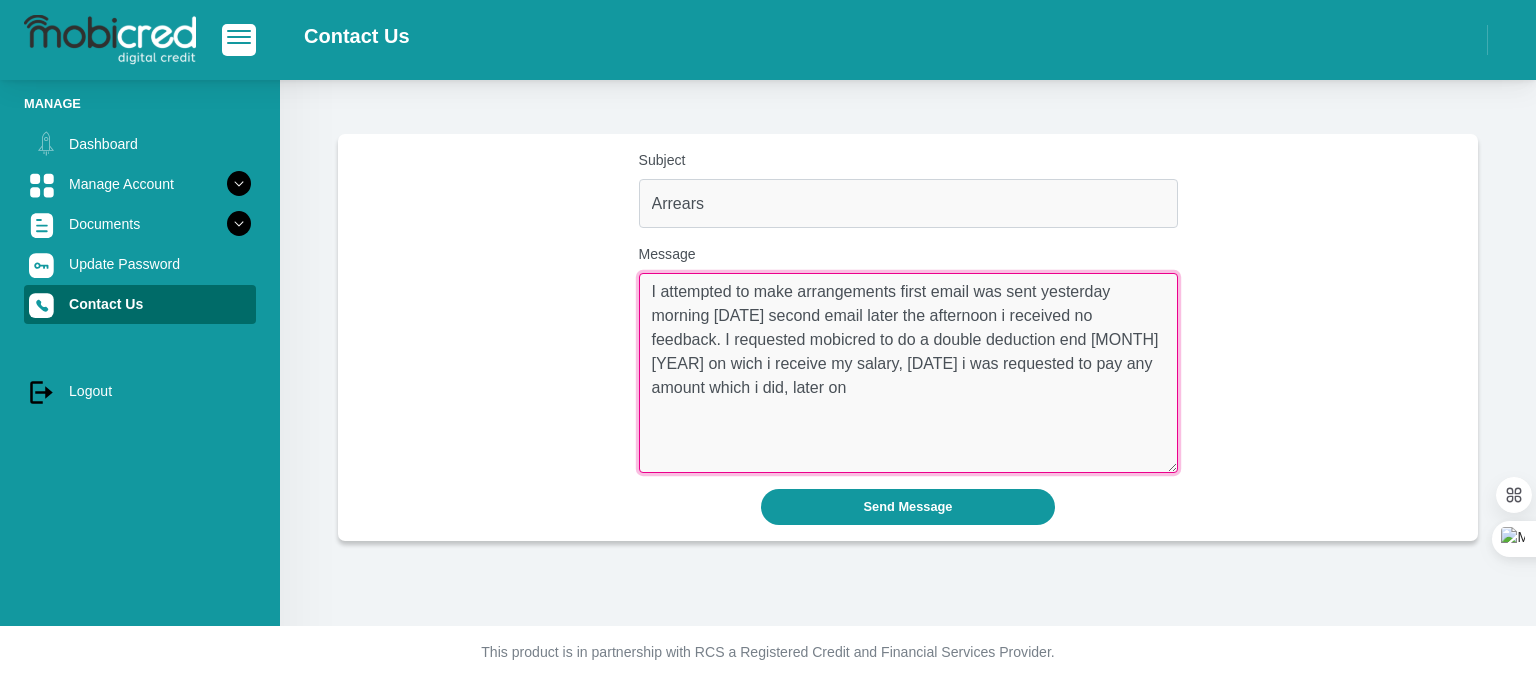 click on "I attempted to make arrangements first email was sent yesterday morning [DATE] second email later the afternoon i received no feedback. I requested mobicred to do a double deduction end [MONTH] [YEAR] on wich i receive my salary, [DATE] i was requested to pay any amount which i did, later on" at bounding box center (908, 373) 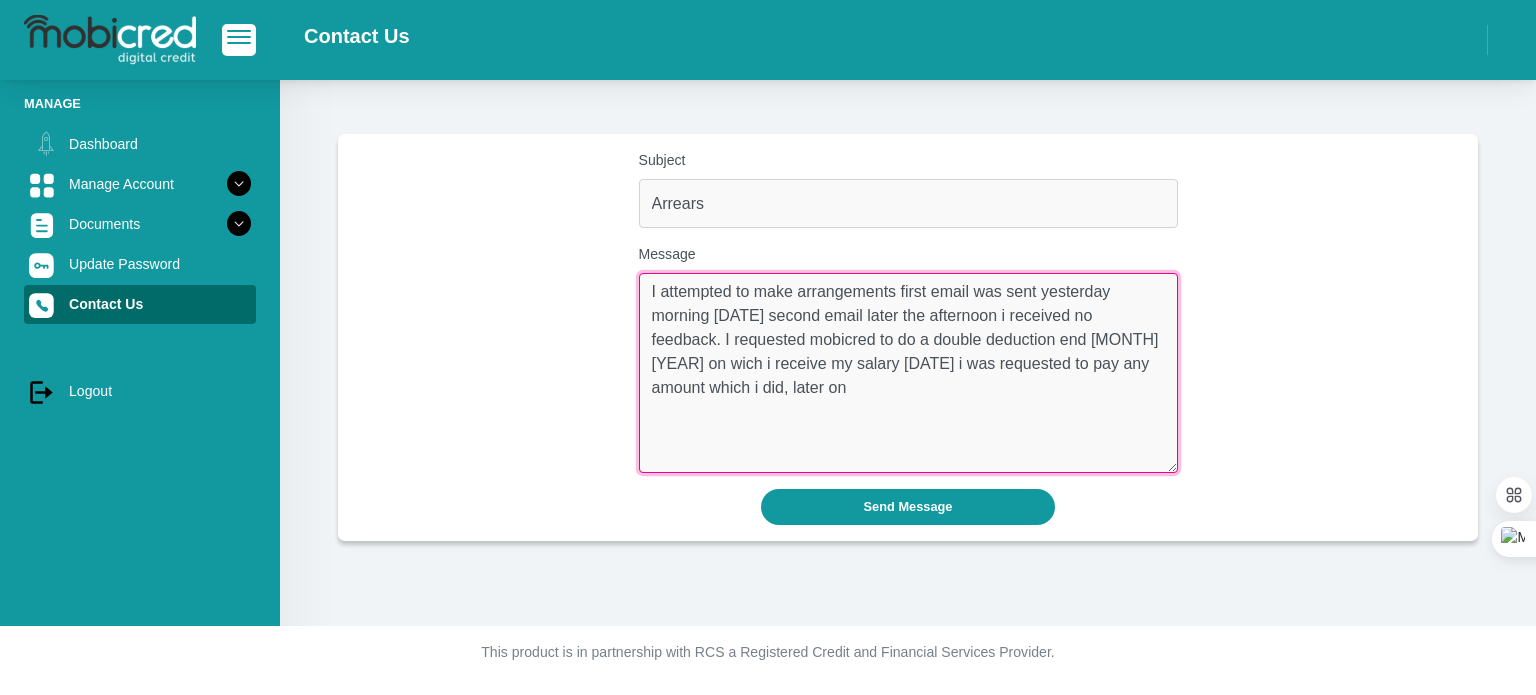 click on "I attempted to make arrangements first email was sent yesterday morning [DATE] second email later the afternoon i received no feedback. I requested mobicred to do a double deduction end [MONTH] [YEAR] on wich i receive my salary [DATE] i was requested to pay any amount which i did, later on" at bounding box center (908, 373) 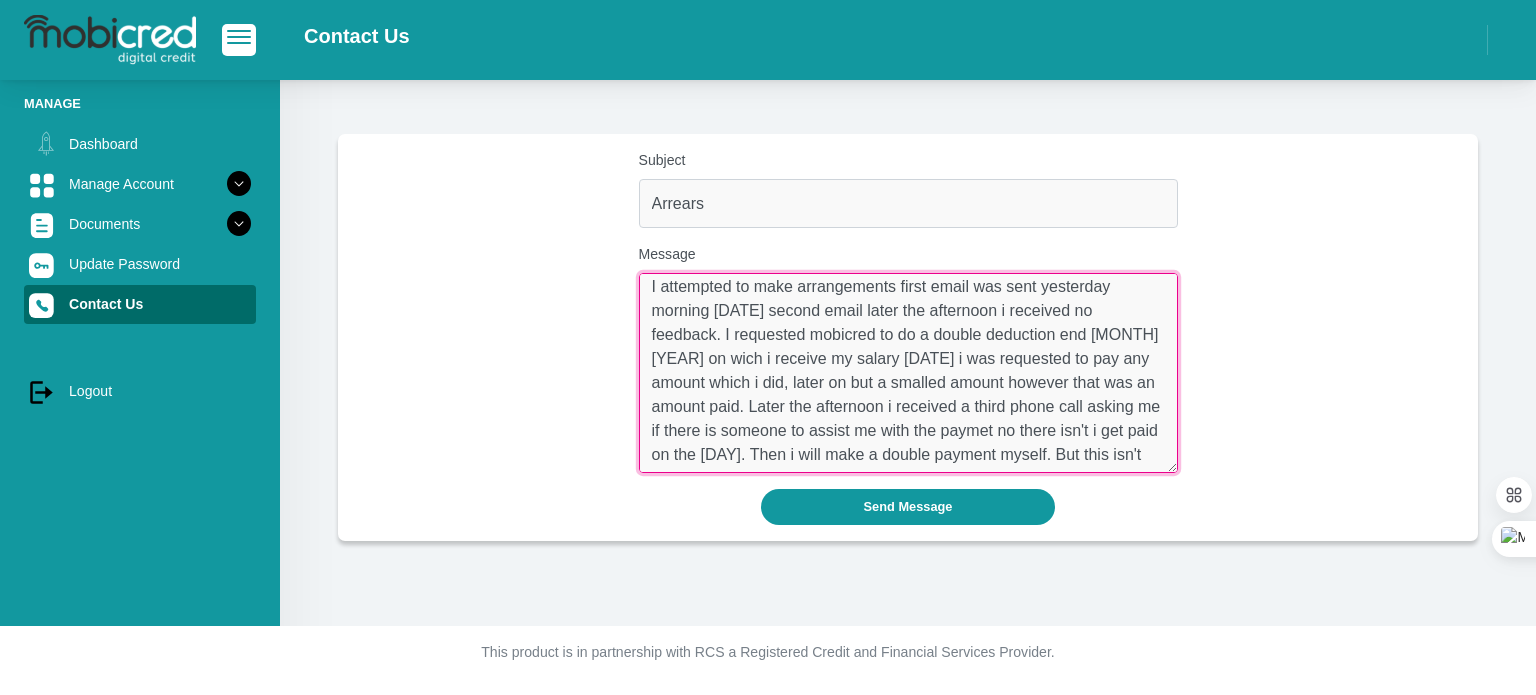 scroll, scrollTop: 0, scrollLeft: 0, axis: both 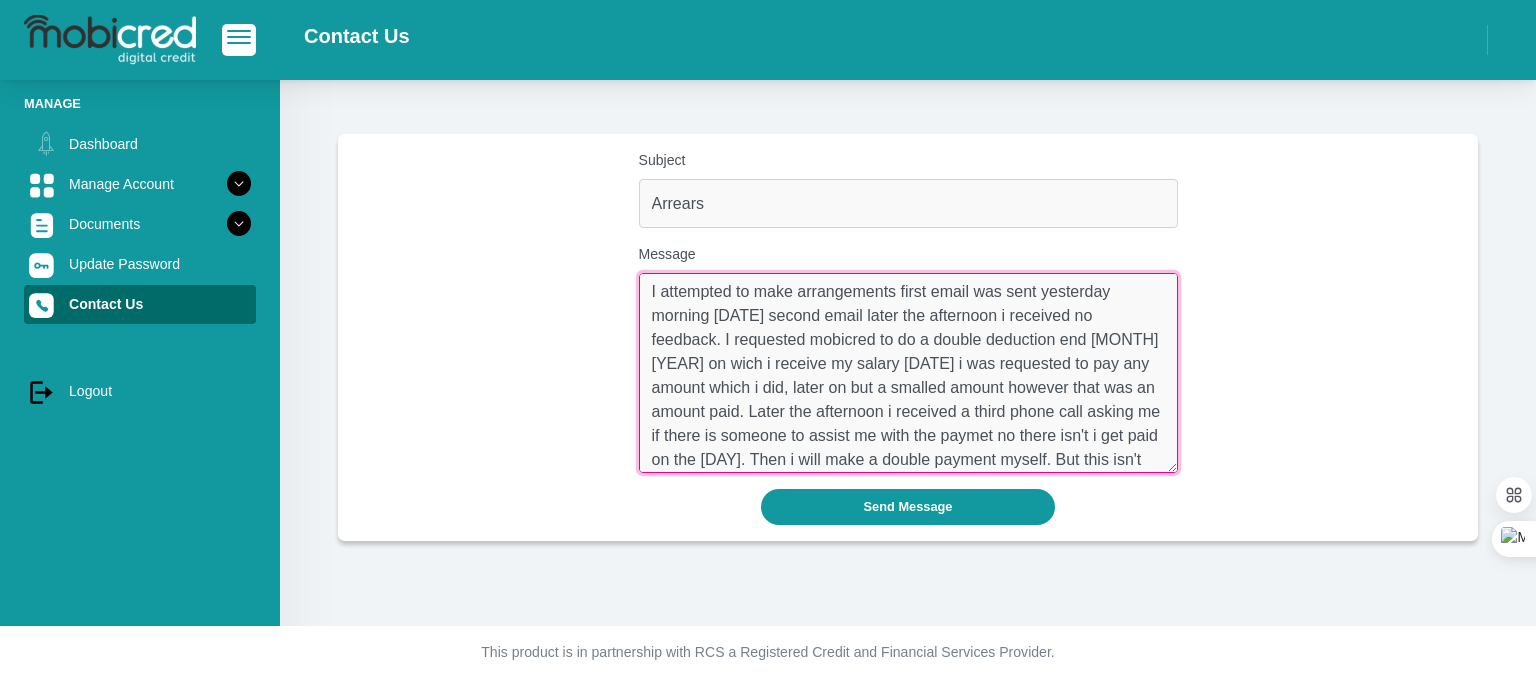 click on "smaller amount; however," 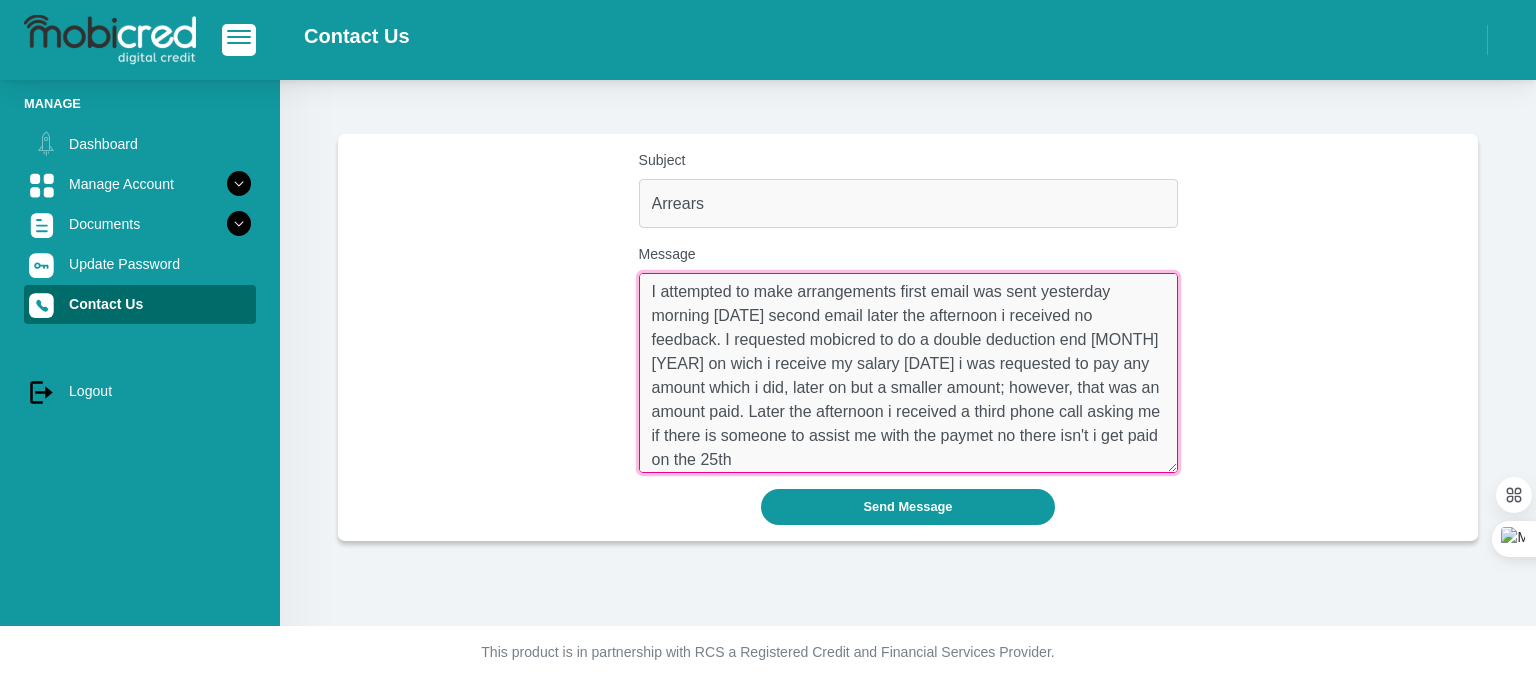 scroll, scrollTop: 0, scrollLeft: 0, axis: both 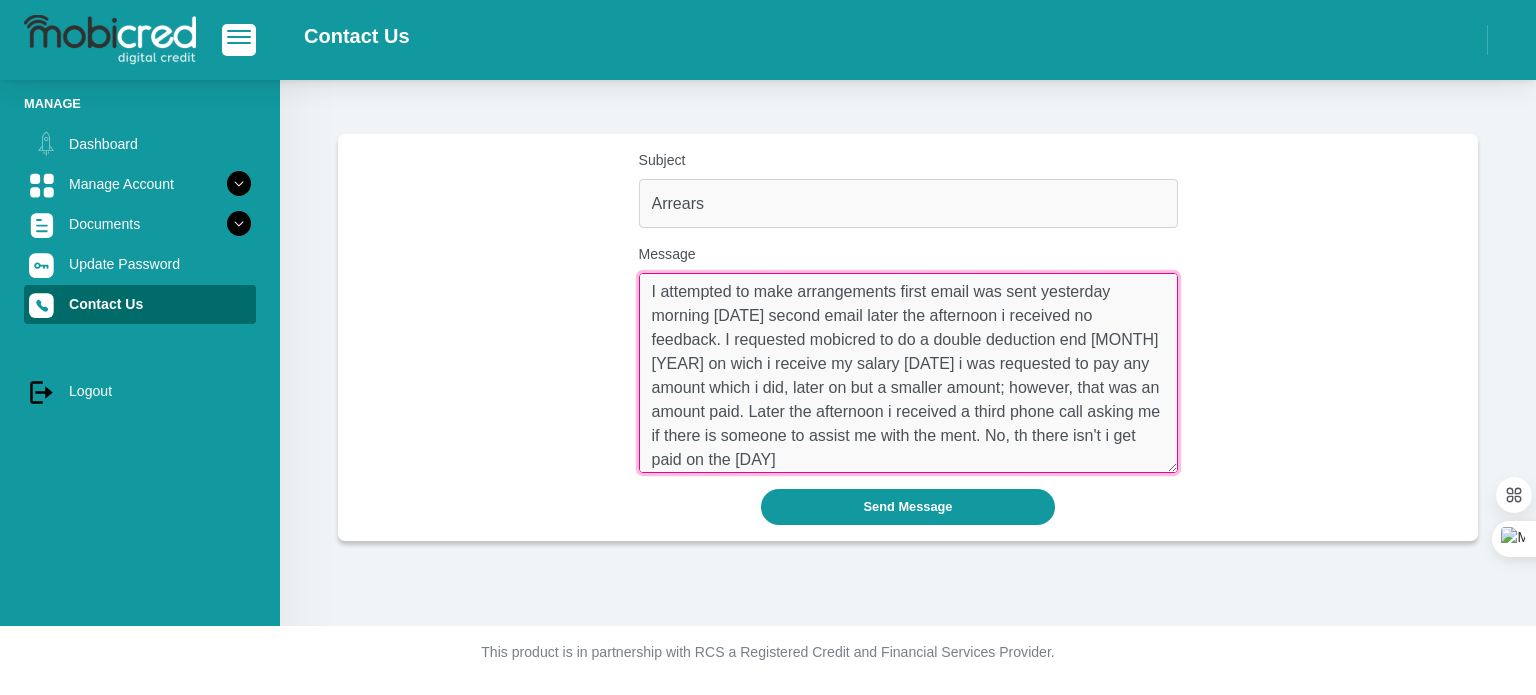 click on "I attempted to make arrangements first email was sent yesterday morning [DATE] second email later the afternoon i received no feedback. I requested mobicred to do a double deduction end [MONTH] [YEAR] on wich i receive my salary [DATE] i was requested to pay any amount which i did, later on but a smaller amount; however, that was an amount paid. Later the afternoon i received a third phone call asking me if there is someone to assist me with the ment. No, th there isn't i get paid on the [DAY]" at bounding box center (908, 373) 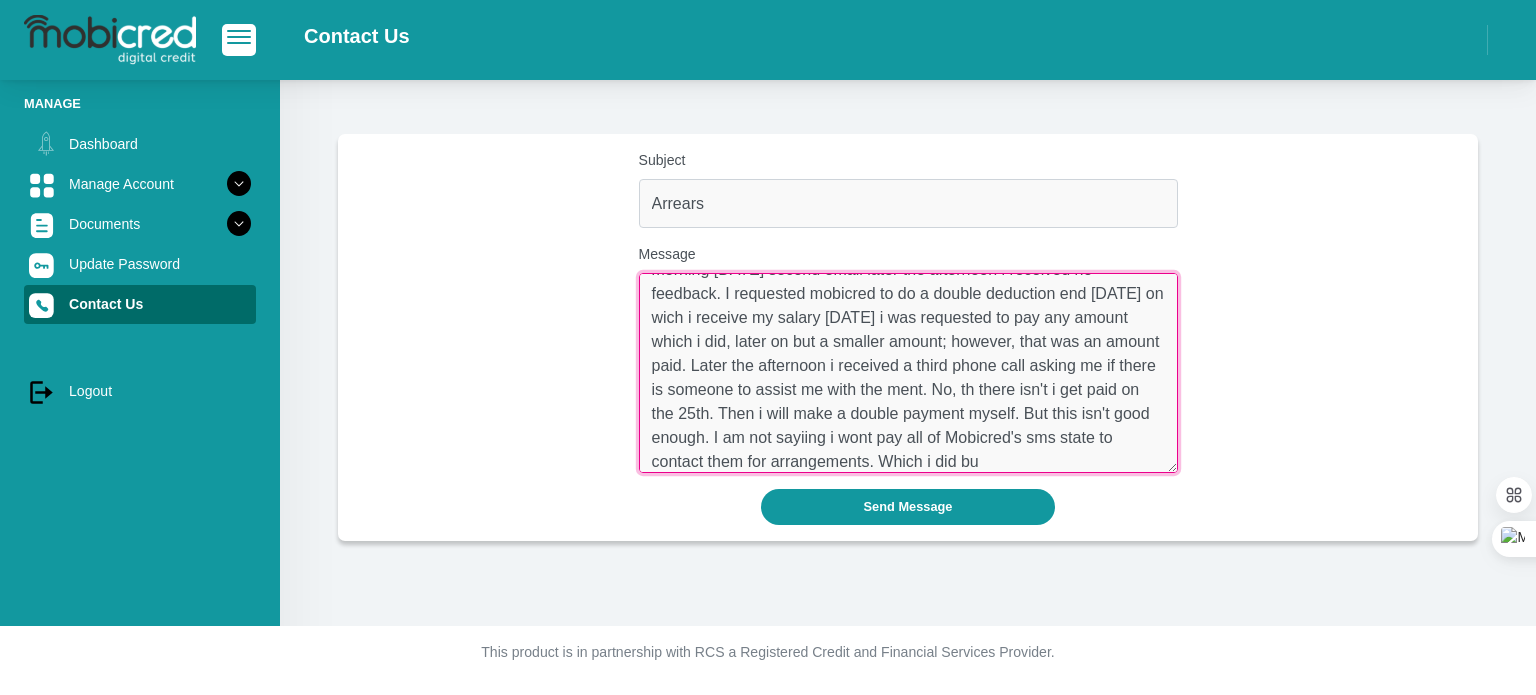 scroll, scrollTop: 70, scrollLeft: 0, axis: vertical 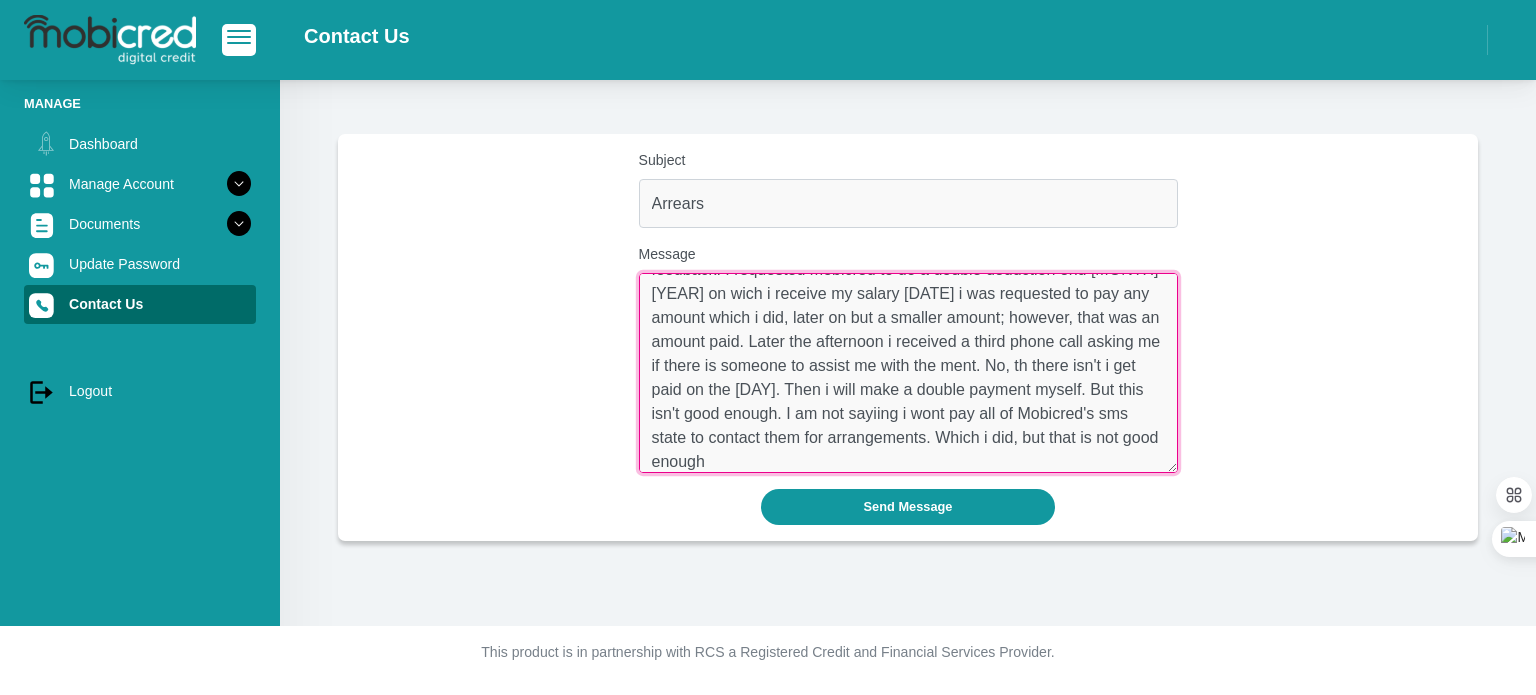 click on "I attempted to make arrangements first email was sent yesterday morning [DATE] second email later the afternoon i received no feedback. I requested mobicred to do a double deduction end [MONTH] [YEAR] on wich i receive my salary [DATE] i was requested to pay any amount which i did, later on but a smaller amount; however, that was an amount paid. Later the afternoon i received a third phone call asking me if there is someone to assist me with the ment. No, th there isn't i get paid on the [DAY]. Then i will make a double payment myself. But this isn't good enough. I am not sayiing i wont pay all of Mobicred's sms state to contact them for arrangements. Which i did, but that is not good enough" at bounding box center [908, 373] 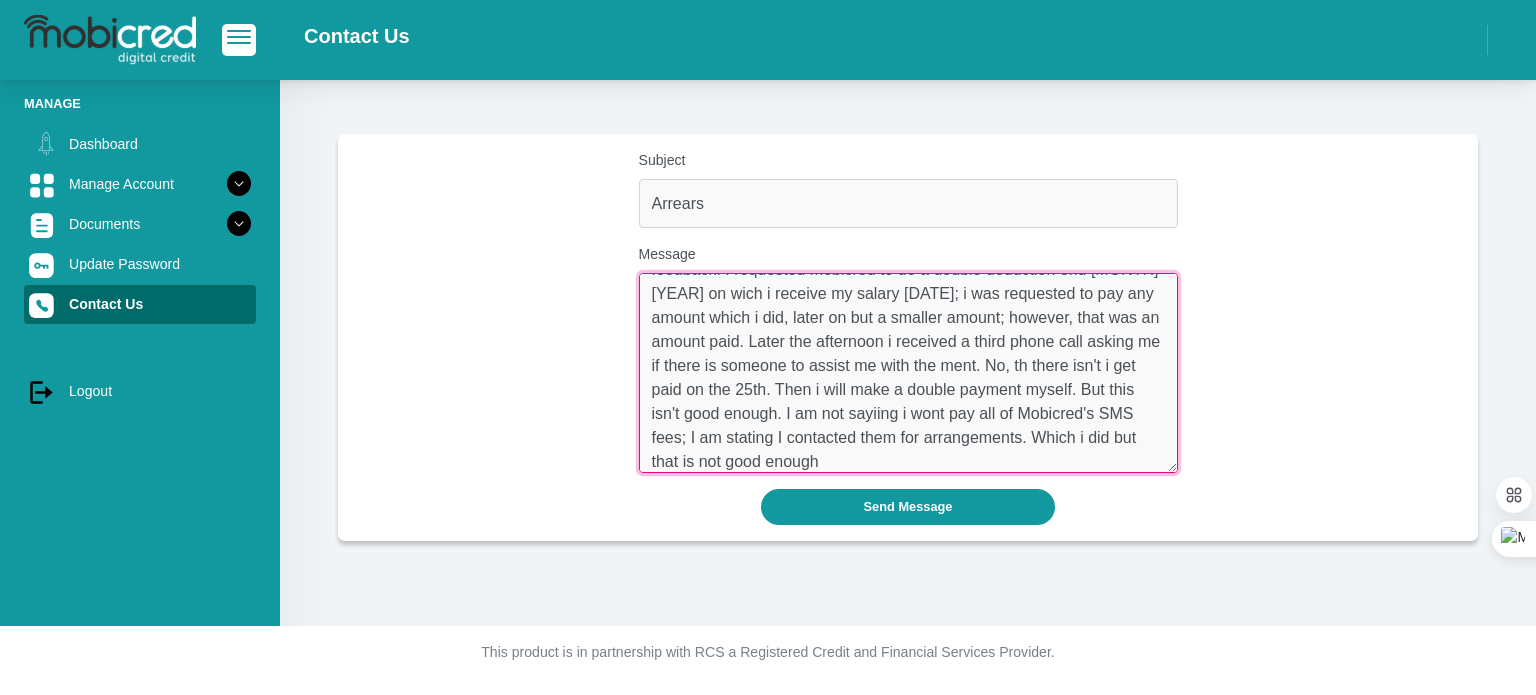 click on "I attempted to make arrangements first email was sent yesterday morning [DATE]; second email later the afternoon i received no feedback. I requested mobicred to do a double deduction end [MONTH] [YEAR] on wich i receive my salary [DATE]; i was requested to pay any amount which i did, later on but a smaller amount; however, that was an amount paid. Later the afternoon i received a third phone call asking me if there is someone to assist me with the ment. No, th there isn't i get paid on the 25th. Then i will make a double payment myself. But this isn't good enough. I am not sayiing i wont pay all of Mobicred's SMS fees; I am stating I contacted them for arrangements. Which i did but that is not good enough" at bounding box center (908, 373) 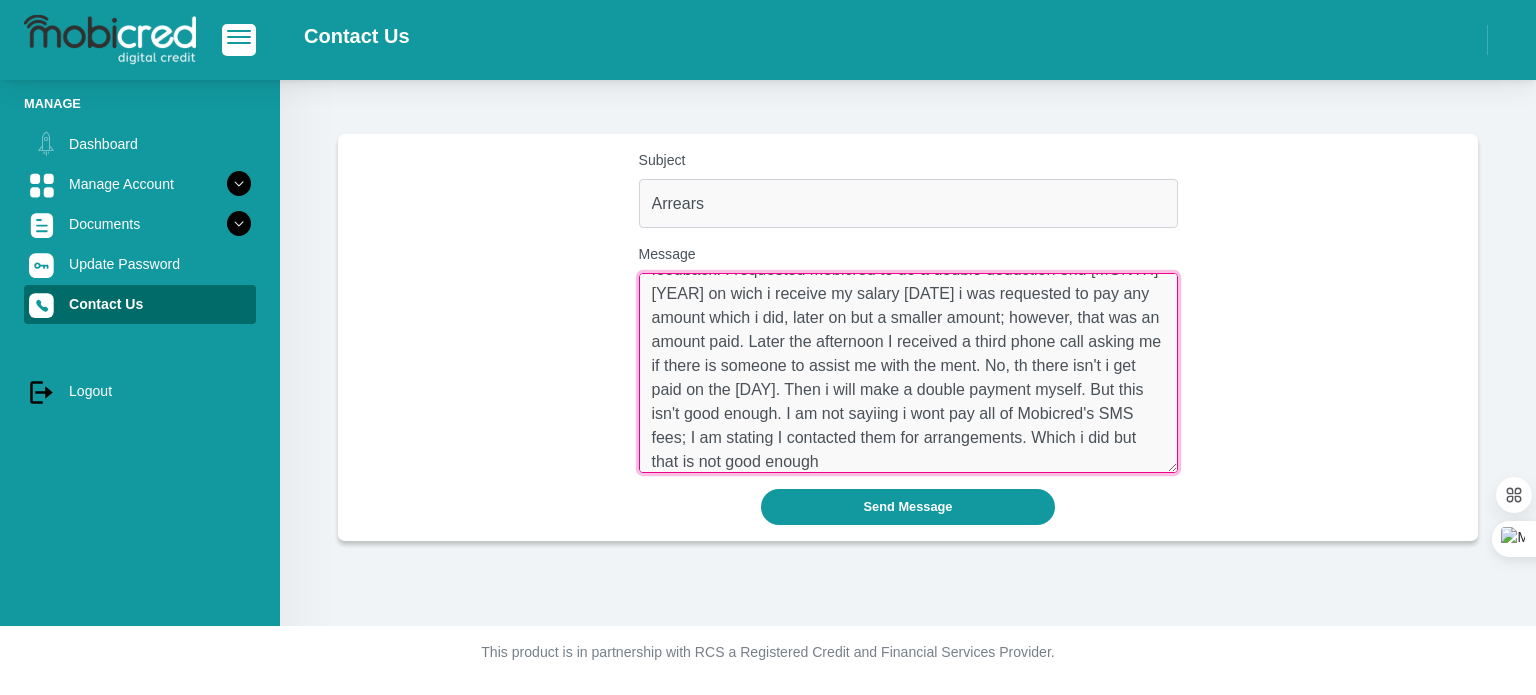 click on "I attempted to make arrangements first email was sent yesterday morning [DATE] second email later the afternoon i received no feedback. I requested mobicred to do a double deduction end [MONTH] [YEAR] on wich i receive my salary [DATE] i was requested to pay any amount which i did, later on but a smaller amount; however, that was an amount paid. Later the afternoon I received a third phone call asking me if there is someone to assist me with the ment. No, th there isn't i get paid on the [DAY]. Then i will make a double payment myself. But this isn't good enough. I am not sayiing i wont pay all of Mobicred's SMS fees; I am stating I contacted them for arrangements. Which i did but that is not good enough" at bounding box center [908, 373] 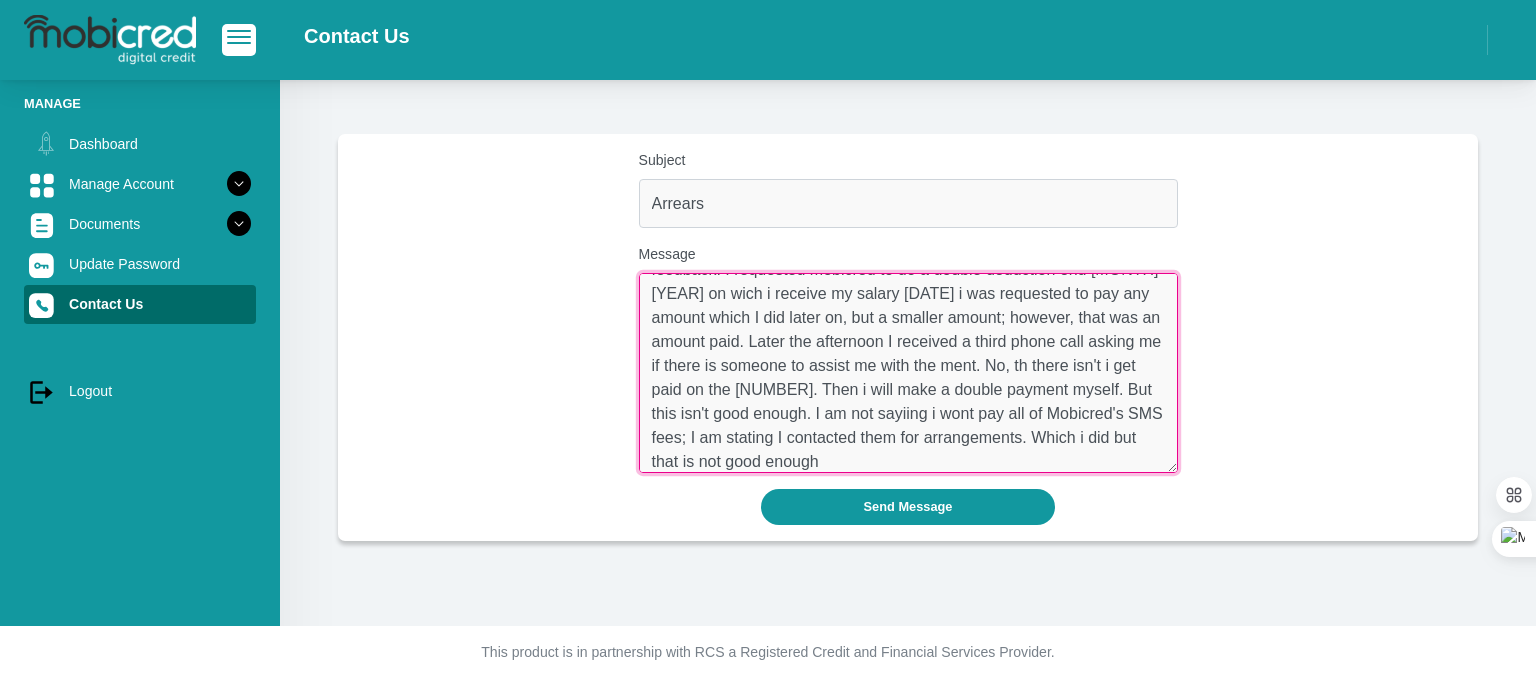 click on "I attempted to make arrangements first email was sent yesterday morning [DATE] second email later the afternoon i received no feedback. I requested mobicred to do a double deduction end [MONTH] [YEAR] on wich i receive my salary [DATE] i was requested to pay any amount which I did later on, but a smaller amount; however, that was an amount paid. Later the afternoon I received a third phone call asking me if there is someone to assist me with the ment. No, th there isn't i get paid on the [NUMBER]. Then i will make a double payment myself. But this isn't good enough. I am not sayiing i wont pay all of Mobicred's SMS fees; I am stating I contacted them for arrangements. Which i did but that is not good enough" at bounding box center [908, 373] 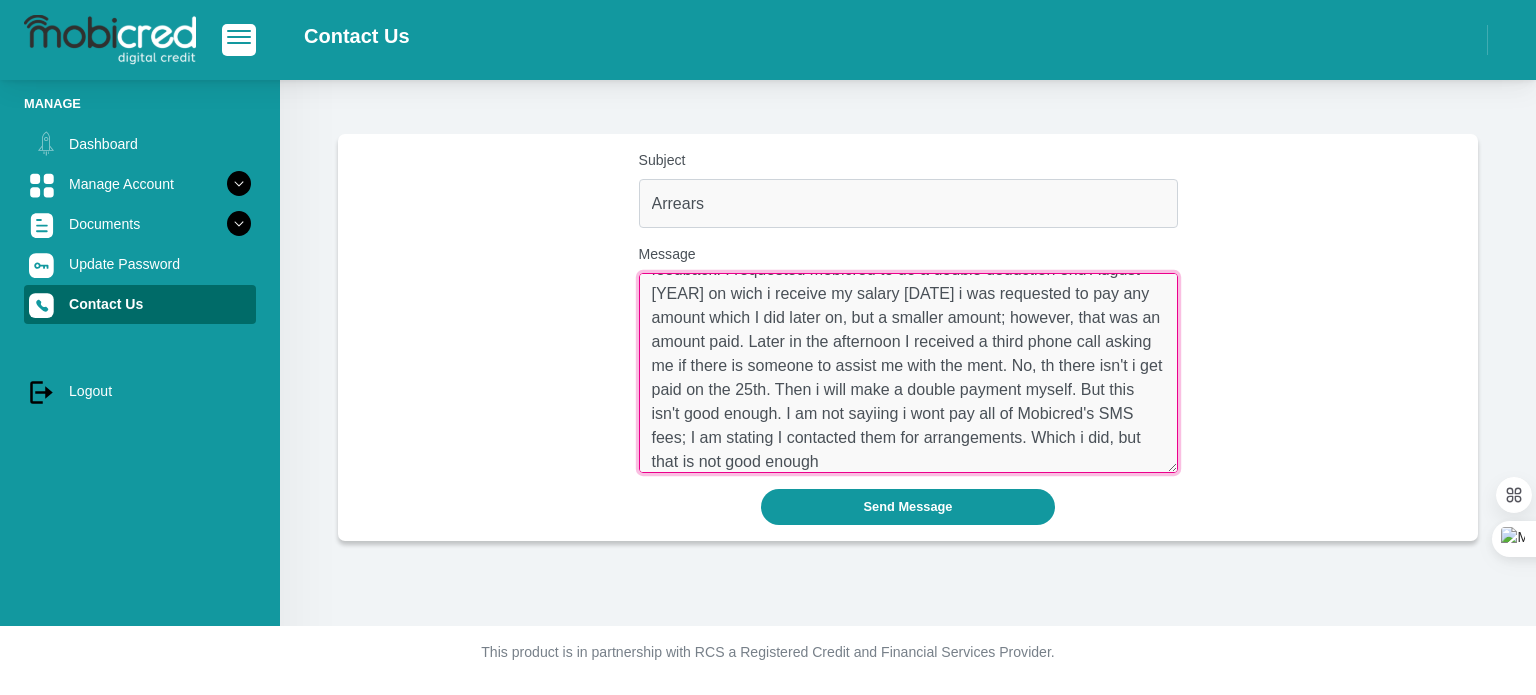 click on "I attempted to make arrangements first email was sent yesterday morning [DATE] second email later the afternoon i received no feedback. I requested mobicred to do a double deduction end August [YEAR] on wich i receive my salary [DATE] i was requested to pay any amount which I did later on, but a smaller amount; however, that was an amount paid. Later in the afternoon I received a third phone call asking me if there is someone to assist me with the ment. No, th there isn't i get paid on the 25th. Then i will make a double payment myself. But this isn't good enough. I am not sayiing i wont pay all of Mobicred's SMS fees; I am stating I contacted them for arrangements. Which i did, but that is not good enough" at bounding box center (908, 373) 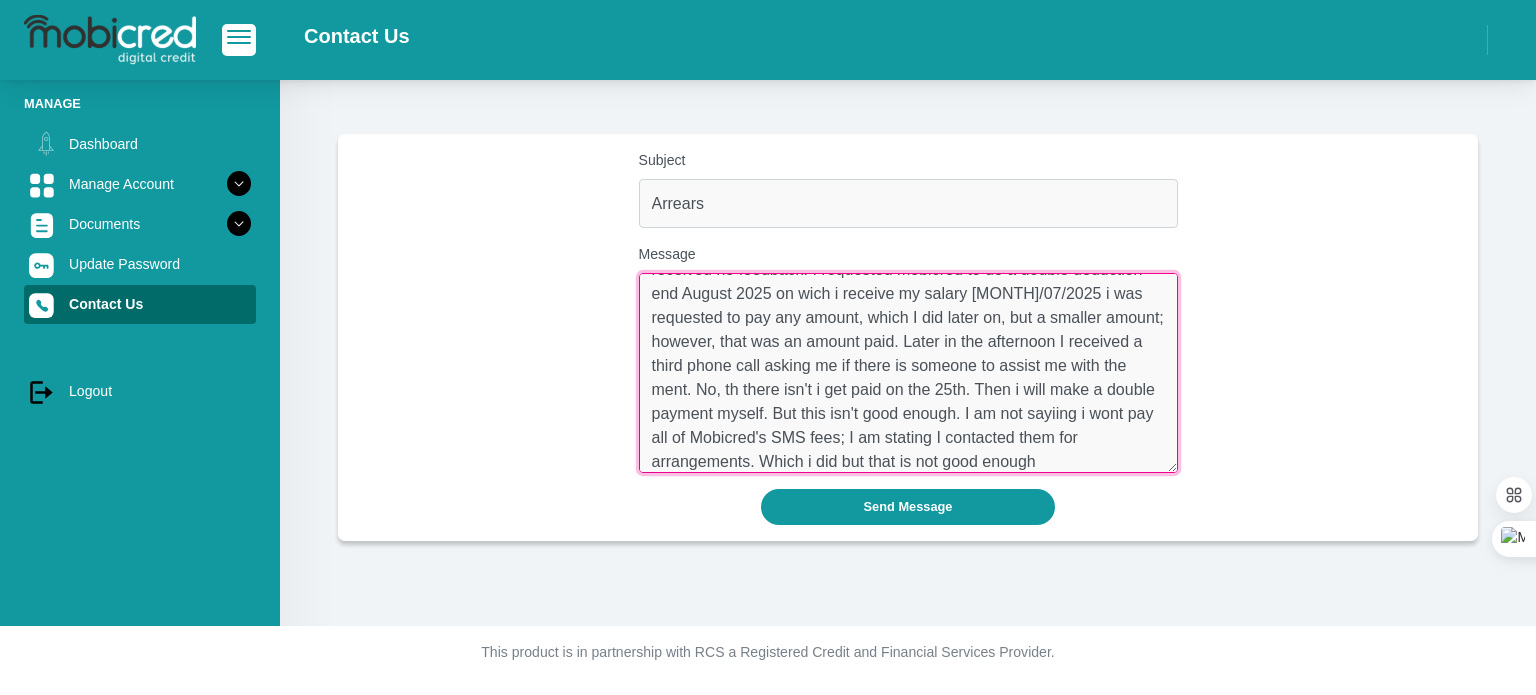 click on "I attempted to make arrangements first email was sent yesterday morning [DATE]/[MONTH]/2025 second email later the afternoon i received no feedback. I requested mobicred to do a double deduction end August 2025 on wich i receive my salary [MONTH]/07/2025 i was requested to pay any amount, which I did later on, but a smaller amount; however, that was an amount paid. Later in the afternoon I received a third phone call asking me if there is someone to assist me with the ment. No, th there isn't i get paid on the 25th. Then i will make a double payment myself. But this isn't good enough. I am not sayiing i wont pay all of Mobicred's SMS fees; I am stating I contacted them for arrangements. Which i did but that is not good enough" at bounding box center [908, 373] 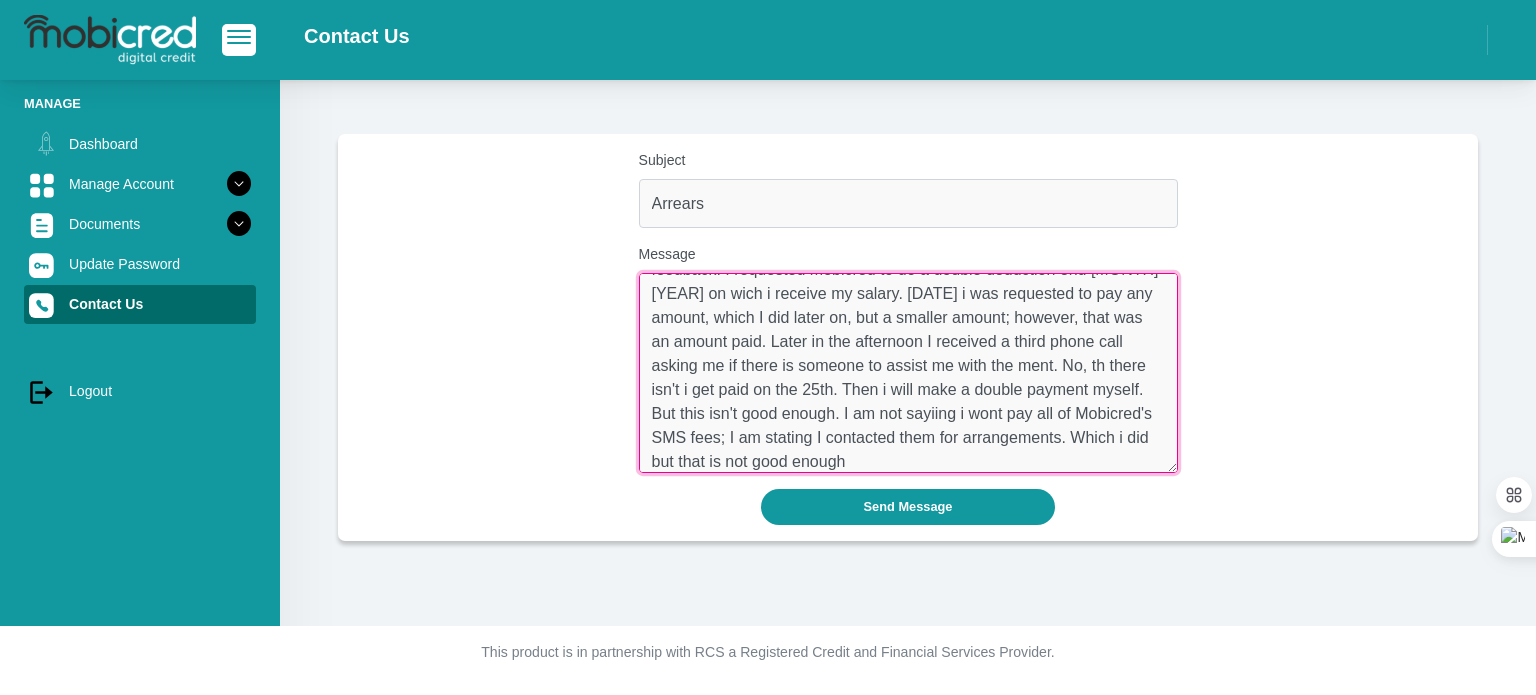 click on "I attempted to make arrangements first email was sent yesterday morning [DATE] second email later the afternoon i received no feedback. I requested mobicred to do a double deduction end [MONTH] [YEAR] on wich i receive my salary. [DATE] i was requested to pay any amount, which I did later on, but a smaller amount; however, that was an amount paid. Later in the afternoon I received a third phone call asking me if there is someone to assist me with the ment. No, th there isn't i get paid on the 25th. Then i will make a double payment myself. But this isn't good enough. I am not sayiing i wont pay all of Mobicred's SMS fees; I am stating I contacted them for arrangements. Which i did but that is not good enough" at bounding box center [908, 373] 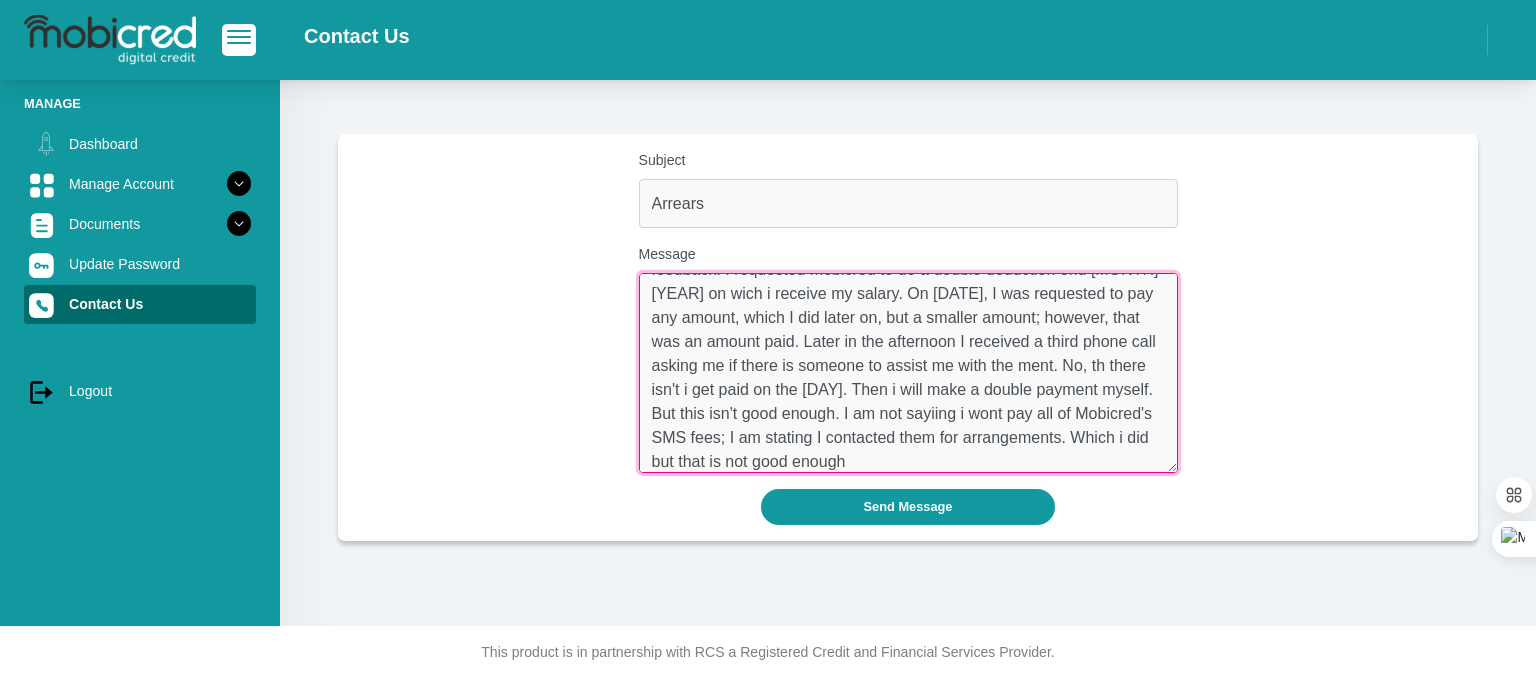 click on "I attempted to make arrangements first email was sent yesterday morning [DATE] second email later the afternoon i received no feedback. I requested mobicred to do a double deduction end [MONTH] [YEAR] on wich i receive my salary. On [DATE], I was requested to pay any amount, which I did later on, but a smaller amount; however, that was an amount paid. Later in the afternoon I received a third phone call asking me if there is someone to assist me with the ment. No, th there isn't i get paid on the [DAY]. Then i will make a double payment myself. But this isn't good enough. I am not sayiing i wont pay all of Mobicred's SMS fees; I am stating I contacted them for arrangements. Which i did but that is not good enough" at bounding box center (908, 373) 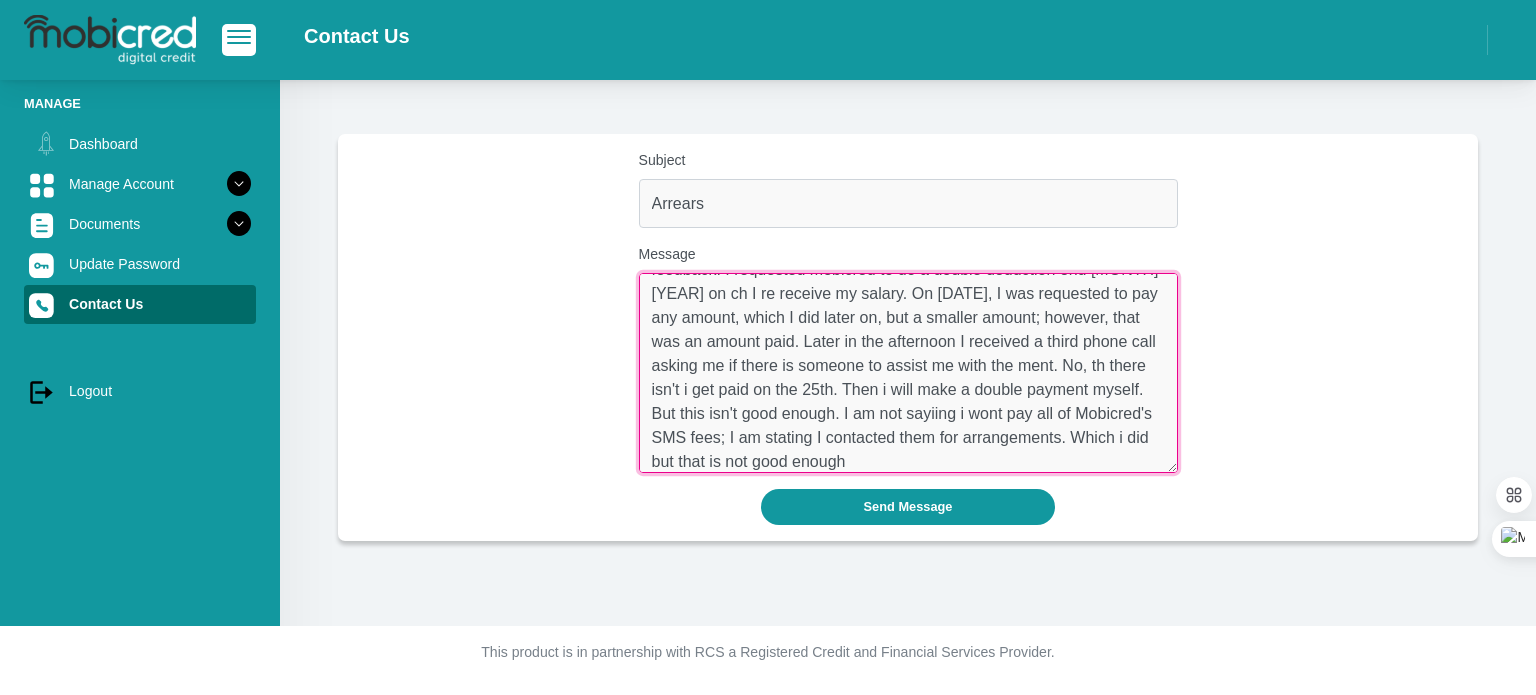 click on "I attempted to make arrangements first email was sent yesterday morning [DATE] second email later the afternoon i received no feedback. I requested mobicred to do a double deduction end [MONTH] [YEAR] on ch I re receive my salary. On [DATE], I was requested to pay any amount, which I did later on, but a smaller amount; however, that was an amount paid. Later in the afternoon I received a third phone call asking me if there is someone to assist me with the ment. No, th there isn't i get paid on the 25th. Then i will make a double payment myself. But this isn't good enough. I am not sayiing i wont pay all of Mobicred's SMS fees; I am stating I contacted them for arrangements. Which i did but that is not good enough" at bounding box center (908, 373) 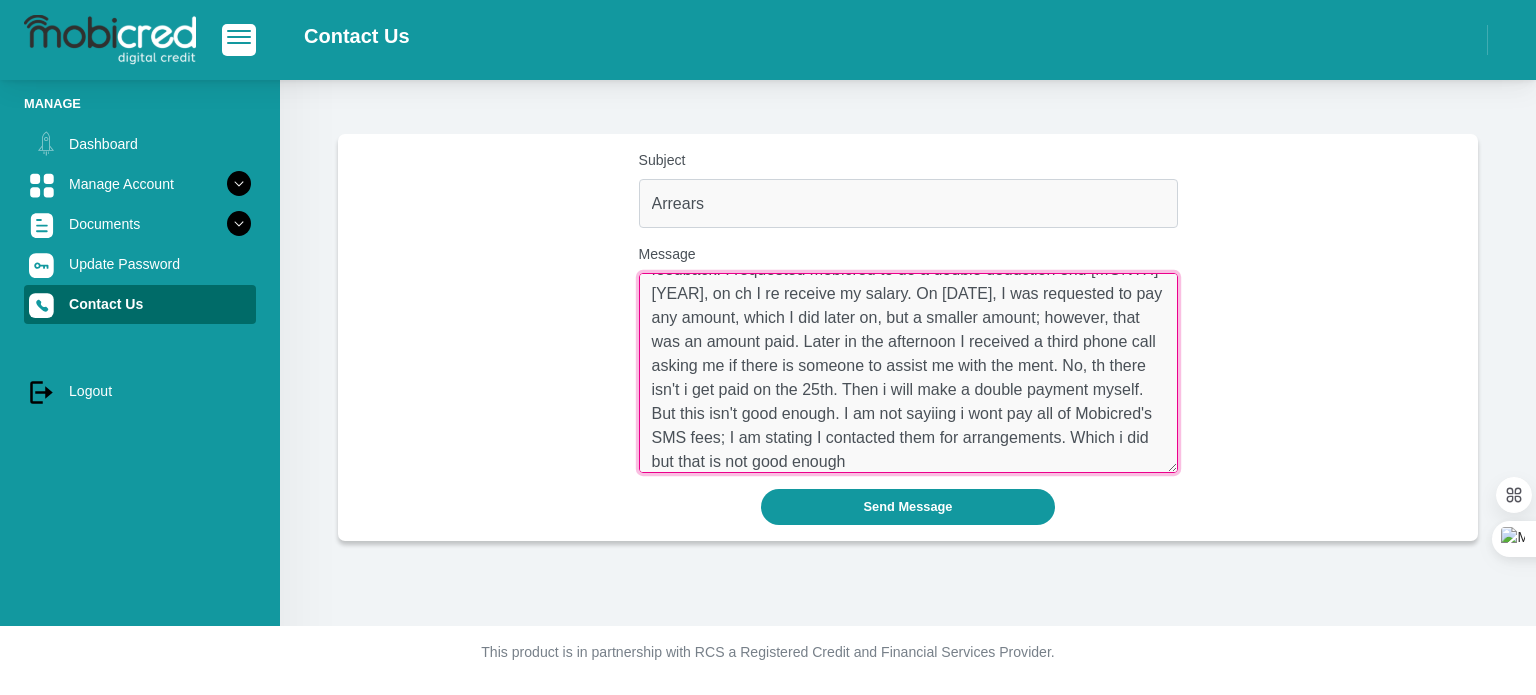 click on "I attempted to make arrangements first email was sent yesterday morning [DATE] second email later the afternoon i received no feedback. I requested mobicred to do a double deduction end [MONTH] [YEAR], on ch I re receive my salary. On [DATE], I was requested to pay any amount, which I did later on, but a smaller amount; however, that was an amount paid. Later in the afternoon I received a third phone call asking me if there is someone to assist me with the ment. No, th there isn't i get paid on the 25th. Then i will make a double payment myself. But this isn't good enough. I am not sayiing i wont pay all of Mobicred's SMS fees; I am stating I contacted them for arrangements. Which i did but that is not good enough" at bounding box center [908, 373] 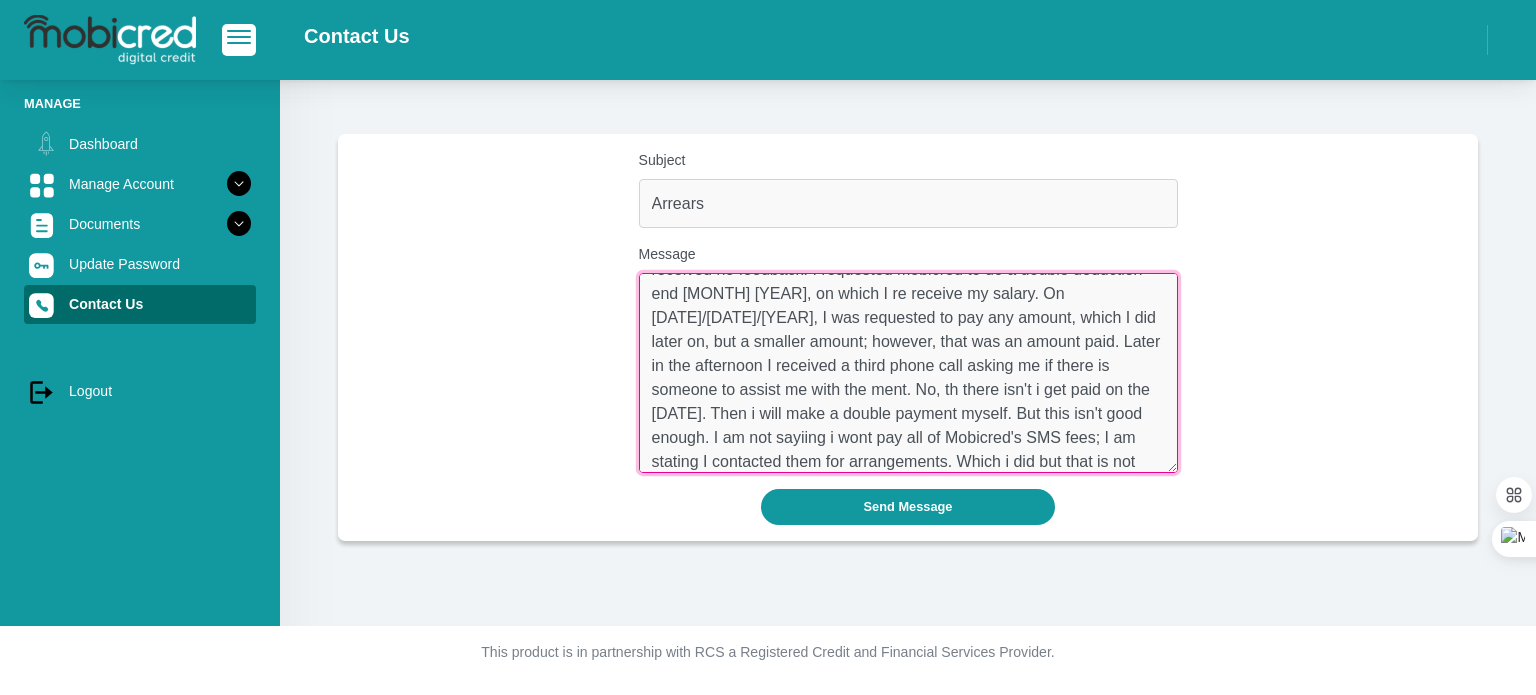 click on "I attempted to make arrangements first email was sent yesterday morning [DATE]/[DATE]/[YEAR] second email later the afternoon i received no feedback. I requested mobicred to do a double deduction end [MONTH] [YEAR], on which I re receive my salary. On [DATE]/[DATE]/[YEAR], I was requested to pay any amount, which I did later on, but a smaller amount; however, that was an amount paid. Later in the afternoon I received a third phone call asking me if there is someone to assist me with the ment. No, th there isn't i get paid on the [DATE]. Then i will make a double payment myself. But this isn't good enough. I am not sayiing i wont pay all of Mobicred's SMS fees; I am stating I contacted them for arrangements. Which i did but that is not good enough" at bounding box center (908, 373) 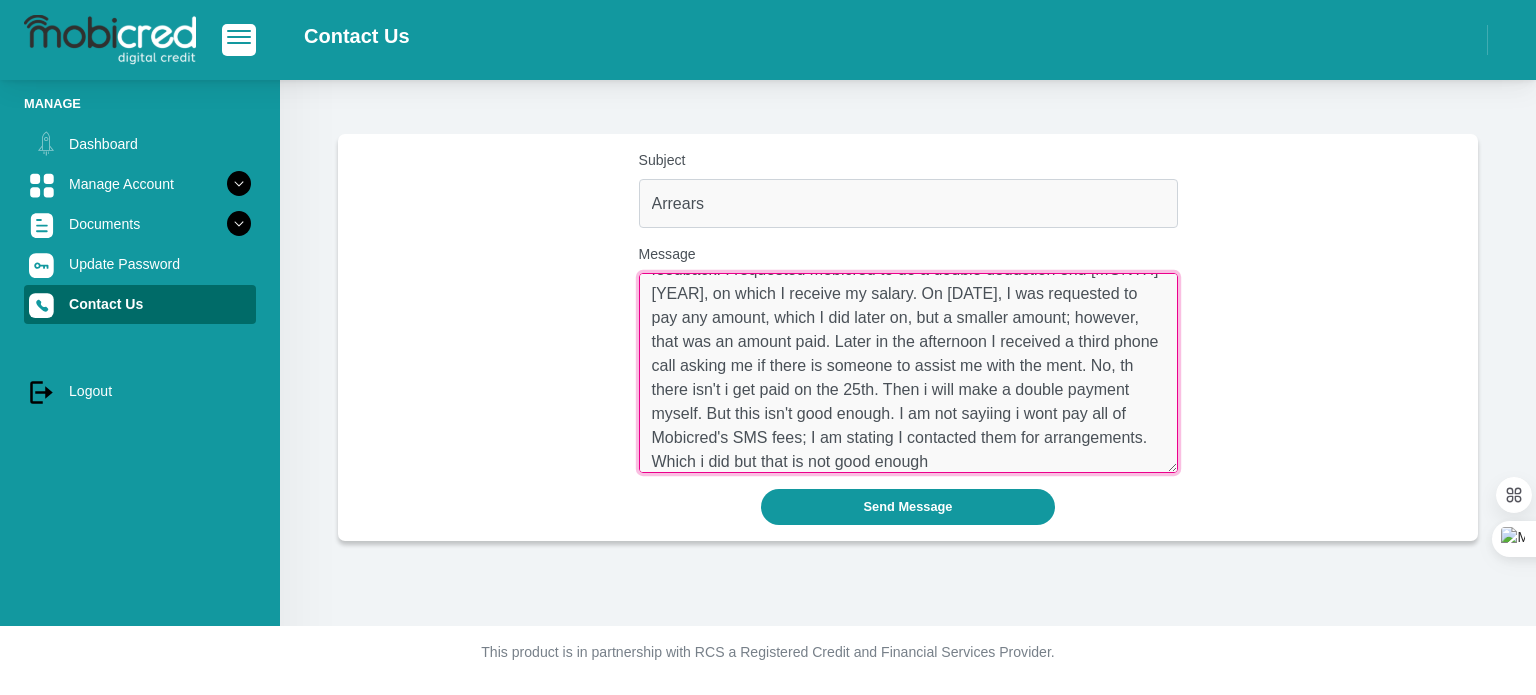 click on "I attempted to make arrangements first email was sent yesterday morning [DATE] second email later the afternoon i received no feedback. I requested mobicred to do a double deduction end [MONTH] [YEAR], on which I receive my salary. On [DATE], I was requested to pay any amount, which I did later on, but a smaller amount; however, that was an amount paid. Later in the afternoon I received a third phone call asking me if there is someone to assist me with the ment. No, th there isn't i get paid on the 25th. Then i will make a double payment myself. But this isn't good enough. I am not sayiing i wont pay all of Mobicred's SMS fees; I am stating I contacted them for arrangements. Which i did but that is not good enough" at bounding box center (908, 373) 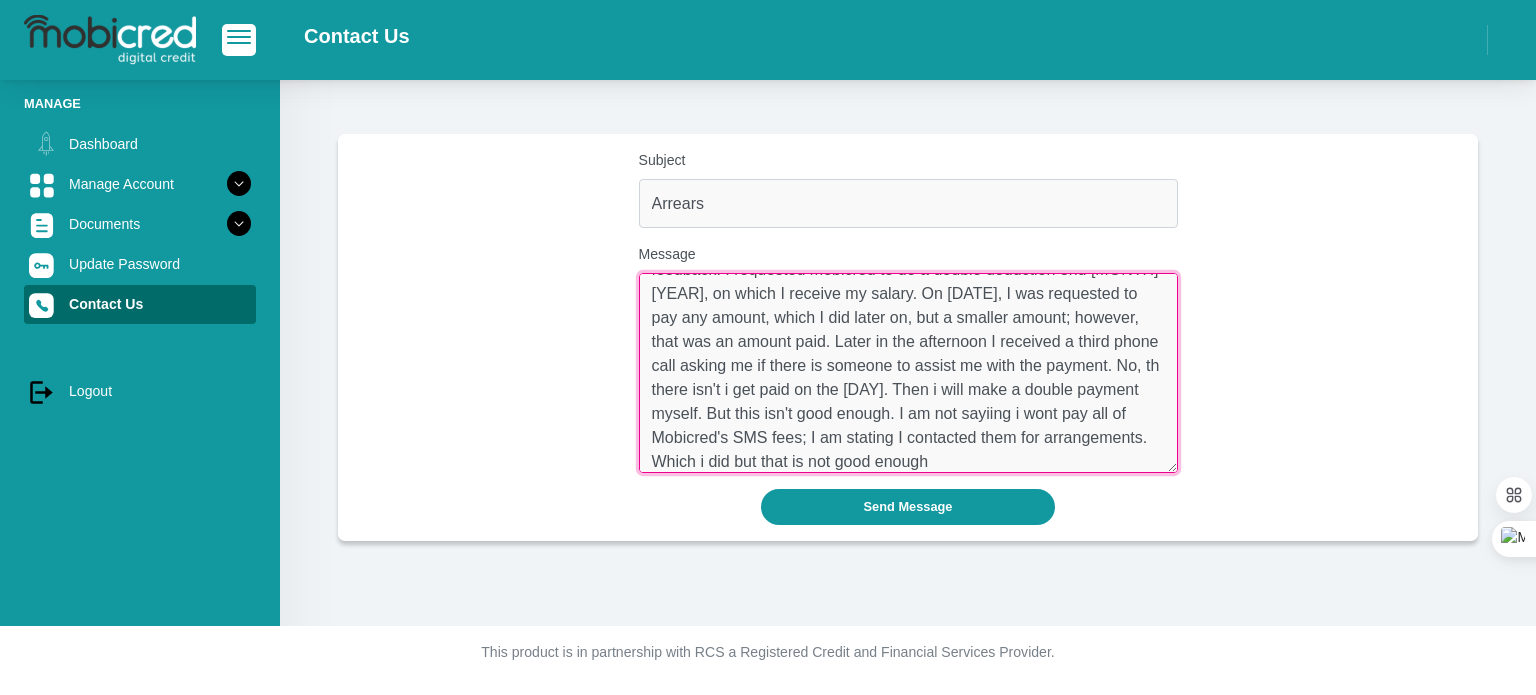 click on "saying I" 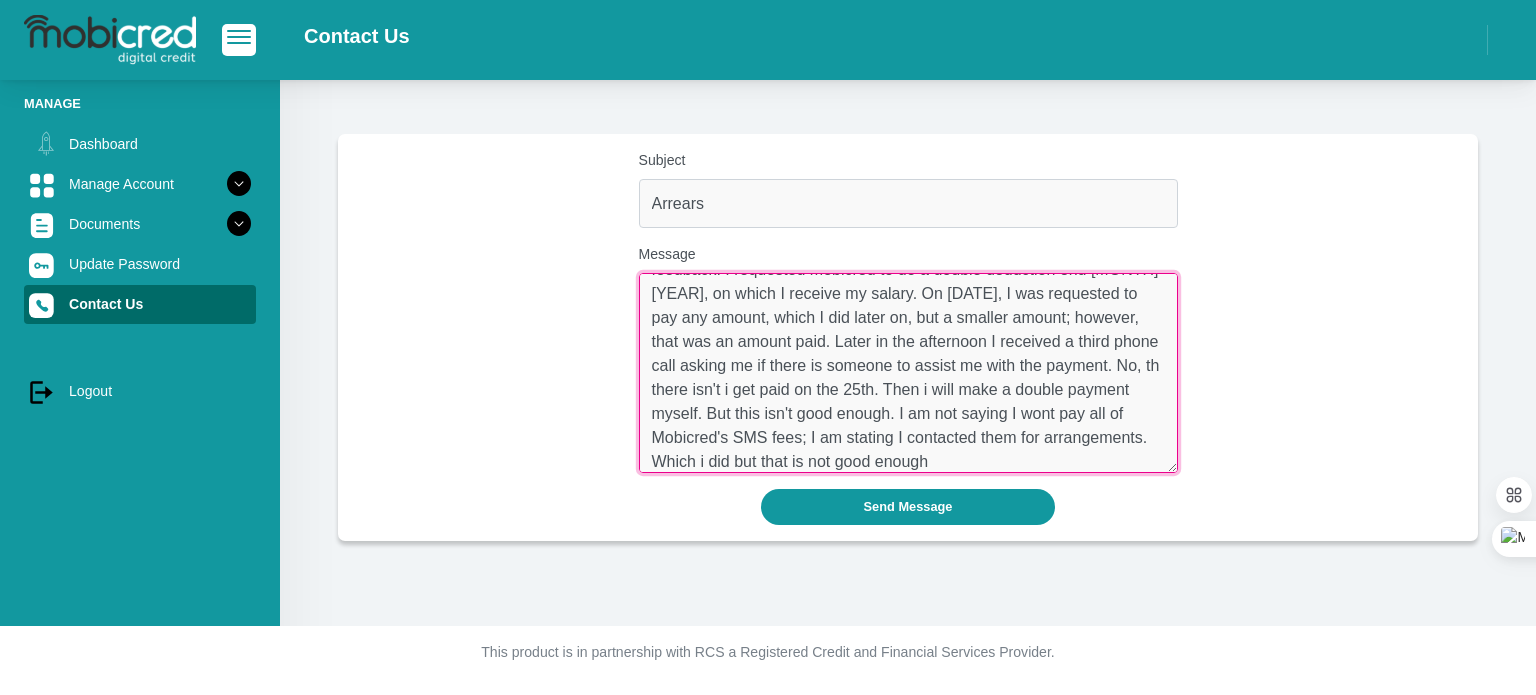 click on "I attempted to make arrangements first email was sent yesterday morning [DATE] second email later the afternoon i received no feedback. I requested mobicred to do a double deduction end [MONTH] [YEAR], on which I receive my salary. On [DATE], I was requested to pay any amount, which I did later on, but a smaller amount; however, that was an amount paid. Later in the afternoon I received a third phone call asking me if there is someone to assist me with the payment. No, th there isn't i get paid on the 25th. Then i will make a double payment myself. But this isn't good enough. I am not saying I wont pay all of Mobicred's SMS fees; I am stating I contacted them for arrangements. Which i did but that is not good enough" at bounding box center [908, 373] 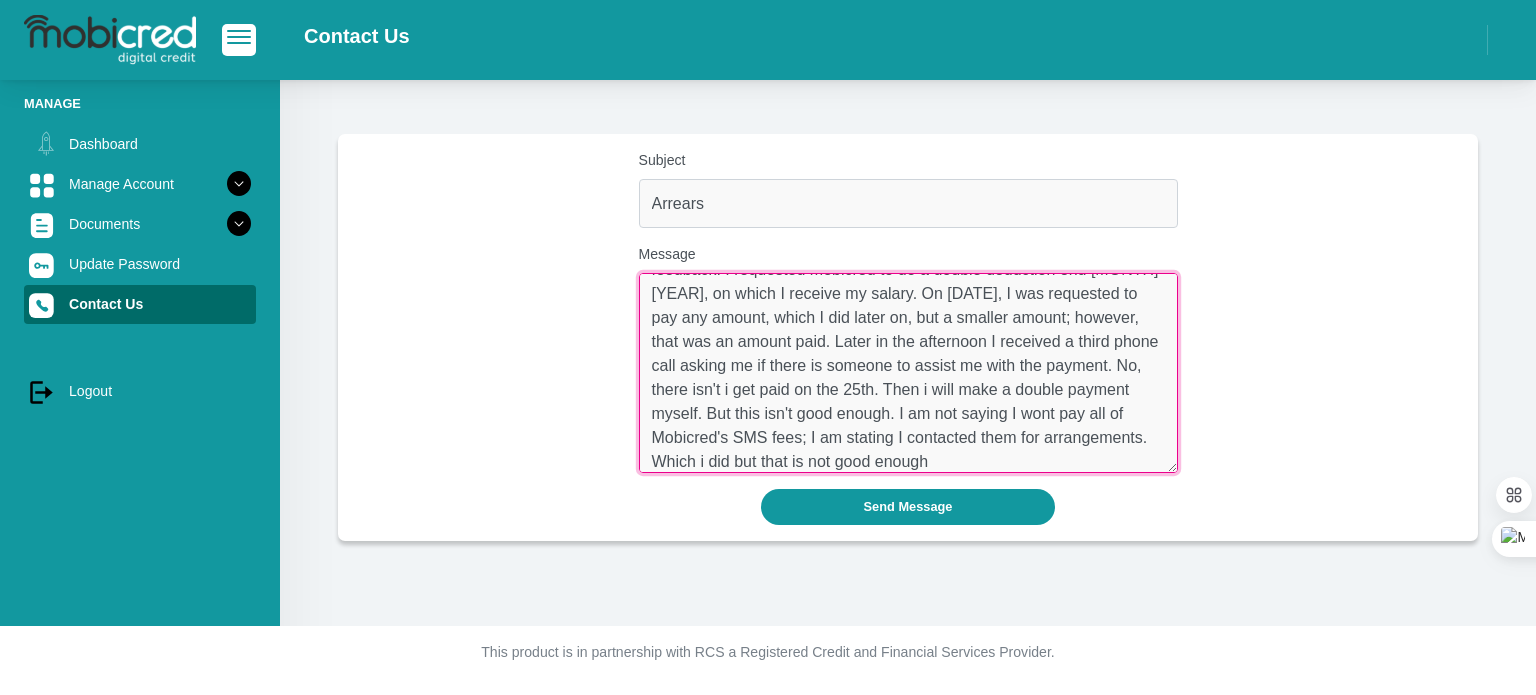 click on "I attempted to make arrangements first email was sent yesterday morning [DATE] second email later the afternoon i received no feedback. I requested mobicred to do a double deduction end [MONTH] [YEAR], on which I receive my salary. On [DATE], I was requested to pay any amount, which I did later on, but a smaller amount; however, that was an amount paid. Later in the afternoon I received a third phone call asking me if there is someone to assist me with the payment. No,  there isn't i get paid on the 25th. Then i will make a double payment myself. But this isn't good enough. I am not saying I wont pay all of Mobicred's SMS fees; I am stating I contacted them for arrangements. Which i did but that is not good enough" at bounding box center [908, 373] 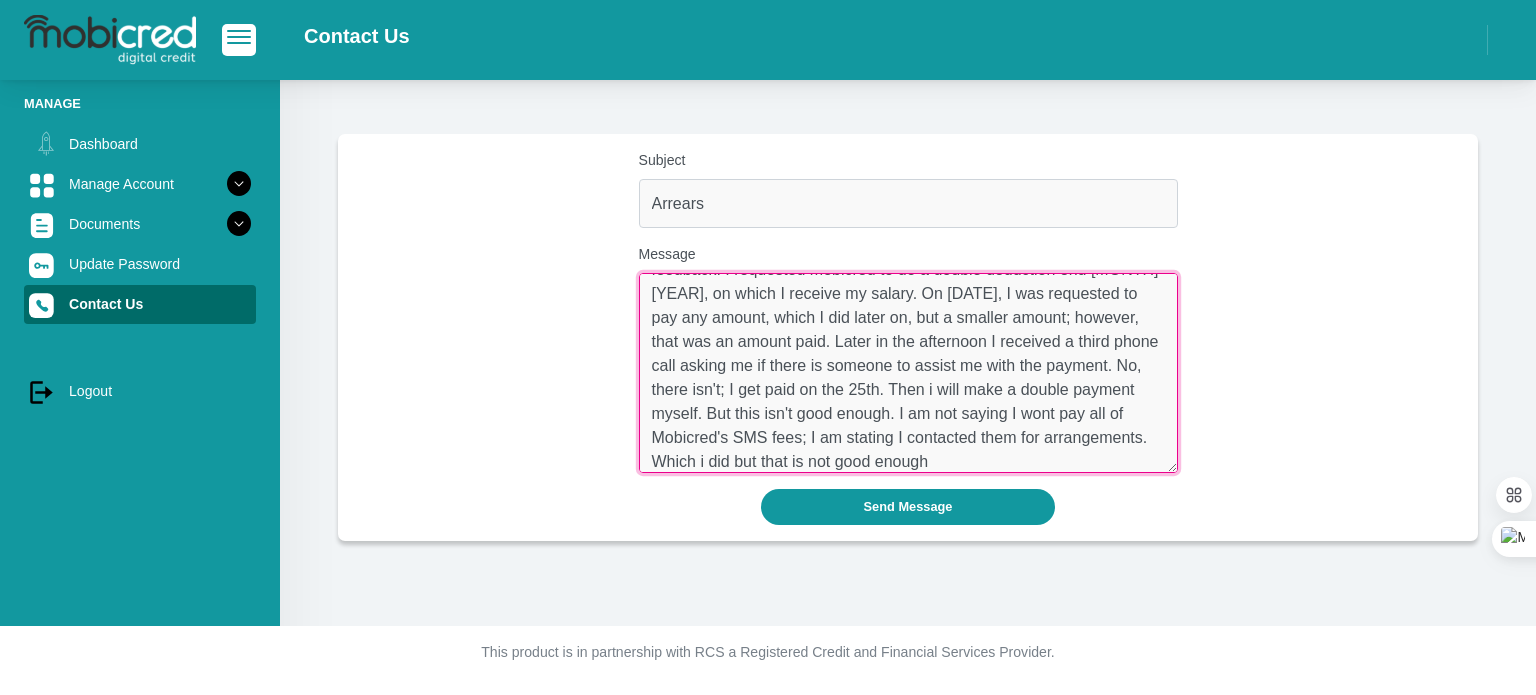 click on "I attempted to make arrangements first email was sent yesterday morning [DATE] second email later the afternoon i received no feedback. I requested mobicred to do a double deduction end [MONTH] [YEAR], on which I receive my salary. On [DATE], I was requested to pay any amount, which I did later on, but a smaller amount; however, that was an amount paid. Later in the afternoon I received a third phone call asking me if there is someone to assist me with the payment. No, there isn't; I get paid on the 25th. Then i will make a double payment myself. But this isn't good enough. I am not saying I wont pay all of Mobicred's SMS fees; I am stating I contacted them for arrangements. Which i did but that is not good enough" at bounding box center [908, 373] 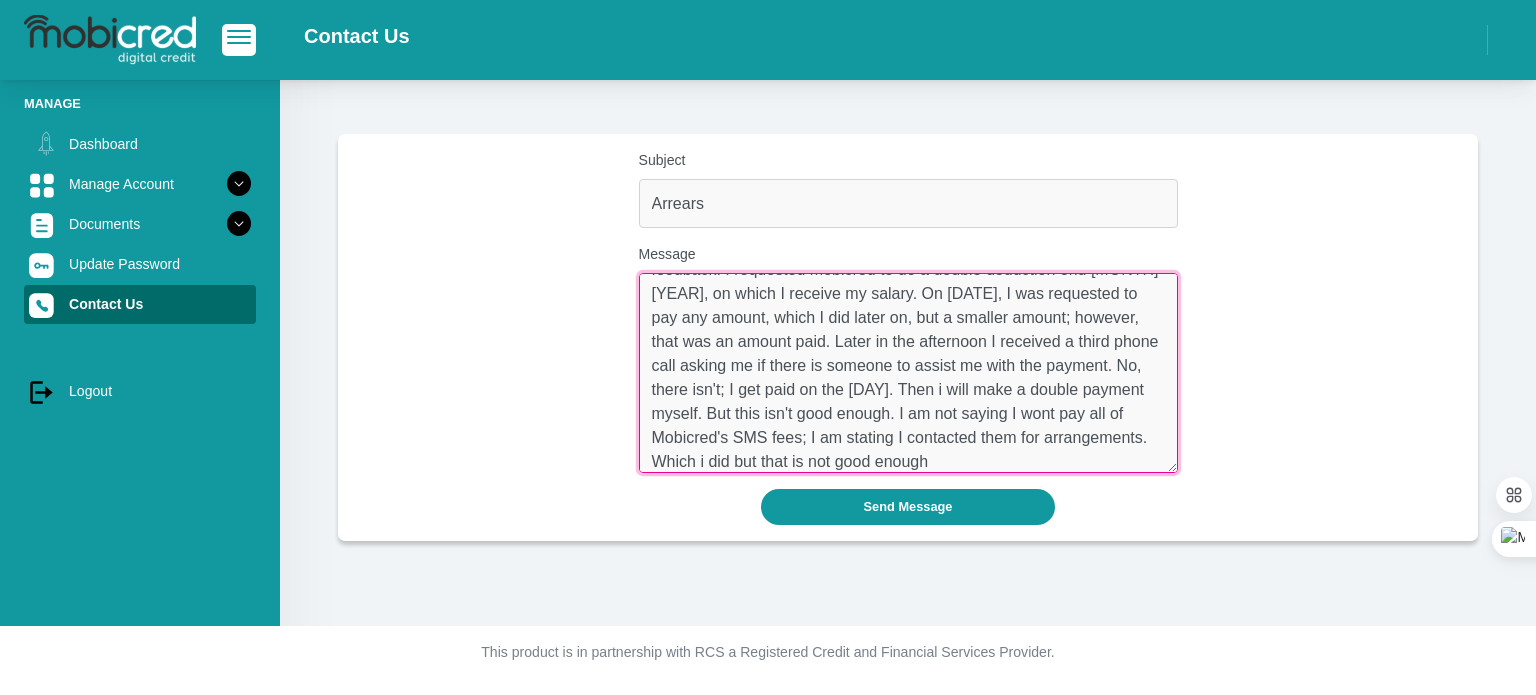 click on "I attempted to make arrangements first email was sent yesterday morning [DATE] second email later the afternoon i received no feedback. I requested mobicred to do a double deduction end [MONTH] [YEAR], on which I receive my salary. On [DATE], I was requested to pay any amount, which I did later on, but a smaller amount; however, that was an amount paid. Later in the afternoon I received a third phone call asking me if there is someone to assist me with the payment. No, there isn't; I get paid on the [DAY]. Then i will make a double payment myself. But this isn't good enough. I am not saying I wont pay all of Mobicred's SMS fees; I am stating I contacted them for arrangements. Which i did but that is not good enough" at bounding box center (908, 373) 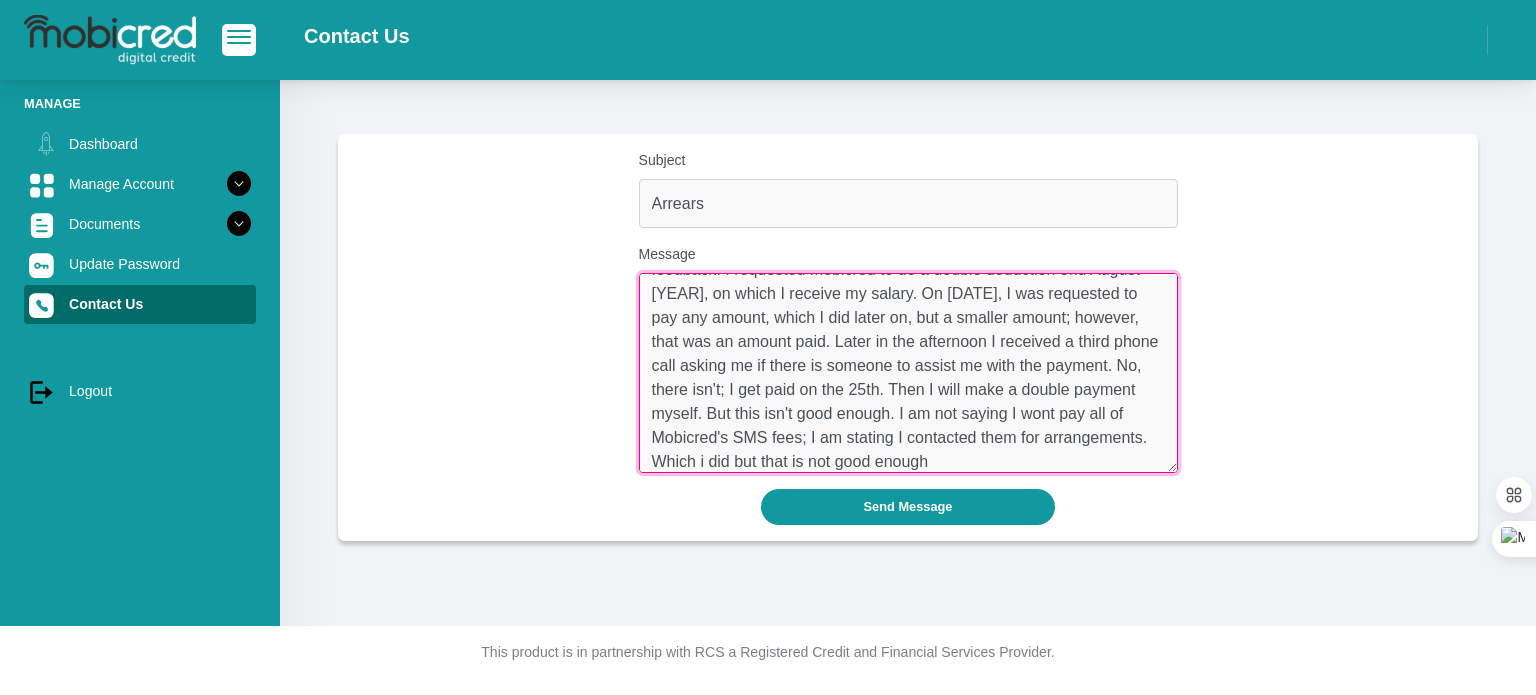 scroll, scrollTop: 77, scrollLeft: 0, axis: vertical 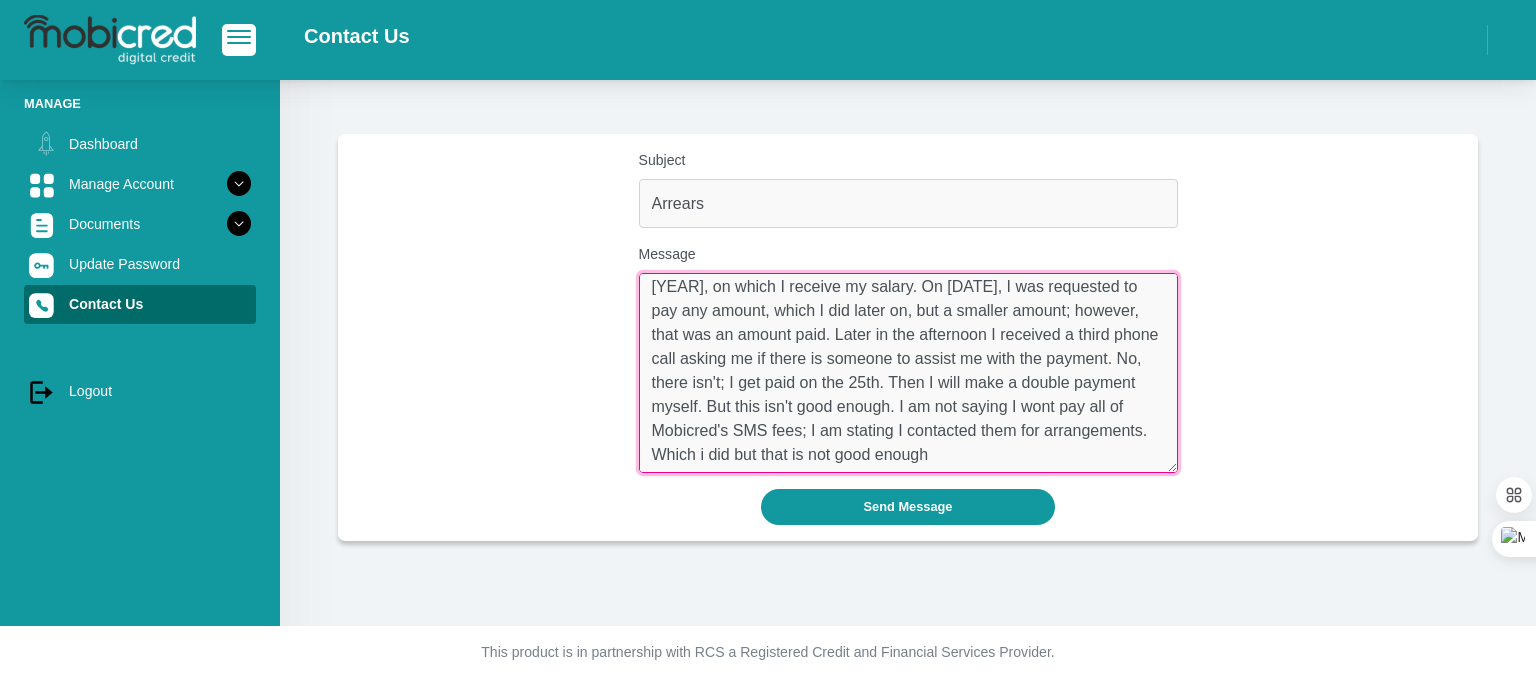 click on "I attempted to make arrangements first email was sent yesterday morning [DATE] second email later the afternoon i received no feedback. I requested mobicred to do a double deduction end August [YEAR], on which I receive my salary. On [DATE], I was requested to pay any amount, which I did later on, but a smaller amount; however, that was an amount paid. Later in the afternoon I received a third phone call asking me if there is someone to assist me with the payment. No, there isn't; I get paid on the 25th. Then I will make a double payment myself. But this isn't good enough. I am not saying I wont pay all of Mobicred's SMS fees; I am stating I contacted them for arrangements. Which i did but that is not good enough" at bounding box center [908, 373] 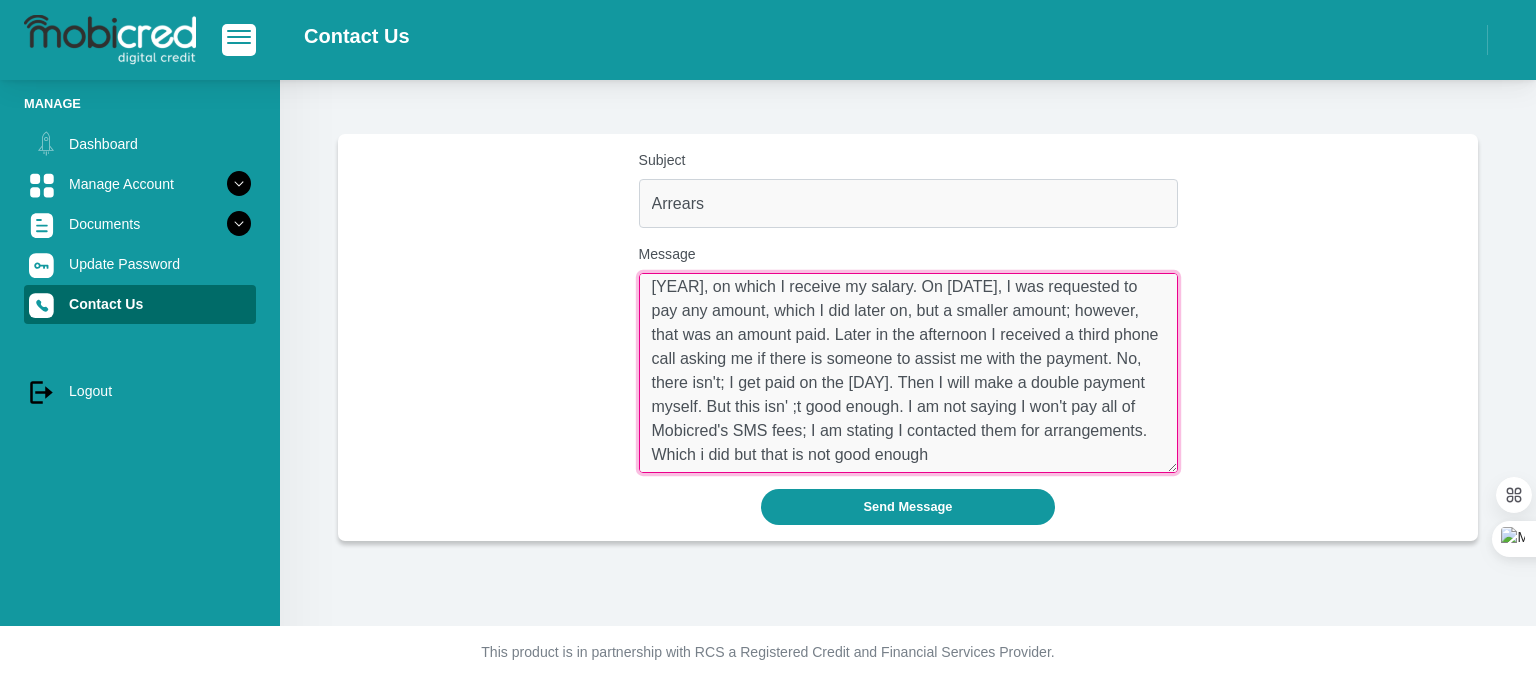 click on "I did," 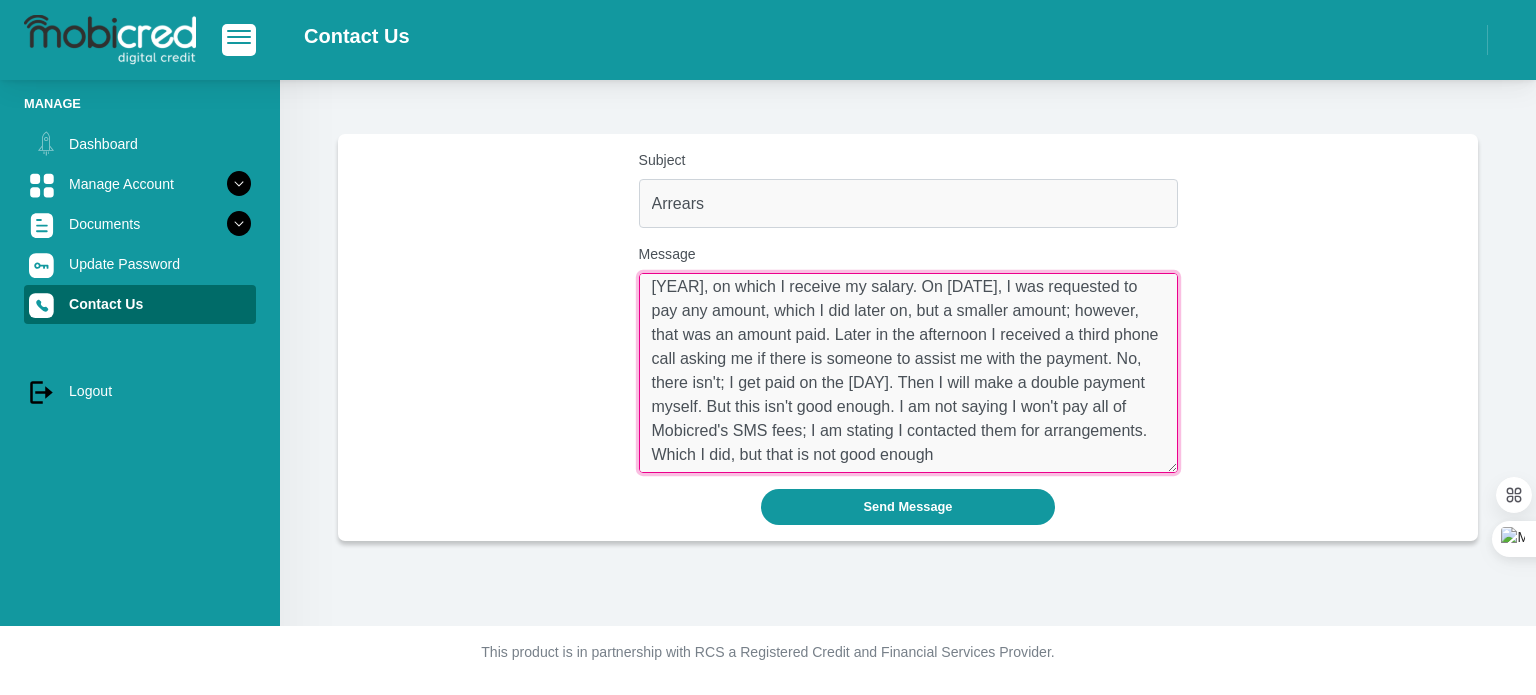 click on "I attempted to make arrangements first email was sent yesterday morning [DATE] second email later the afternoon i received no feedback. I requested mobicred to do a double deduction end [MONTH] [YEAR], on which I receive my salary. On [DATE], I was requested to pay any amount, which I did later on, but a smaller amount; however, that was an amount paid. Later in the afternoon I received a third phone call asking me if there is someone to assist me with the payment. No, there isn't; I get paid on the [DAY]. Then I will make a double payment myself. But this isn't good enough. I am not saying I won't pay all of Mobicred's SMS fees; I am stating I contacted them for arrangements. Which I did, but that is not good enough" at bounding box center (908, 373) 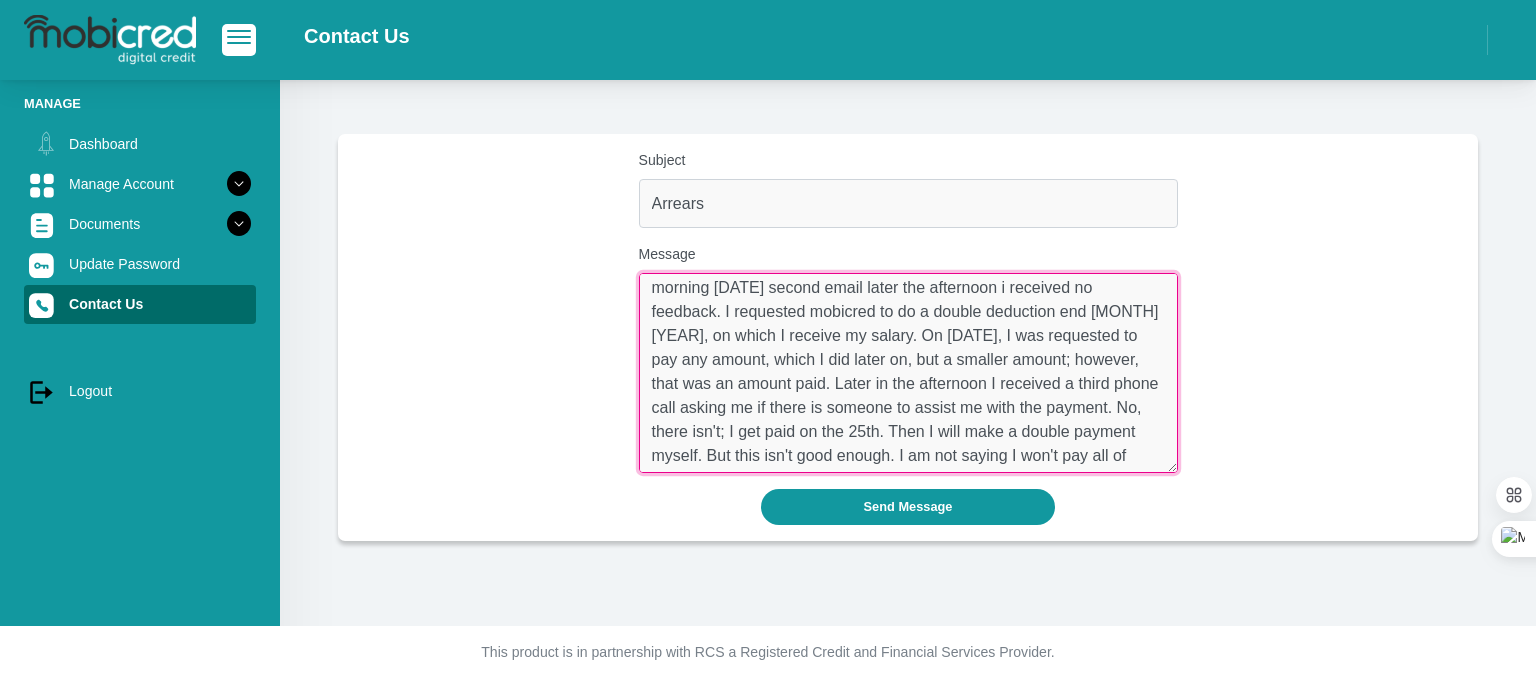 scroll, scrollTop: 0, scrollLeft: 0, axis: both 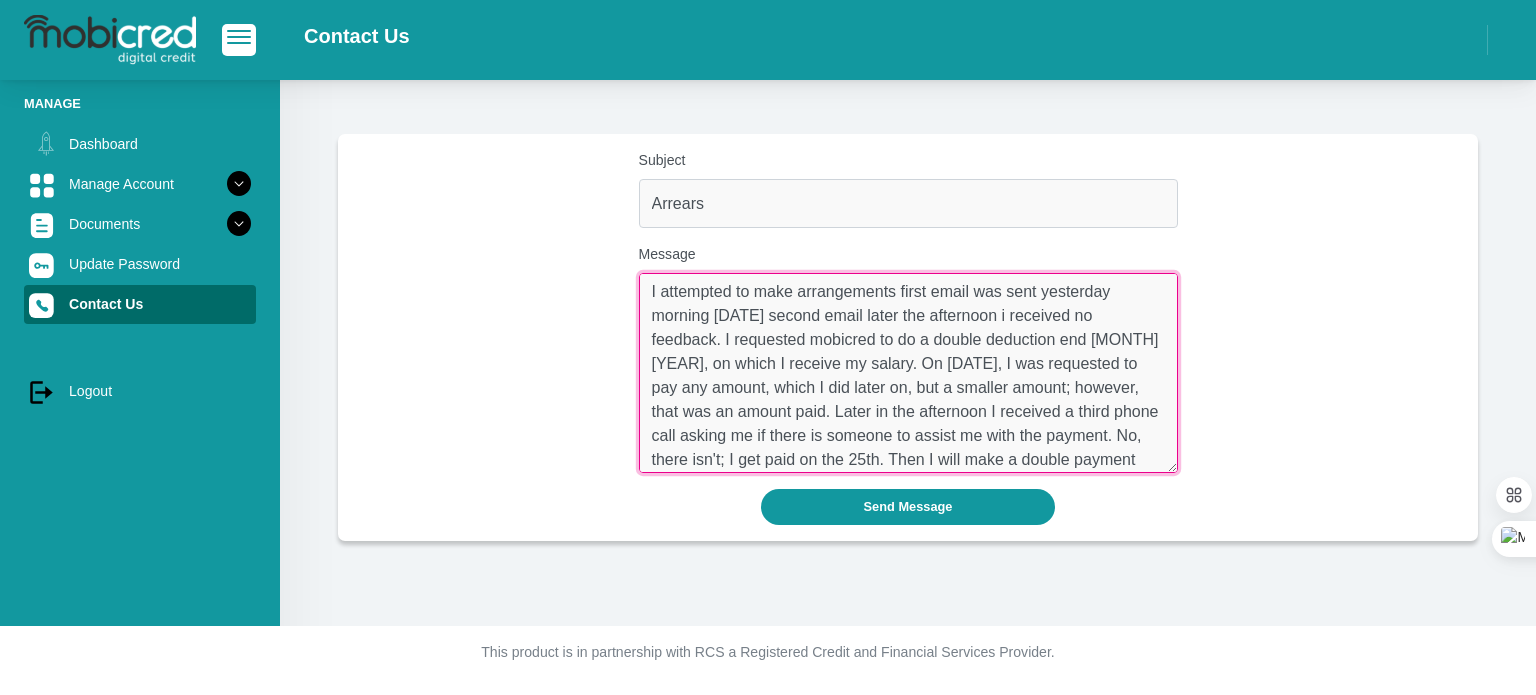 click on "I attempted to make arrangements first email was sent yesterday morning [DATE] second email later the afternoon i received no feedback. I requested mobicred to do a double deduction end [MONTH] [YEAR], on which I receive my salary. On [DATE], I was requested to pay any amount, which I did later on, but a smaller amount; however, that was an amount paid. Later in the afternoon I received a third phone call asking me if there is someone to assist me with the payment. No, there isn't; I get paid on the 25th. Then I will make a double payment myself. But this isn't good enough. I am not saying I won't pay all of Mobicred's SMS fees; I am stating I contacted them for arrangements. Which I did, but that is not good enough." at bounding box center (908, 373) 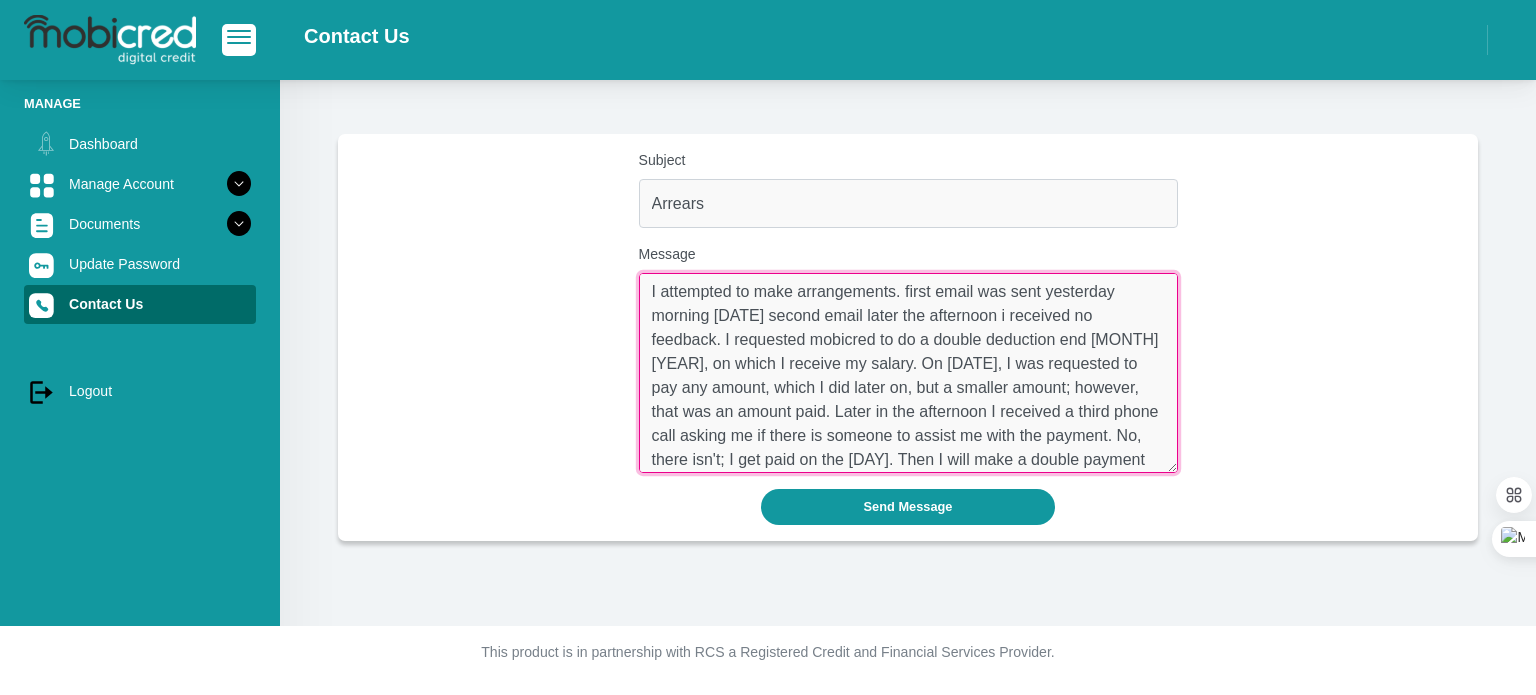 click on "I attempted to make arrangements. first email was sent yesterday morning [DATE] second email later the afternoon i received no feedback. I requested mobicred to do a double deduction end [MONTH] [YEAR], on which I receive my salary. On [DATE], I was requested to pay any amount, which I did later on, but a smaller amount; however, that was an amount paid. Later in the afternoon I received a third phone call asking me if there is someone to assist me with the payment. No, there isn't; I get paid on the [DAY]. Then I will make a double payment myself. But this isn't good enough. I am not saying I won't pay all of Mobicred's SMS fees; I am stating I contacted them for arrangements. Which I did, but that is not good enough." at bounding box center (908, 373) 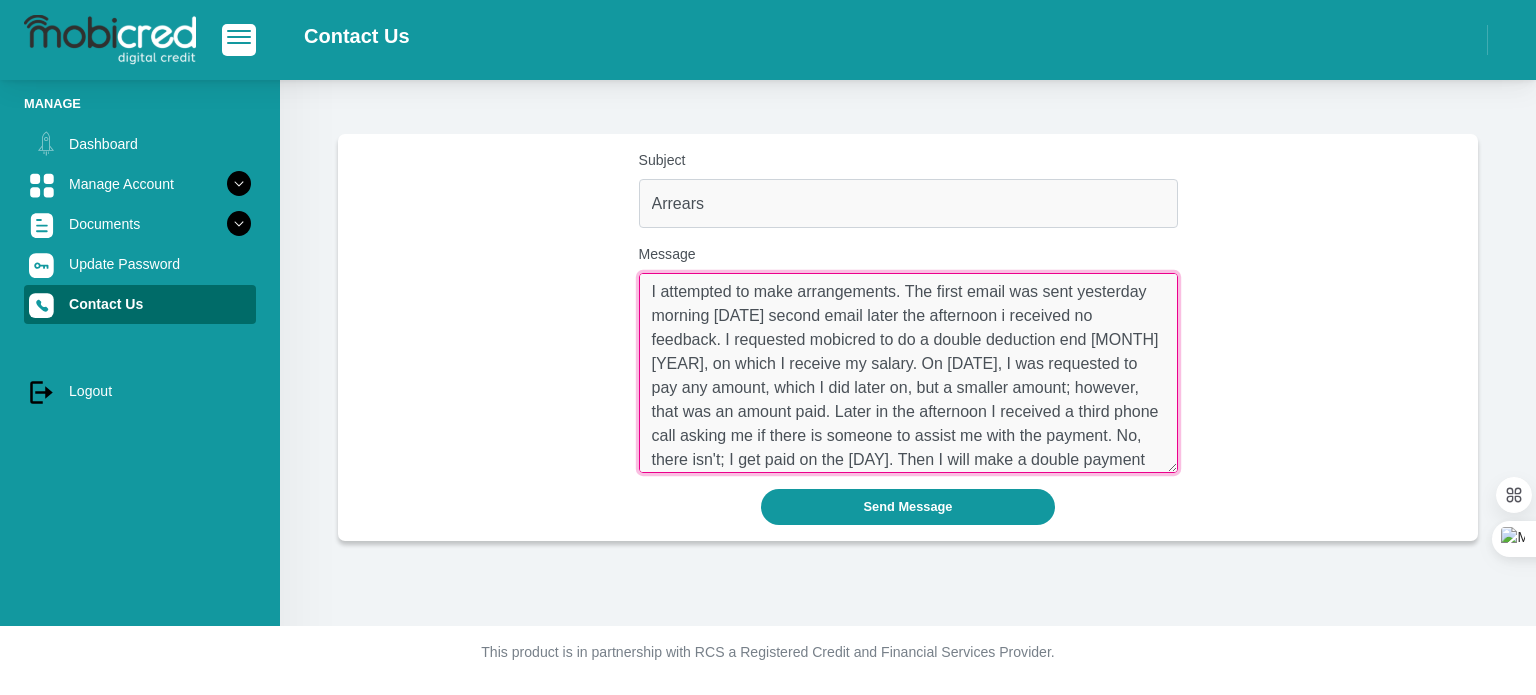click on "I attempted to make arrangements. The first email was sent yesterday morning [DATE] second email later the afternoon i received no feedback. I requested mobicred to do a double deduction end [MONTH] [YEAR], on which I receive my salary. On [DATE], I was requested to pay any amount, which I did later on, but a smaller amount; however, that was an amount paid. Later in the afternoon I received a third phone call asking me if there is someone to assist me with the payment. No, there isn't; I get paid on the [DAY]. Then I will make a double payment myself. But this isn't good enough. I am not saying I won't pay all of Mobicred's SMS fees; I am stating I contacted them for arrangements. Which I did, but that is not good enough." at bounding box center [908, 373] 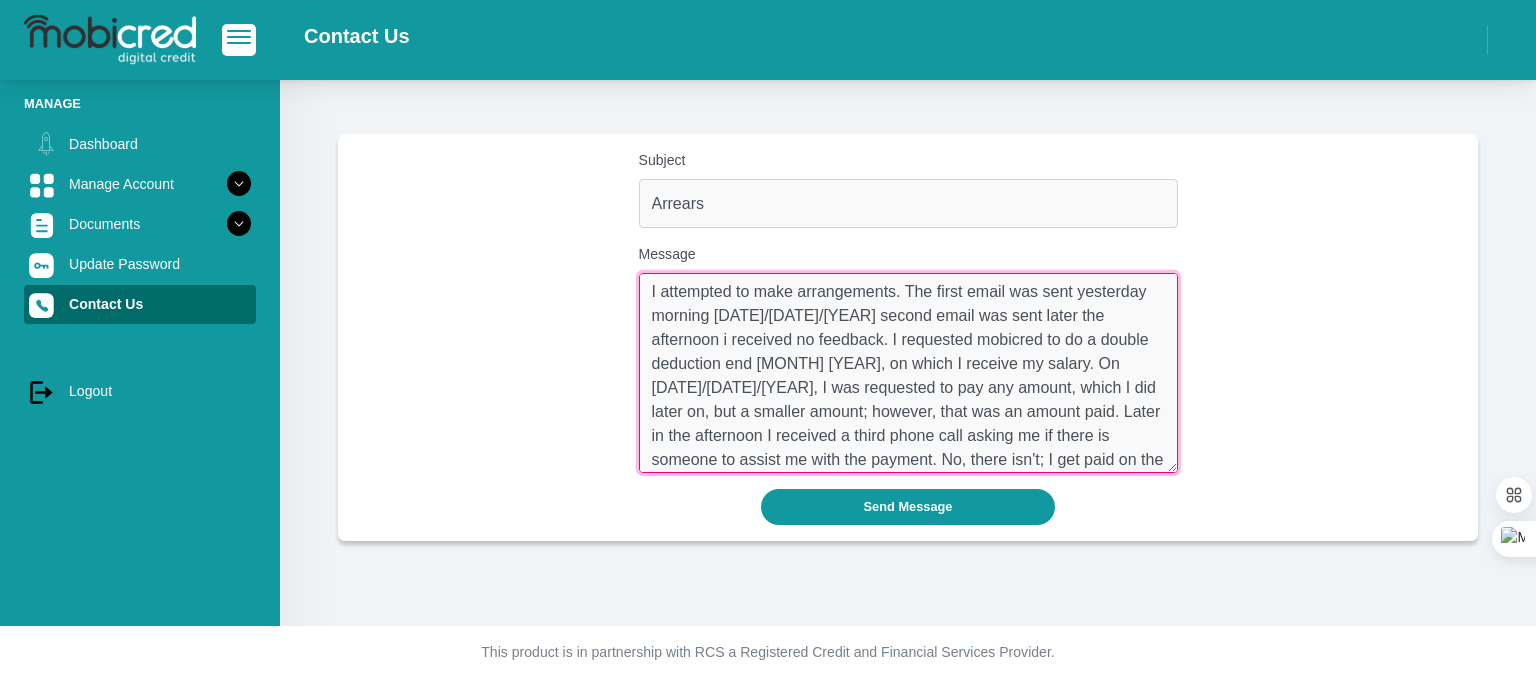 click on "I attempted to make arrangements. The first email was sent yesterday morning [DATE]/[DATE]/[YEAR] second email was sent later the afternoon i received no feedback. I requested mobicred to do a double deduction end [MONTH] [YEAR], on which I receive my salary. On [DATE]/[DATE]/[YEAR], I was requested to pay any amount, which I did later on, but a smaller amount; however, that was an amount paid. Later in the afternoon I received a third phone call asking me if there is someone to assist me with the payment. No, there isn't; I get paid on the [DATE]. Then I will make a double payment myself. But this isn't good enough. I am not saying I won't pay all of Mobicred's SMS fees; I am stating I contacted them for arrangements. Which I did, but that is not good enough." at bounding box center [908, 373] 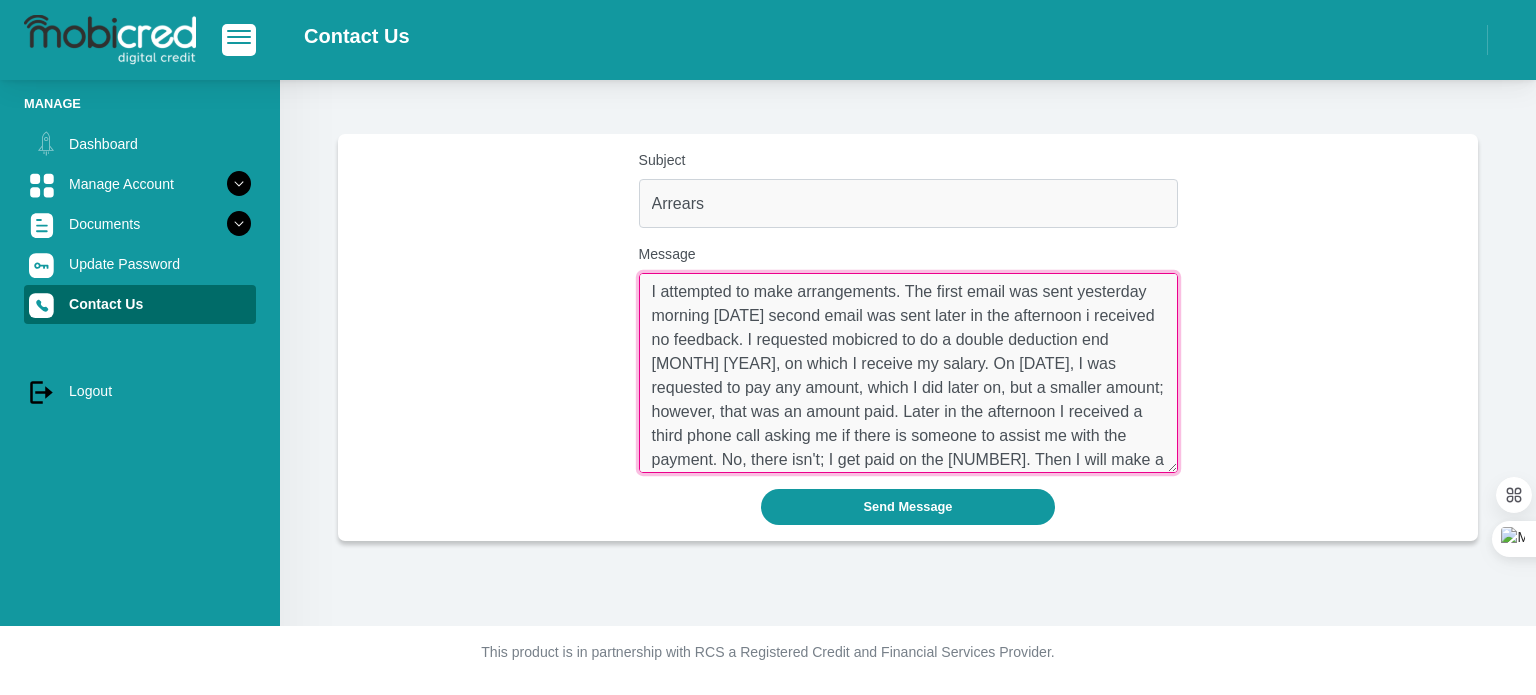 click on "I attempted to make arrangements. The first email was sent yesterday morning [DATE] second email was sent later in the afternoon i received no feedback. I requested mobicred to do a double deduction end [MONTH] [YEAR], on which I receive my salary. On [DATE], I was requested to pay any amount, which I did later on, but a smaller amount; however, that was an amount paid. Later in the afternoon I received a third phone call asking me if there is someone to assist me with the payment. No, there isn't; I get paid on the [NUMBER]. Then I will make a double payment myself. But this isn't good enough. I am not saying I won't pay all of Mobicred's SMS fees; I am stating I contacted them for arrangements. Which I did, but that is not good enough." at bounding box center [908, 373] 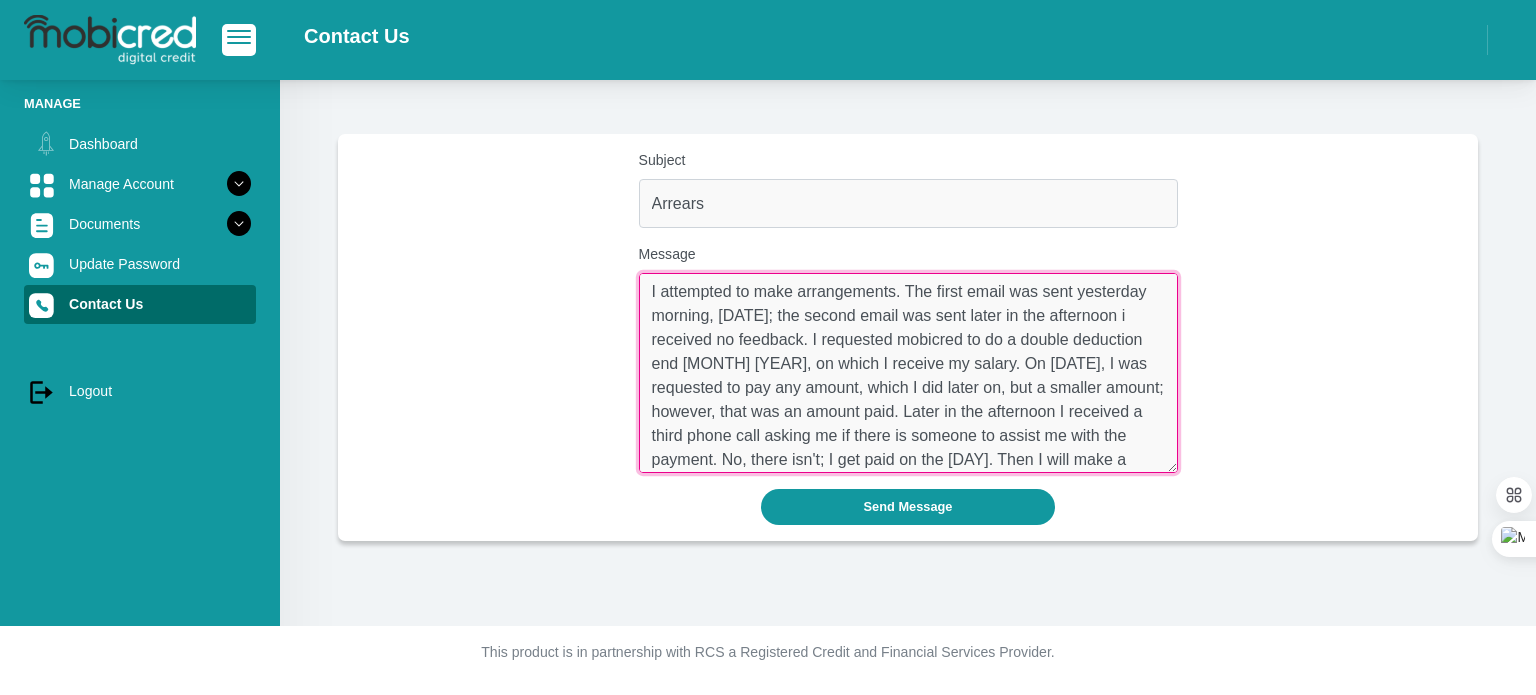 click on "I attempted to make arrangements. The first email was sent yesterday morning, [DATE]; the second email was sent later in the afternoon i received no feedback. I requested mobicred to do a double deduction end [MONTH] [YEAR], on which I receive my salary. On [DATE], I was requested to pay any amount, which I did later on, but a smaller amount; however, that was an amount paid. Later in the afternoon I received a third phone call asking me if there is someone to assist me with the payment. No, there isn't; I get paid on the [DAY]. Then I will make a double payment myself. But this isn't good enough. I am not saying I won't pay all of Mobicred's SMS fees; I am stating I contacted them for arrangements. Which I did, but that is not good enough." at bounding box center [908, 373] 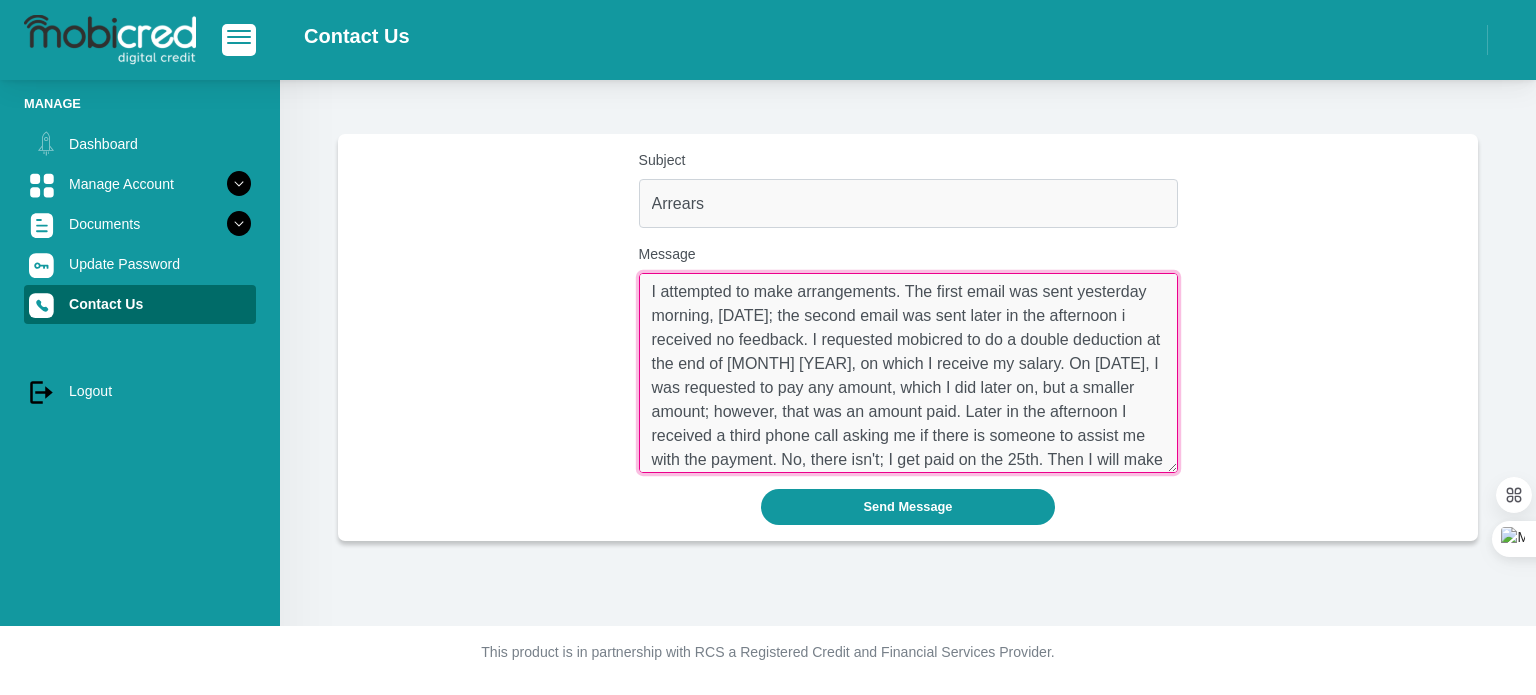 click on "I attempted to make arrangements. The first email was sent yesterday morning, [DATE]; the second email was sent later in the afternoon i received no feedback. I requested mobicred to do a double deduction at the end of [MONTH] [YEAR], on which I receive my salary. On [DATE], I was requested to pay any amount, which I did later on, but a smaller amount; however, that was an amount paid. Later in the afternoon I received a third phone call asking me if there is someone to assist me with the payment. No, there isn't; I get paid on the 25th. Then I will make a double payment myself. But this isn't good enough. I am not saying I won't pay all of Mobicred's SMS fees; I am stating I contacted them for arrangements. Which I did, but that is not good enough." at bounding box center (908, 373) 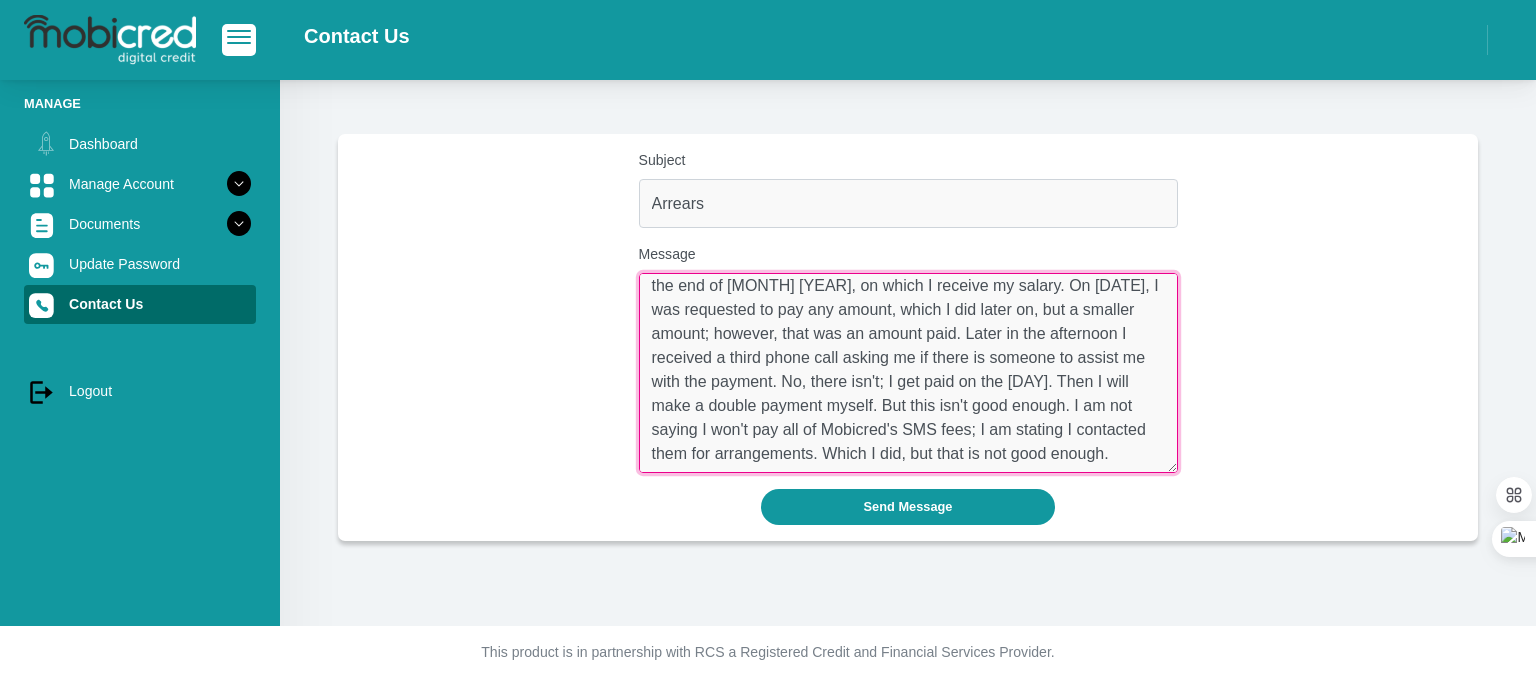 scroll, scrollTop: 0, scrollLeft: 0, axis: both 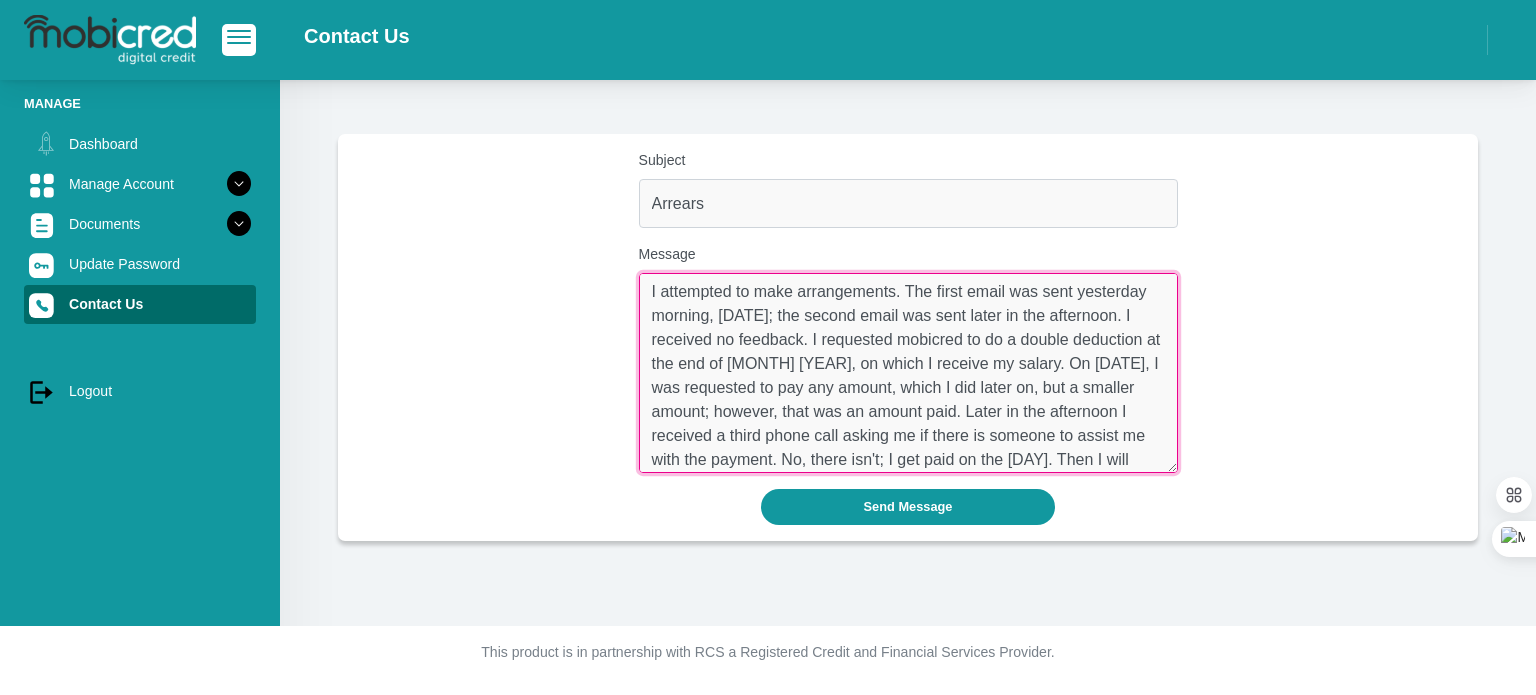 click on "I attempted to make arrangements. The first email was sent yesterday morning, [DATE]; the second email was sent later in the afternoon. I received no feedback. I requested mobicred to do a double deduction at the end of [MONTH] [YEAR], on which I receive my salary. On [DATE], I was requested to pay any amount, which I did later on, but a smaller amount; however, that was an amount paid. Later in the afternoon I received a third phone call asking me if there is someone to assist me with the payment. No, there isn't; I get paid on the [DAY]. Then I will make a double payment myself. But this isn't good enough. I am not saying I won't pay all of Mobicred's SMS fees; I am stating I contacted them for arrangements. Which I did, but that is not good enough." at bounding box center (908, 373) 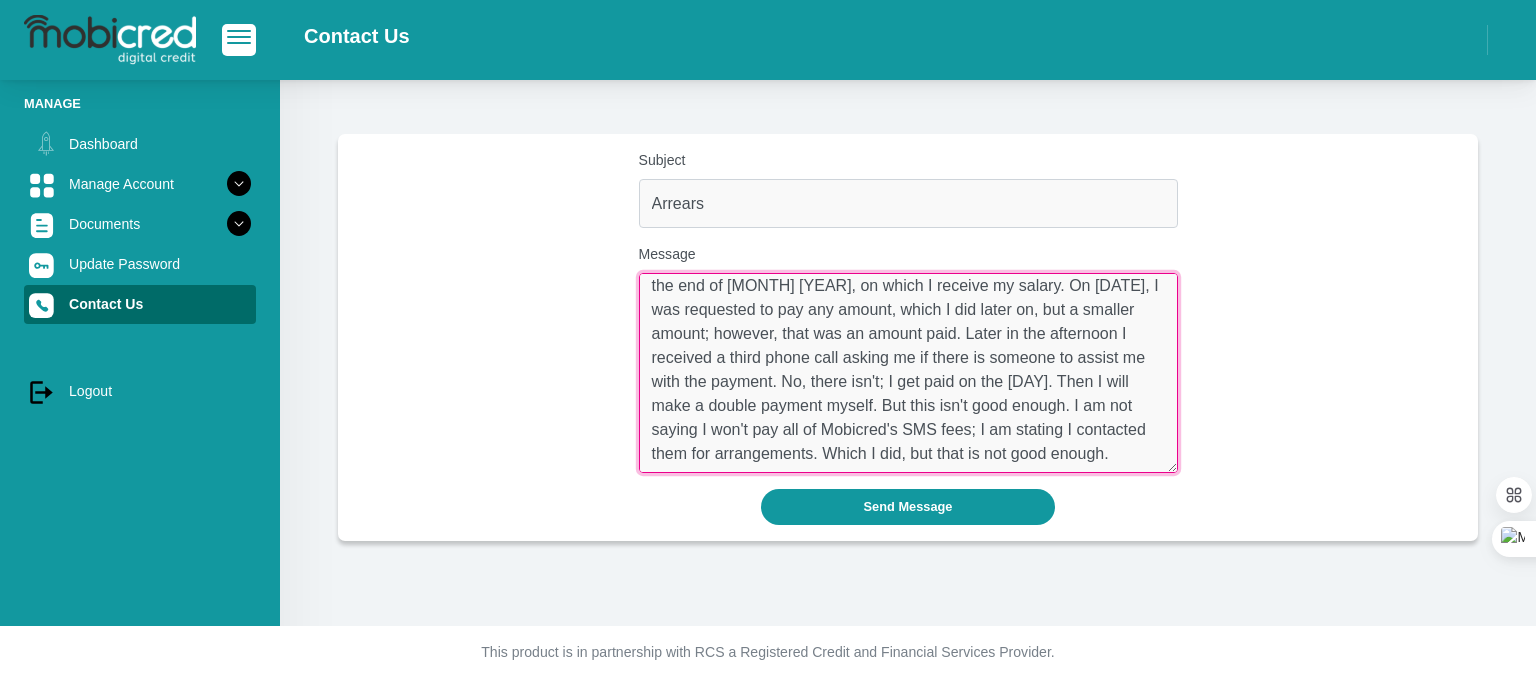 click on "I attempted to make arrangements. The first email was sent yesterday morning, [DATE]; the second email was sent later in the afternoon. I received no feedback. I requested mobicred to do a double deduction at the end of [MONTH] [YEAR], on which I receive my salary. On [DATE], I was requested to pay any amount, which I did later on, but a smaller amount; however, that was an amount paid. Later in the afternoon I received a third phone call asking me if there is someone to assist me with the payment. No, there isn't; I get paid on the [DAY]. Then I will make a double payment myself. But this isn't good enough. I am not saying I won't pay all of Mobicred's SMS fees; I am stating I contacted them for arrangements. Which I did, but that is not good enough." at bounding box center (908, 373) 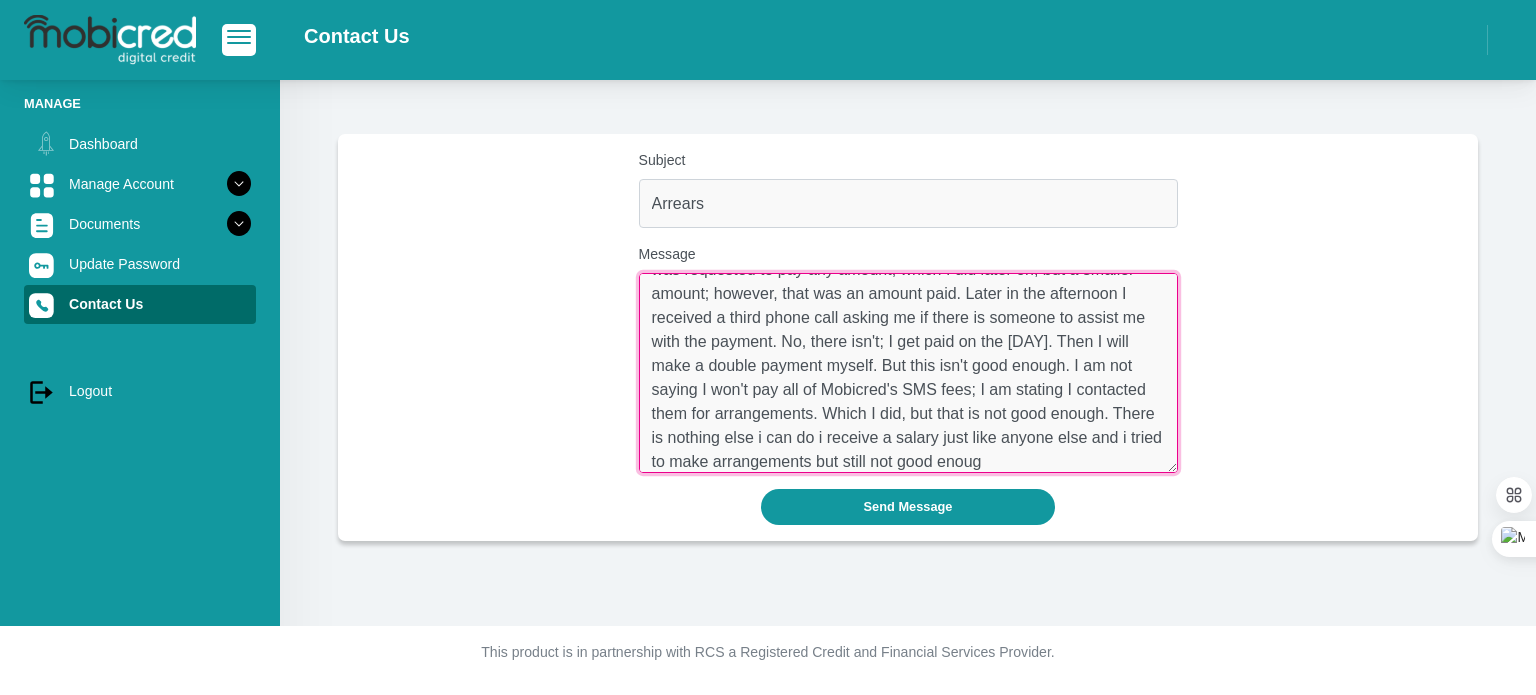 scroll, scrollTop: 142, scrollLeft: 0, axis: vertical 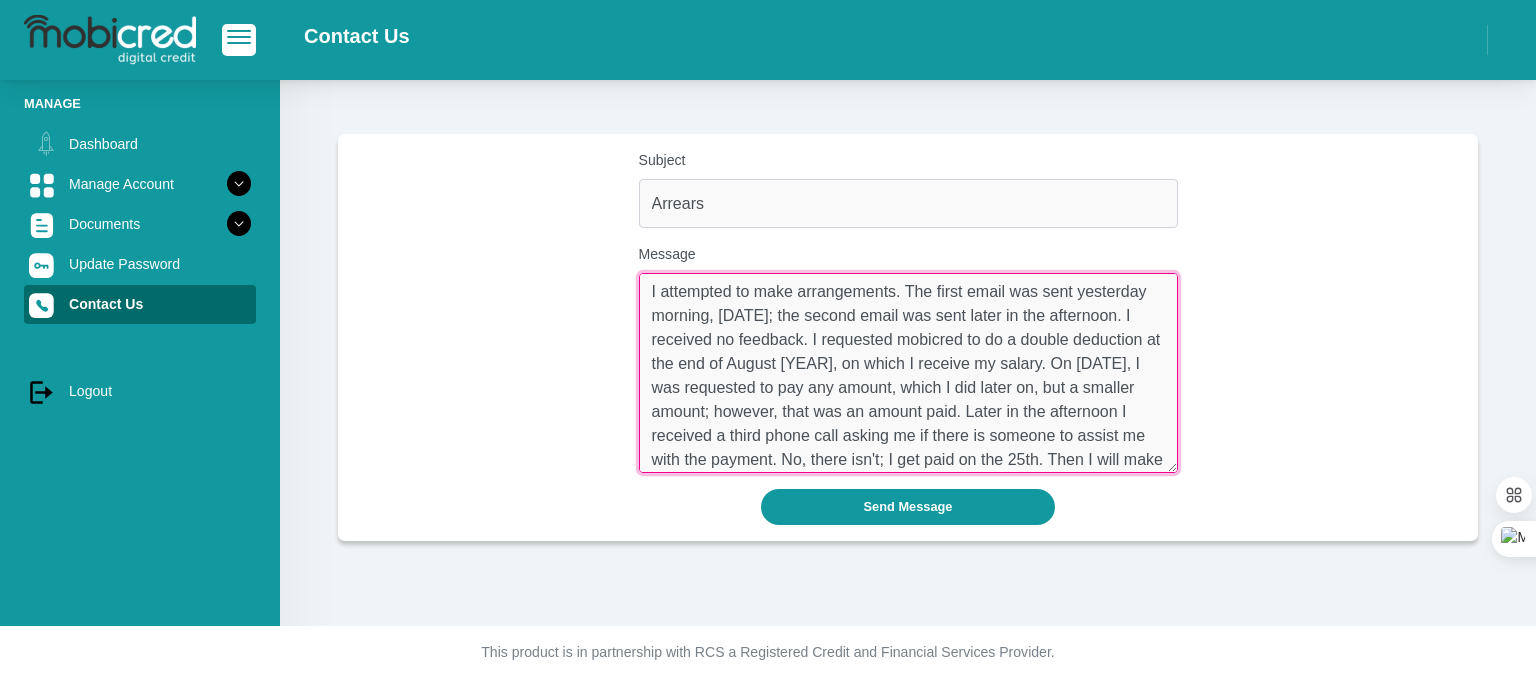 drag, startPoint x: 724, startPoint y: 461, endPoint x: 645, endPoint y: 261, distance: 215.0372 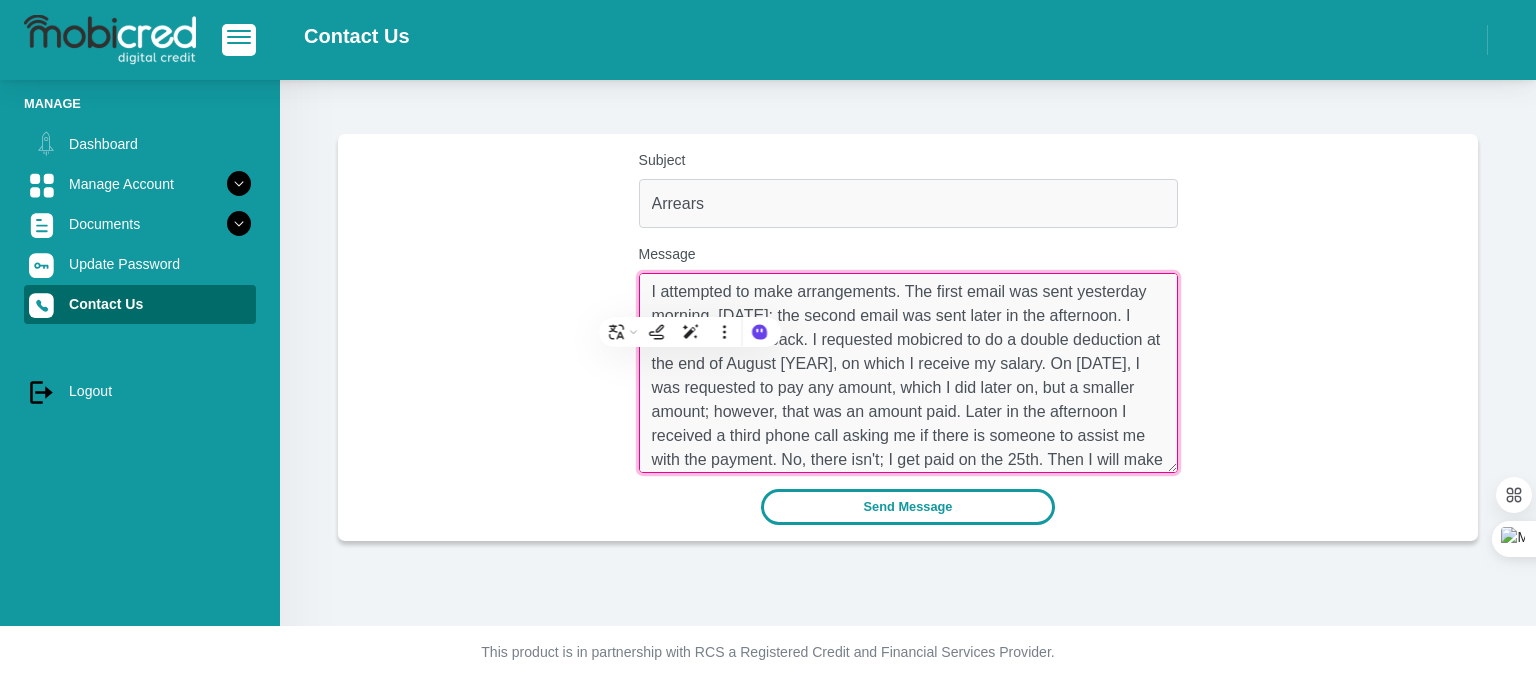 type on "I attempted to make arrangements. The first email was sent yesterday morning, [DATE]; the second email was sent later in the afternoon. I received no feedback. I requested mobicred to do a double deduction at the end of August [YEAR], on which I receive my salary. On [DATE], I was requested to pay any amount, which I did later on, but a smaller amount; however, that was an amount paid. Later in the afternoon I received a third phone call asking me if there is someone to assist me with the payment. No, there isn't; I get paid on the 25th. Then I will make a double payment myself. But this isn't good enough. I am not saying I won't pay all of Mobicred's SMS fees; I am stating I contacted them for arrangements. Which I did, but that is not good enough. There is nothing else i can do i receive a salary just like anyone else and i tried to make arrangements but still not good enough" 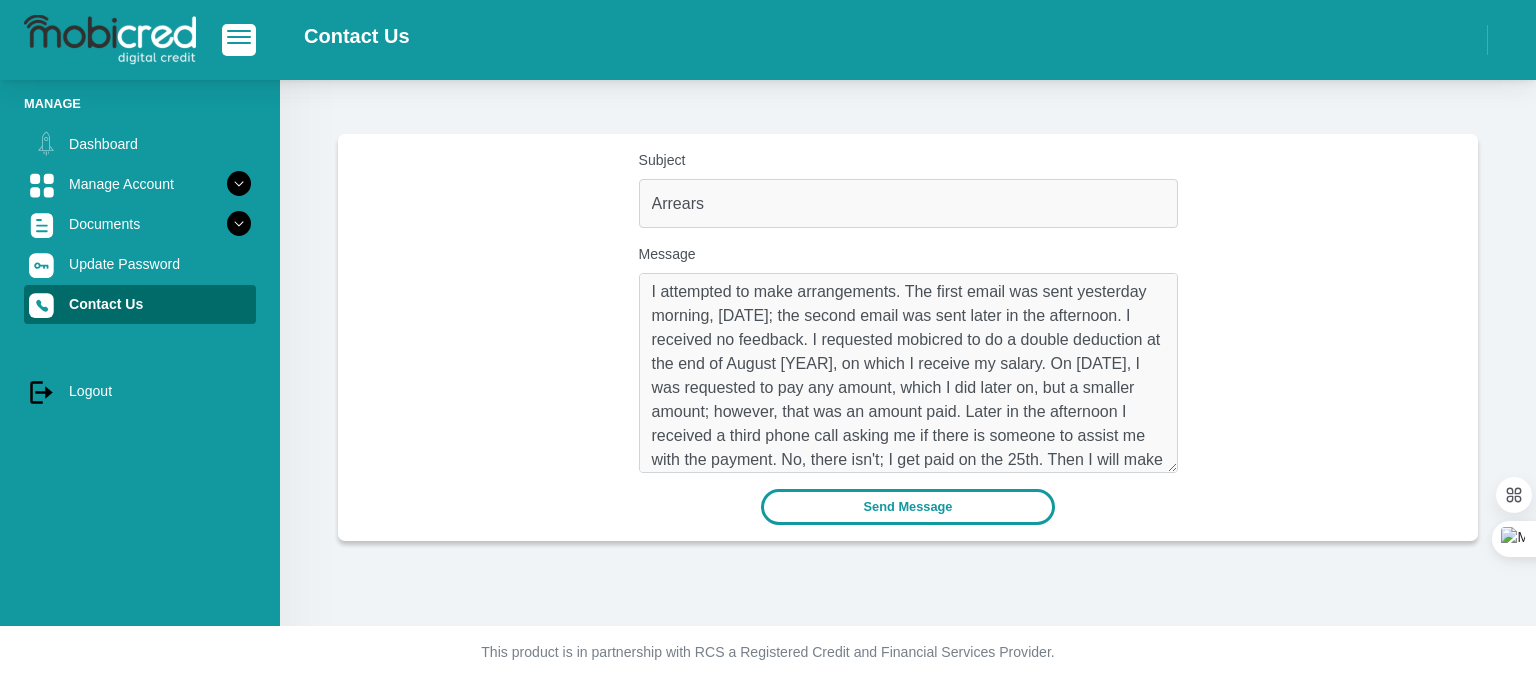 click on "Send Message" at bounding box center (908, 506) 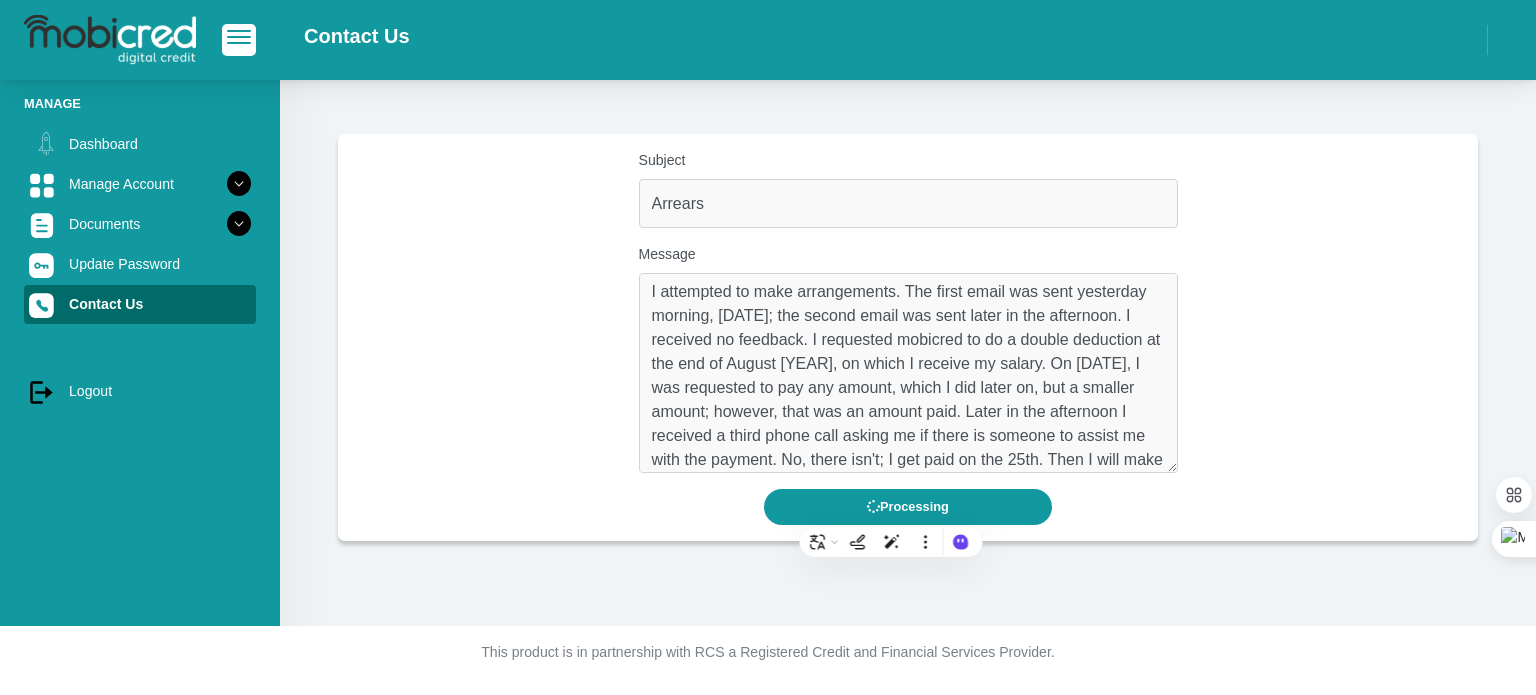 scroll, scrollTop: 0, scrollLeft: 0, axis: both 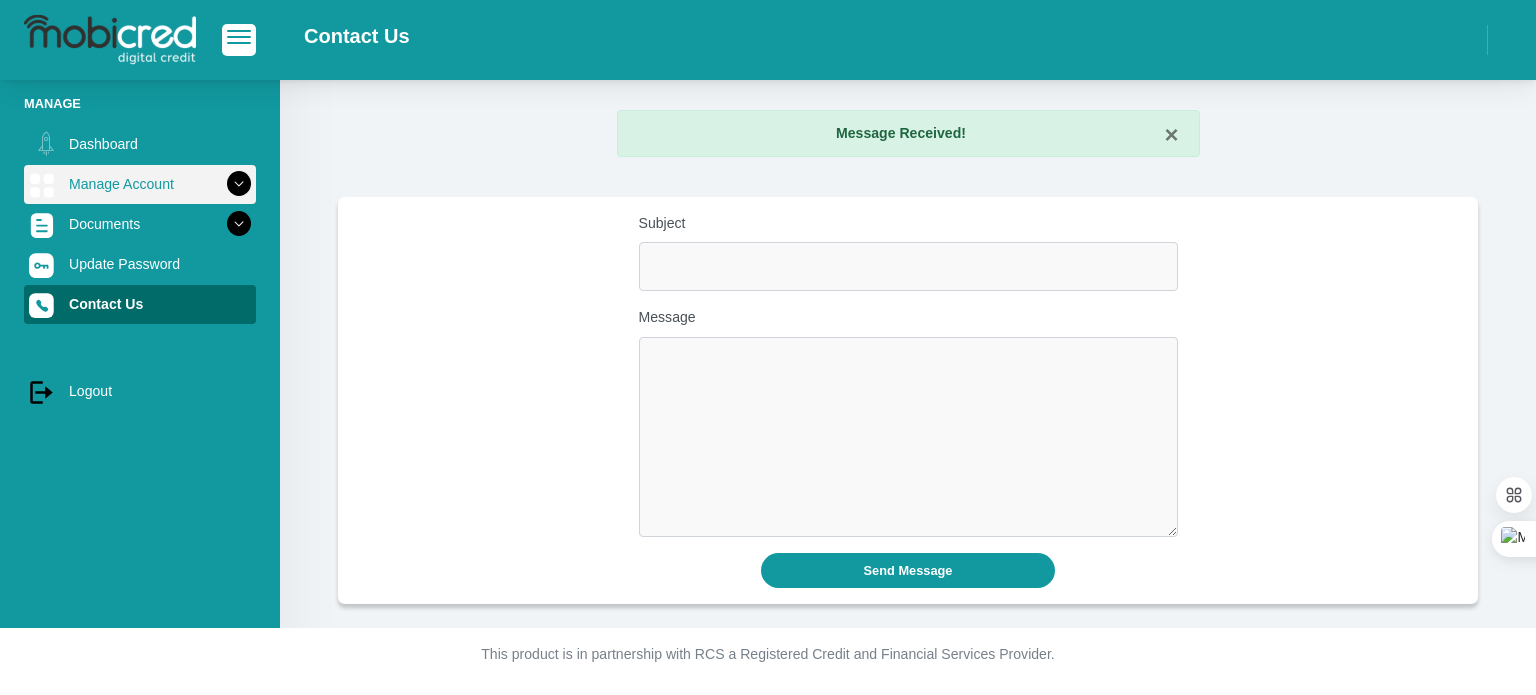 click at bounding box center (239, 184) 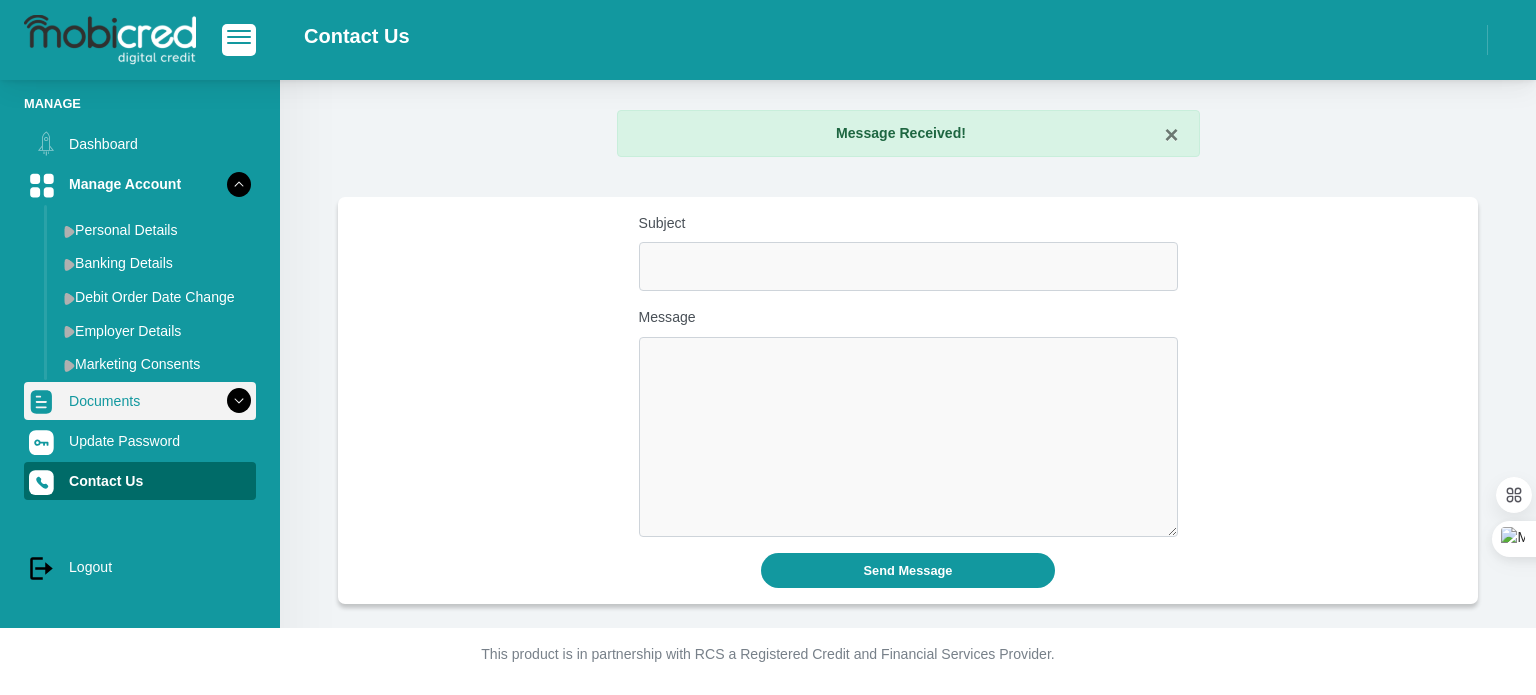 click at bounding box center (239, 401) 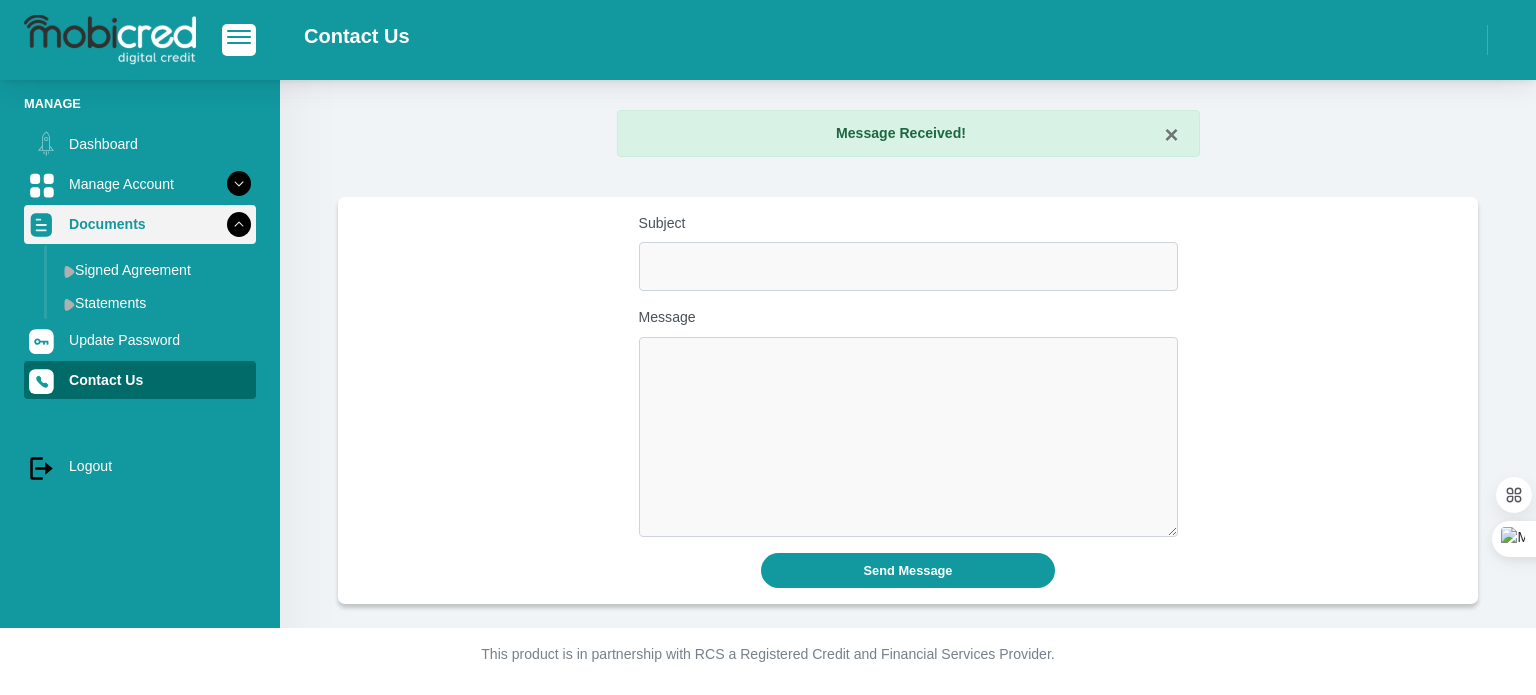 click at bounding box center (239, 224) 